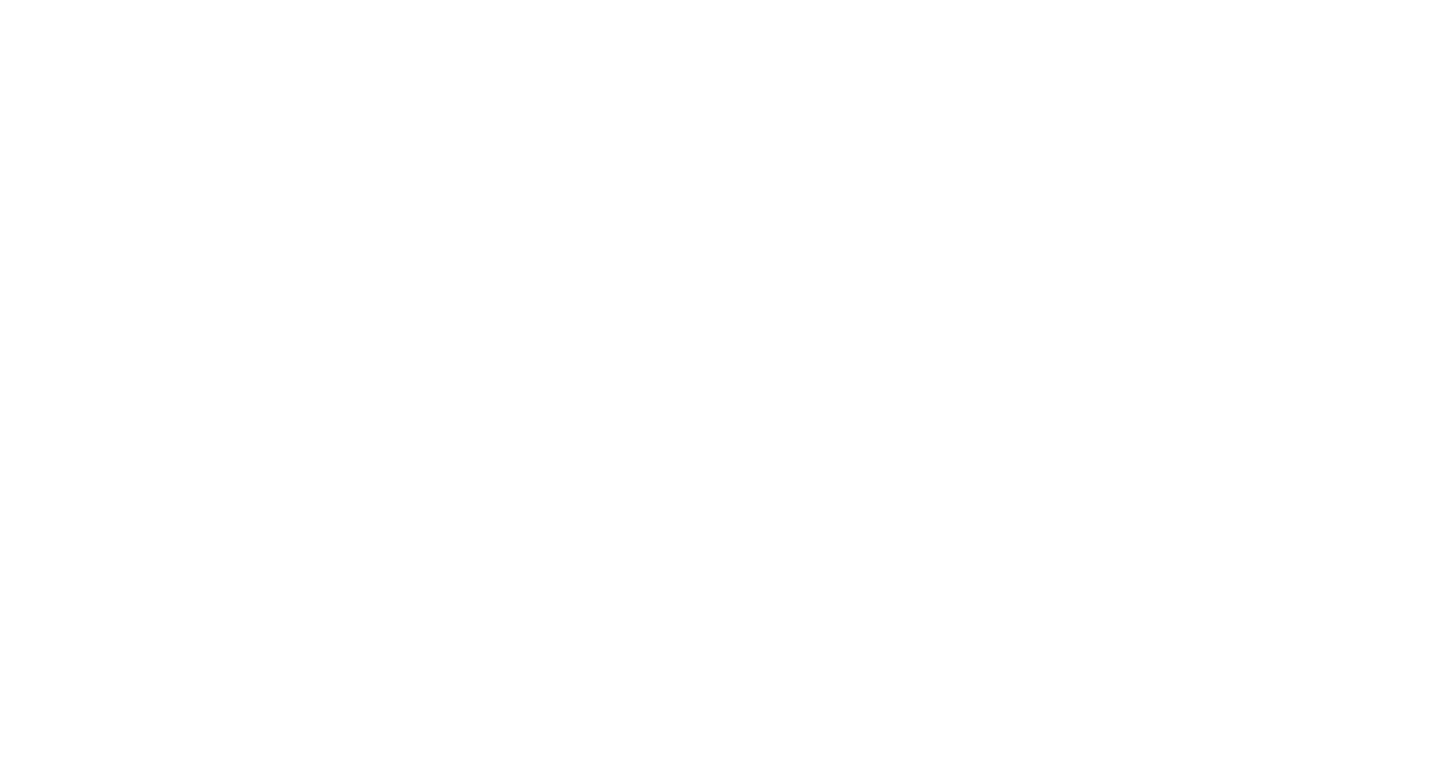 scroll, scrollTop: 0, scrollLeft: 0, axis: both 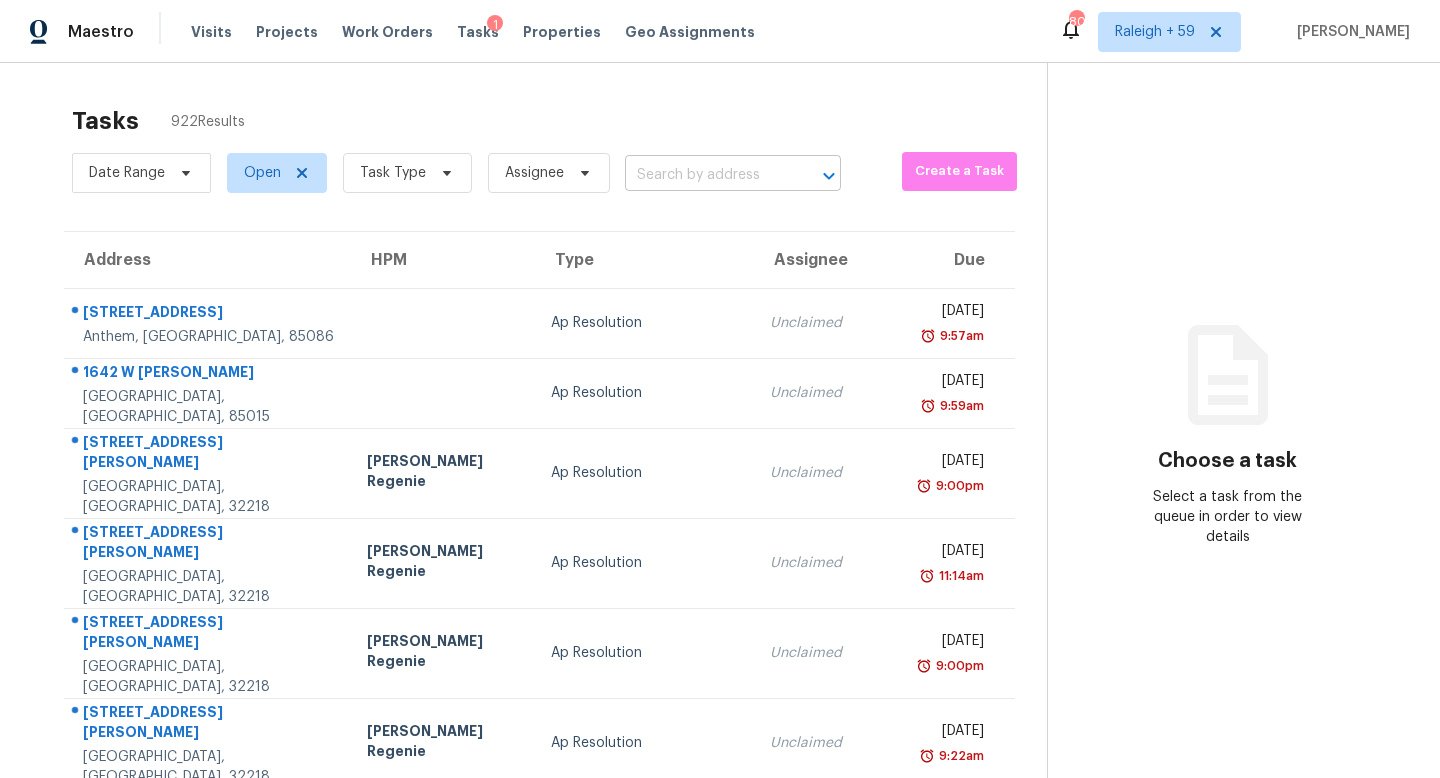 click at bounding box center [705, 175] 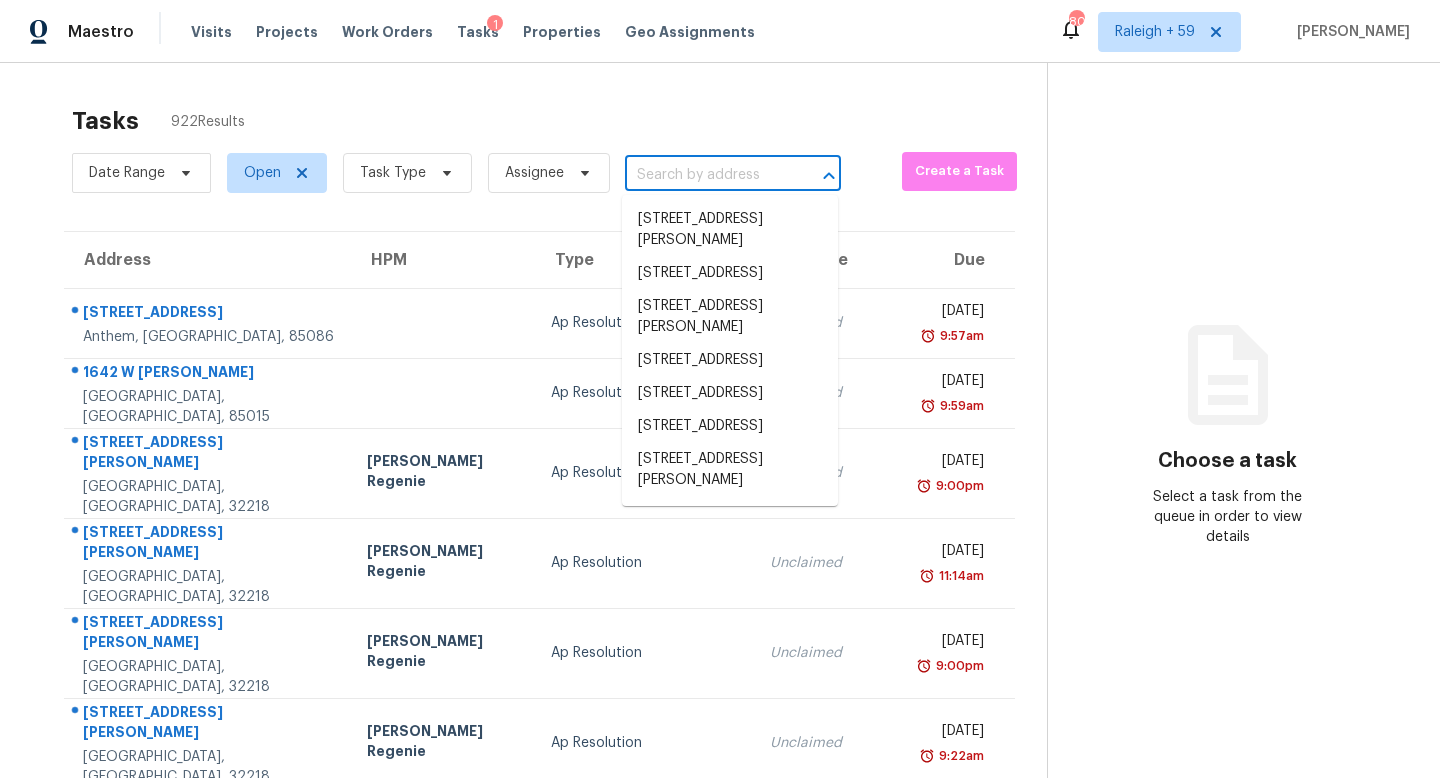 paste on "[STREET_ADDRESS]" 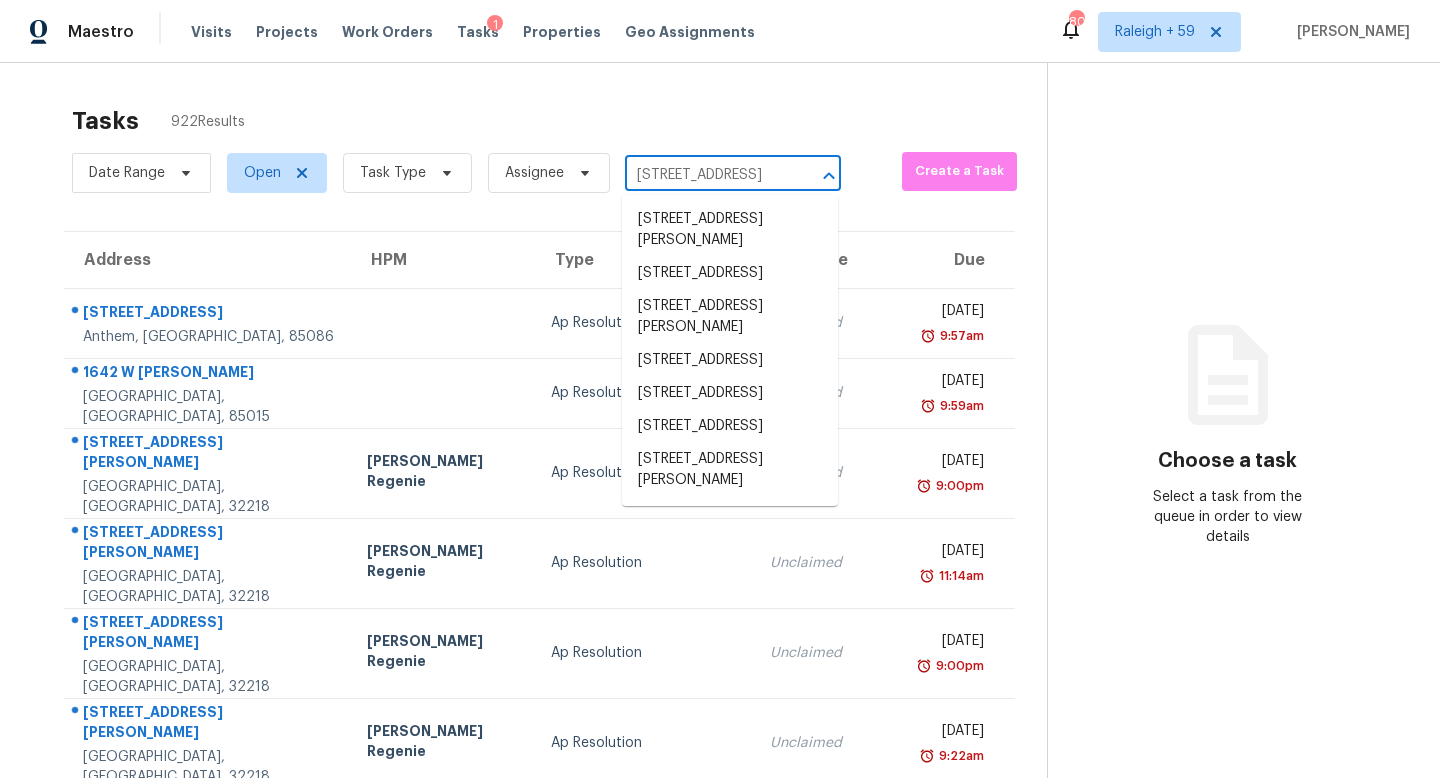 scroll, scrollTop: 0, scrollLeft: 90, axis: horizontal 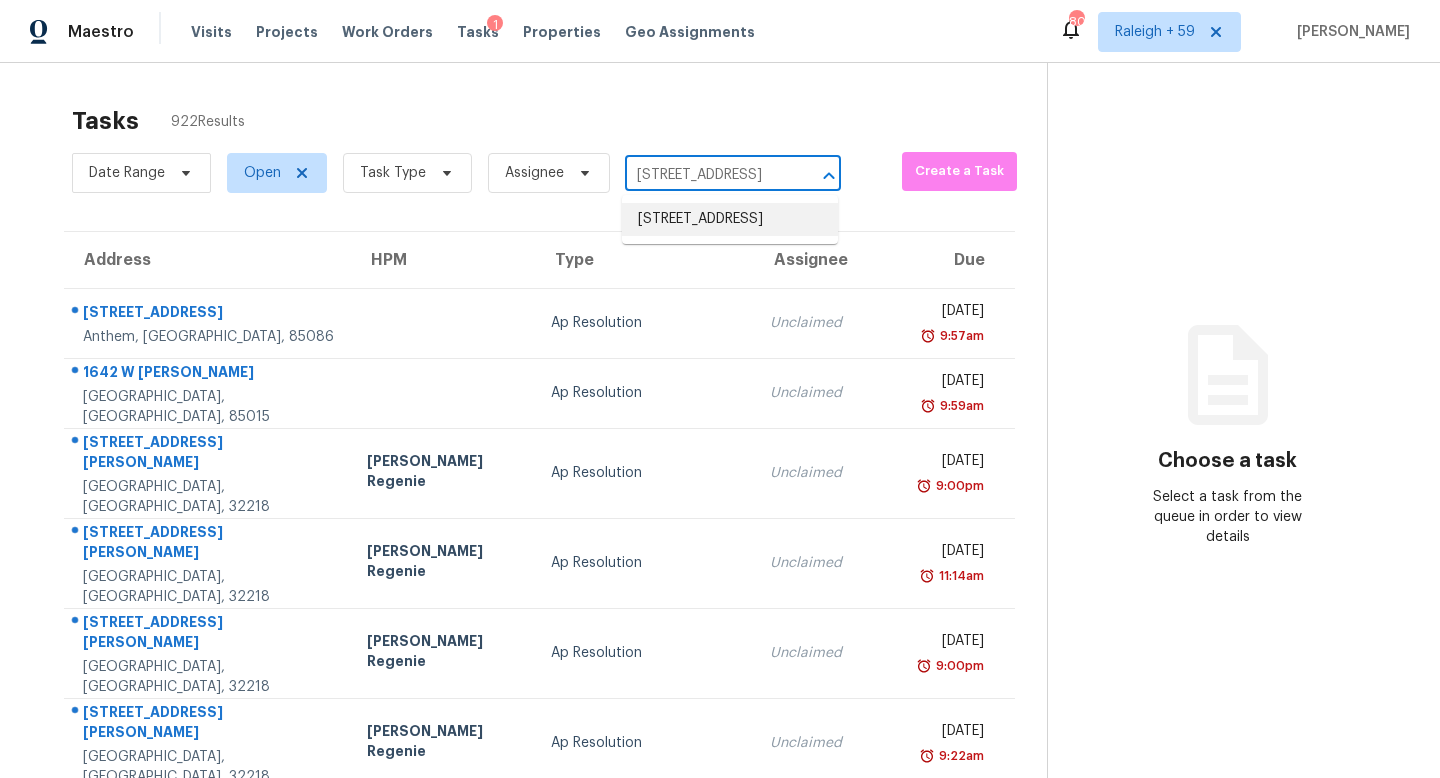 click on "[STREET_ADDRESS]" at bounding box center [730, 219] 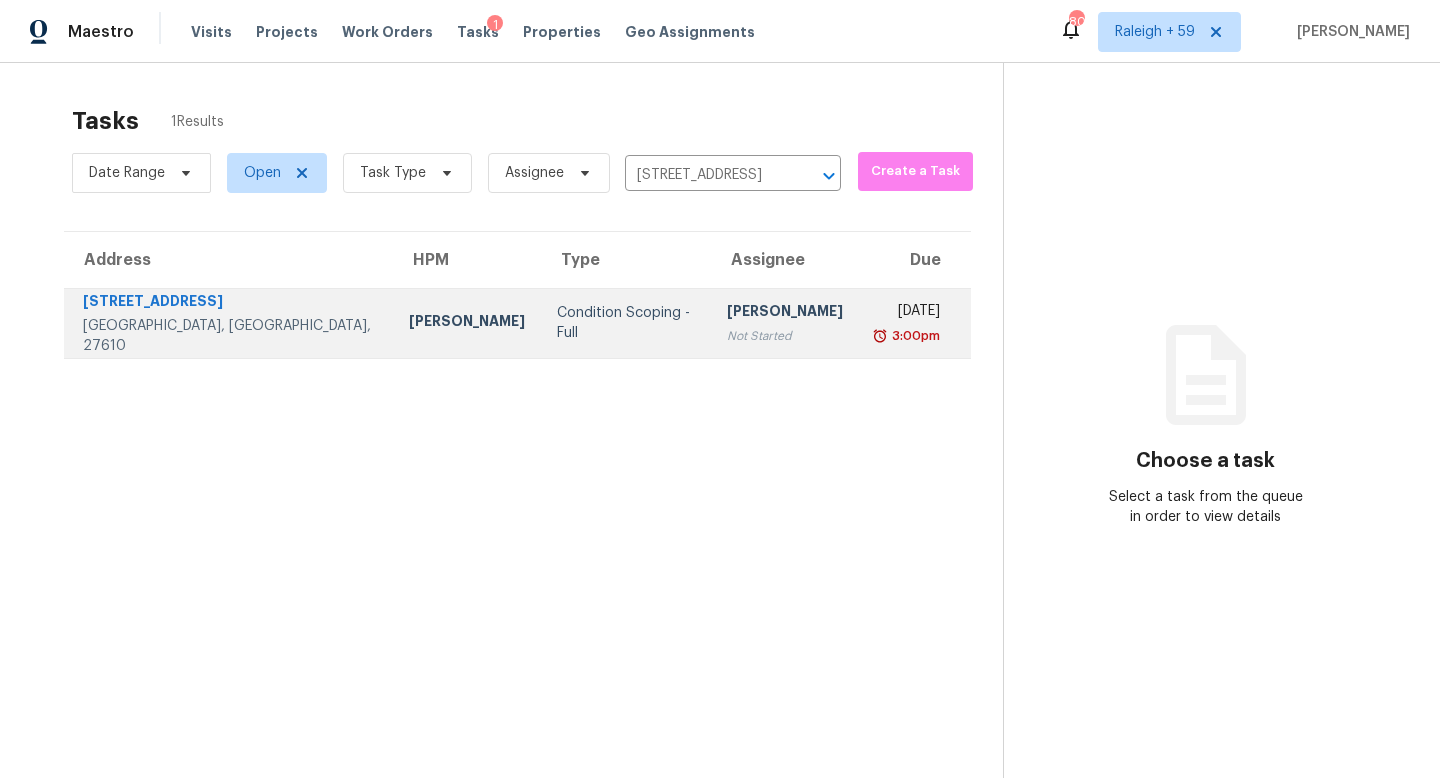 click on "[PERSON_NAME]" at bounding box center [785, 313] 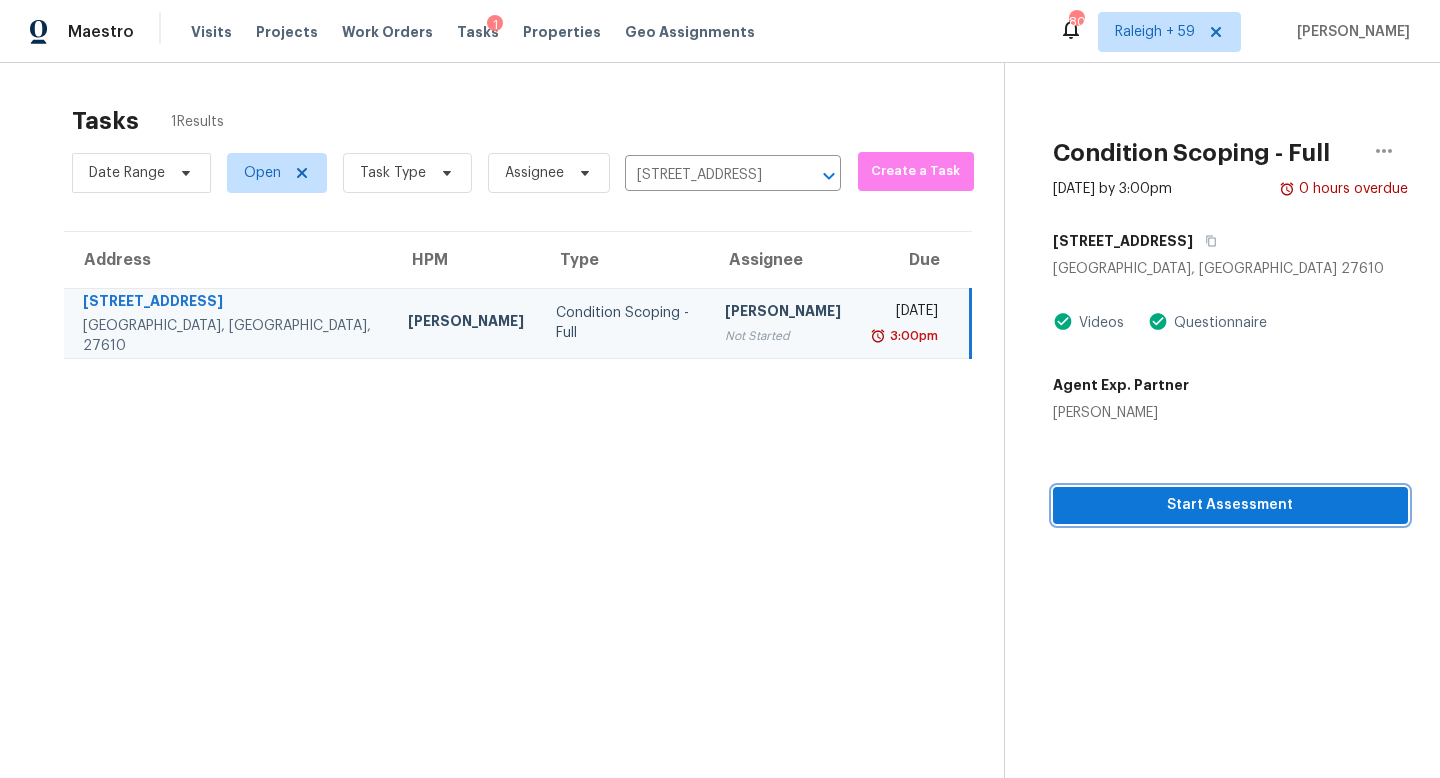 click on "Start Assessment" at bounding box center (1230, 505) 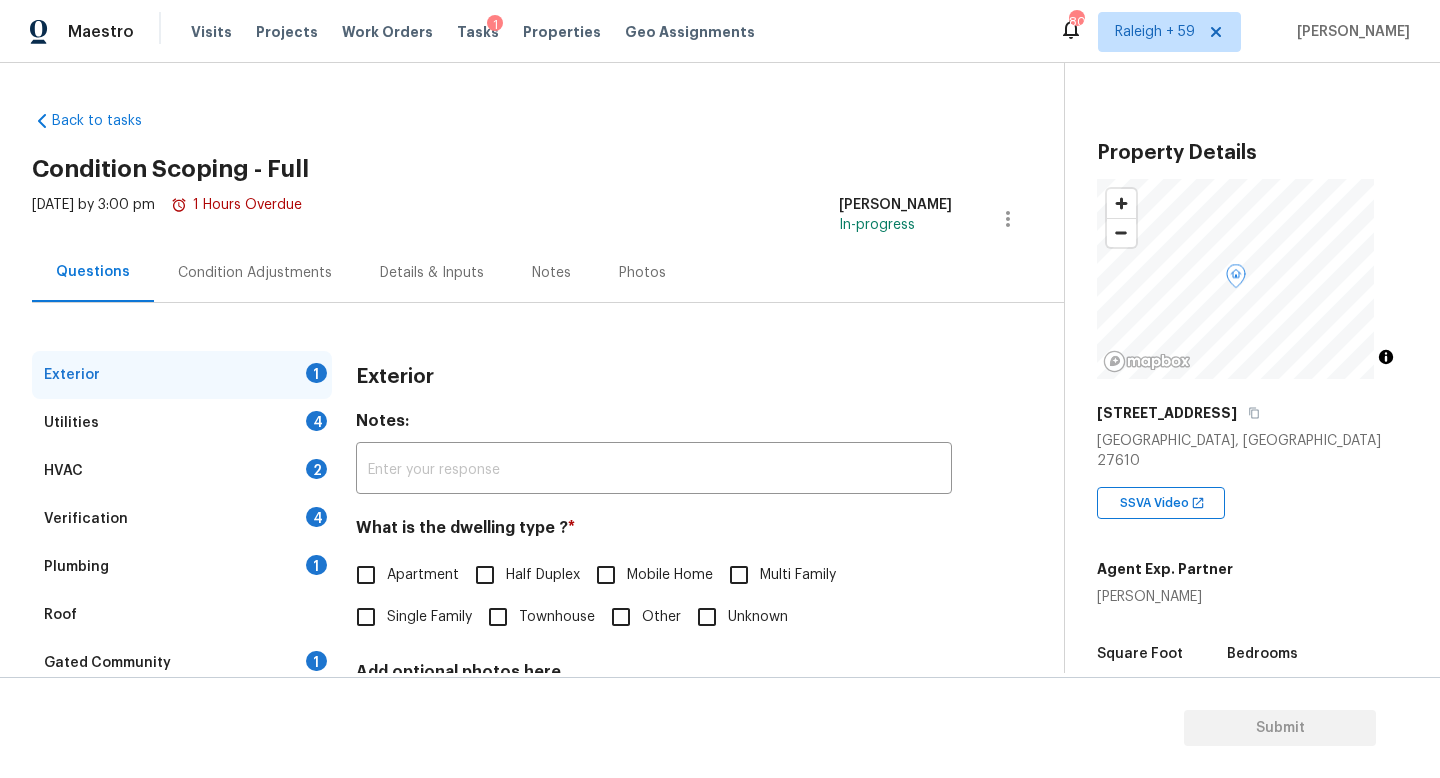 click on "[STREET_ADDRESS]" at bounding box center (1252, 413) 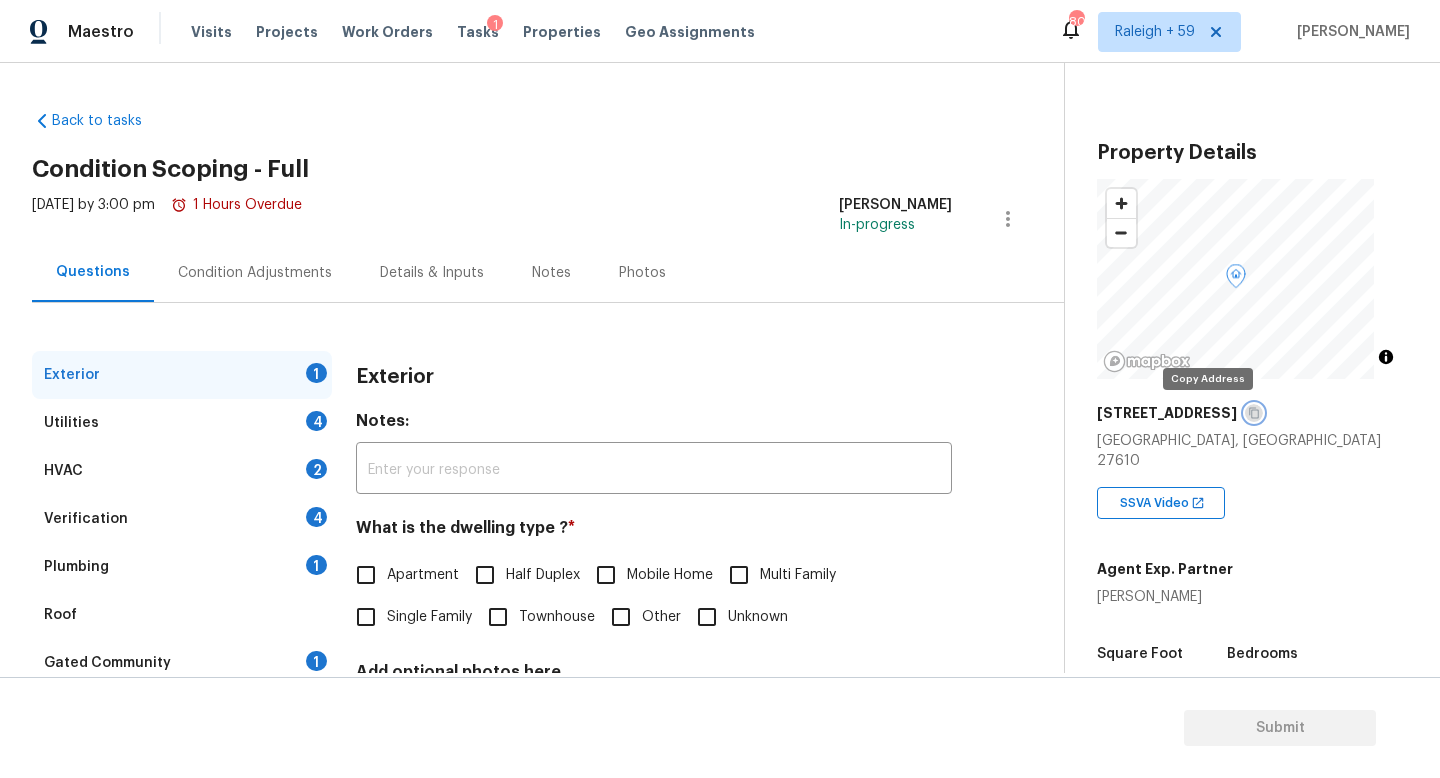 click 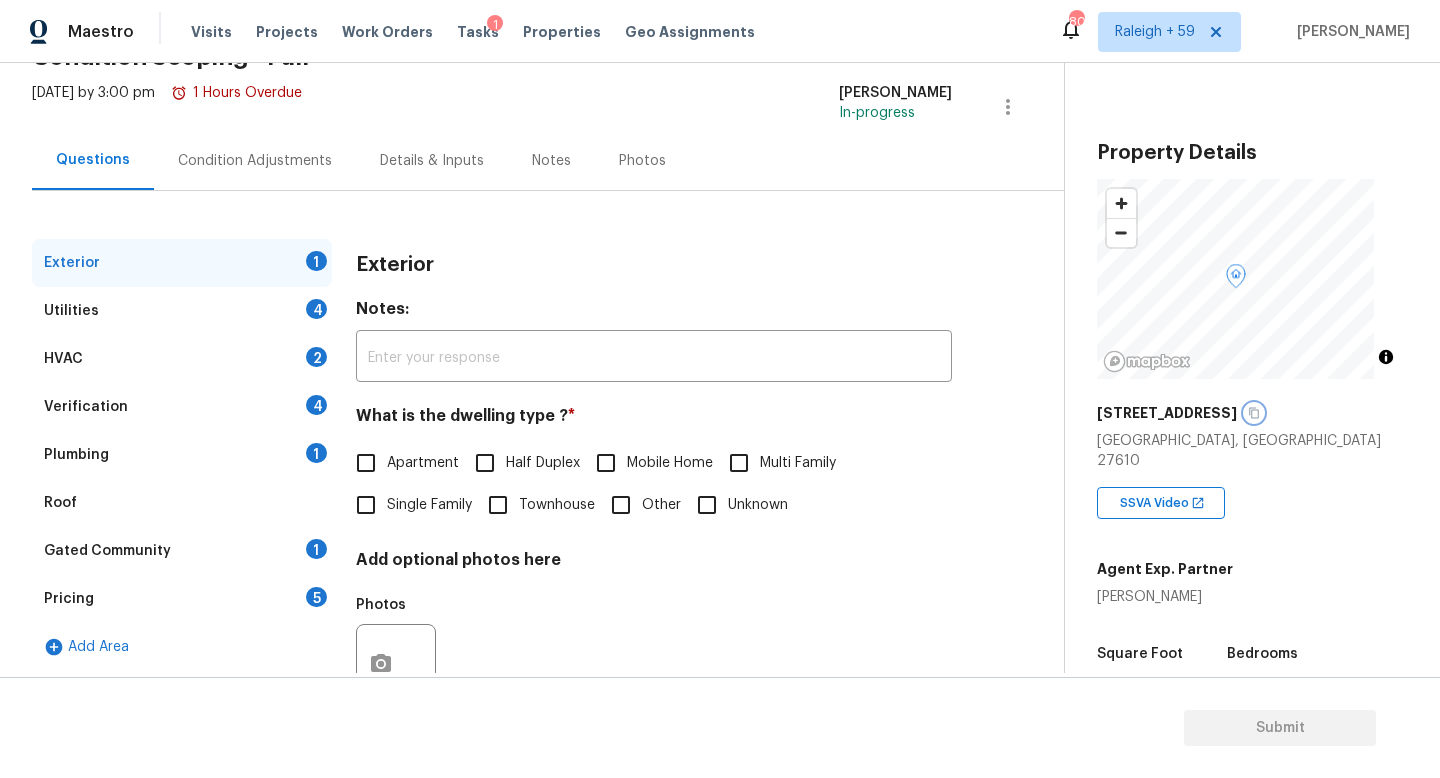 scroll, scrollTop: 173, scrollLeft: 0, axis: vertical 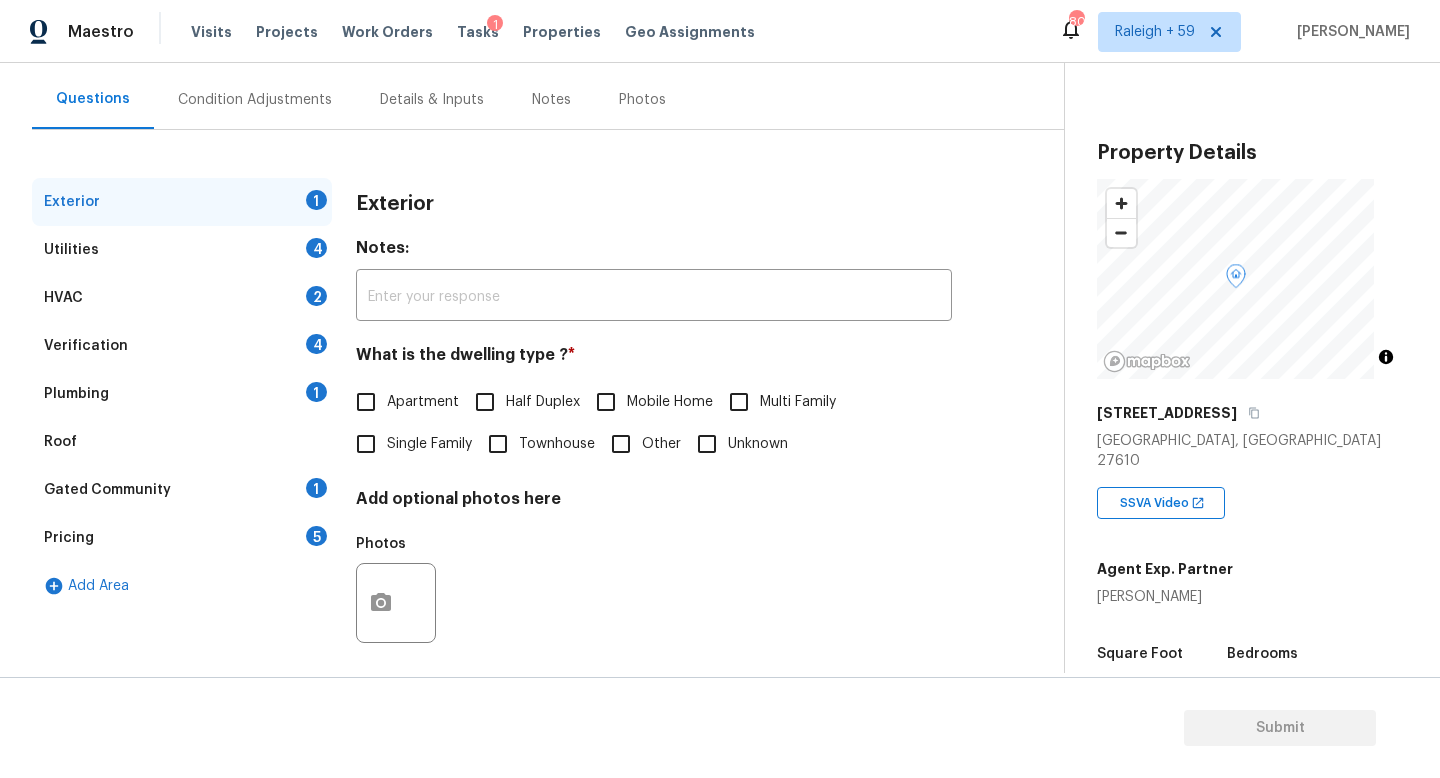 click on "Single Family" at bounding box center [408, 444] 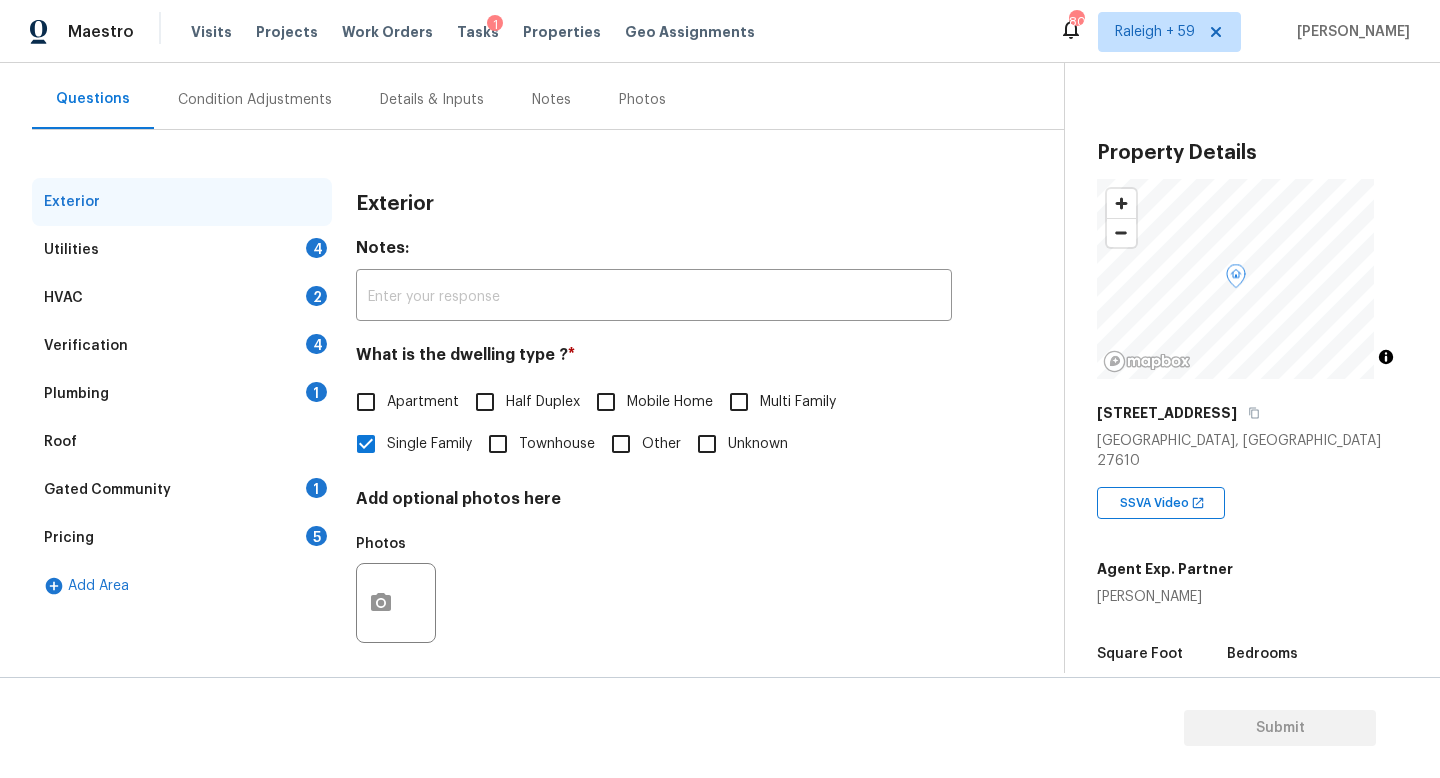 click on "Verification 4" at bounding box center (182, 346) 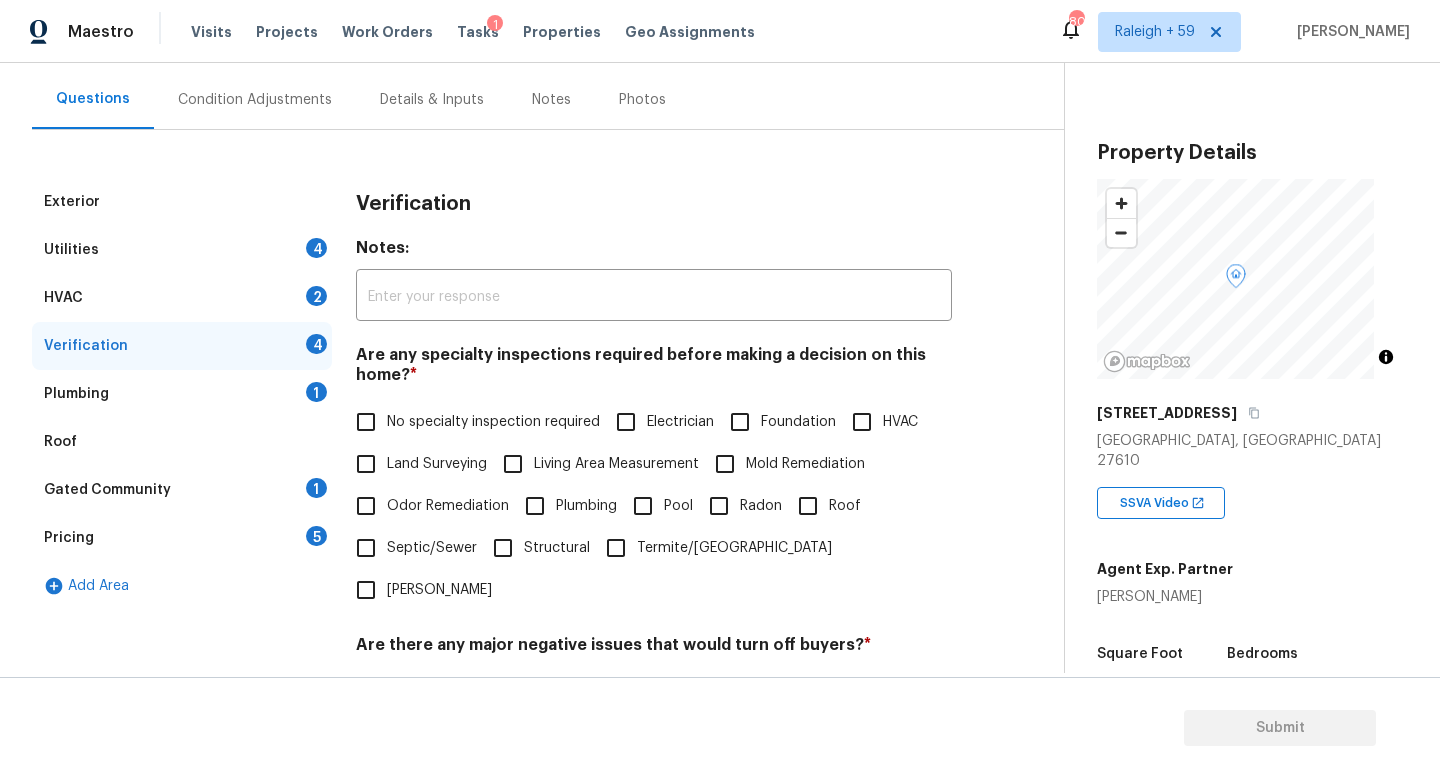 click on "No specialty inspection required" at bounding box center (472, 422) 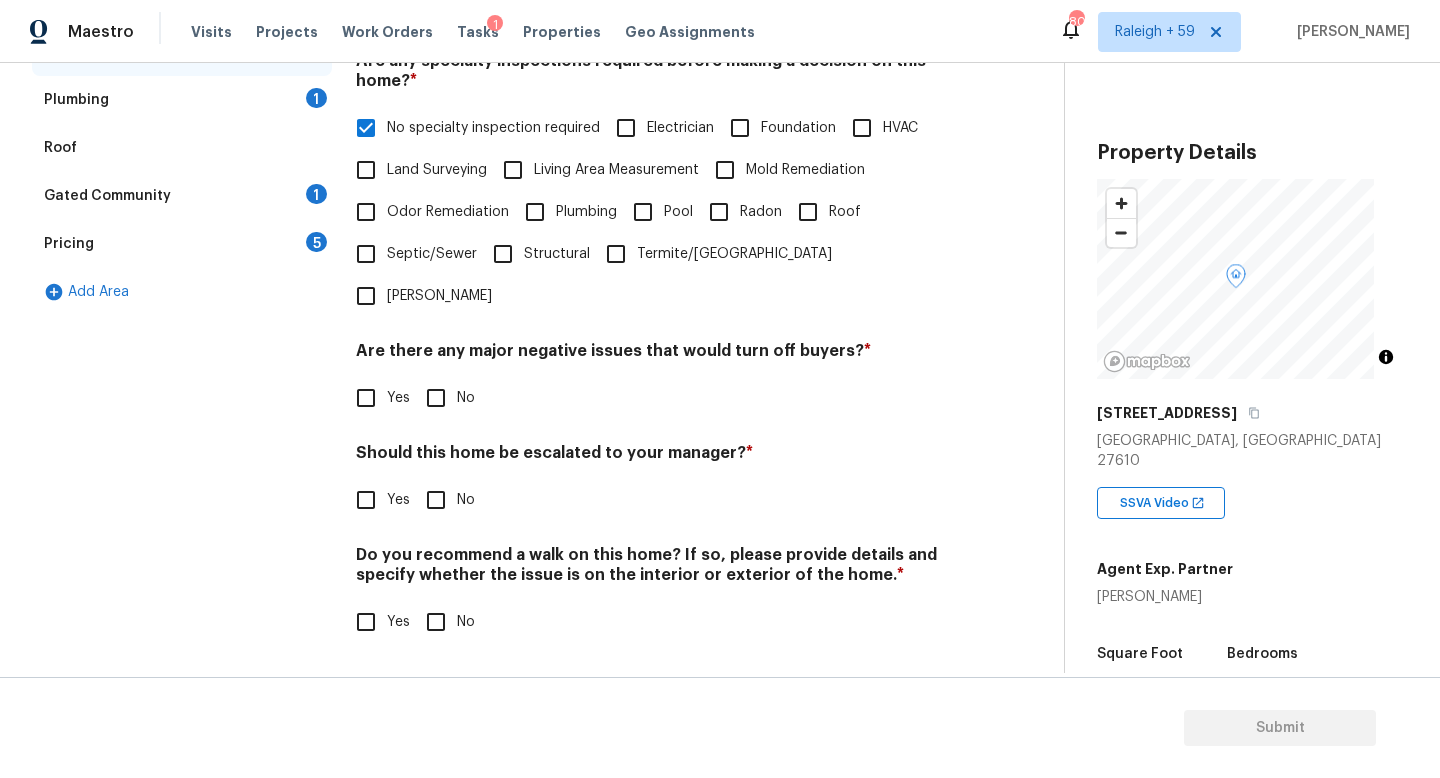 scroll, scrollTop: 482, scrollLeft: 0, axis: vertical 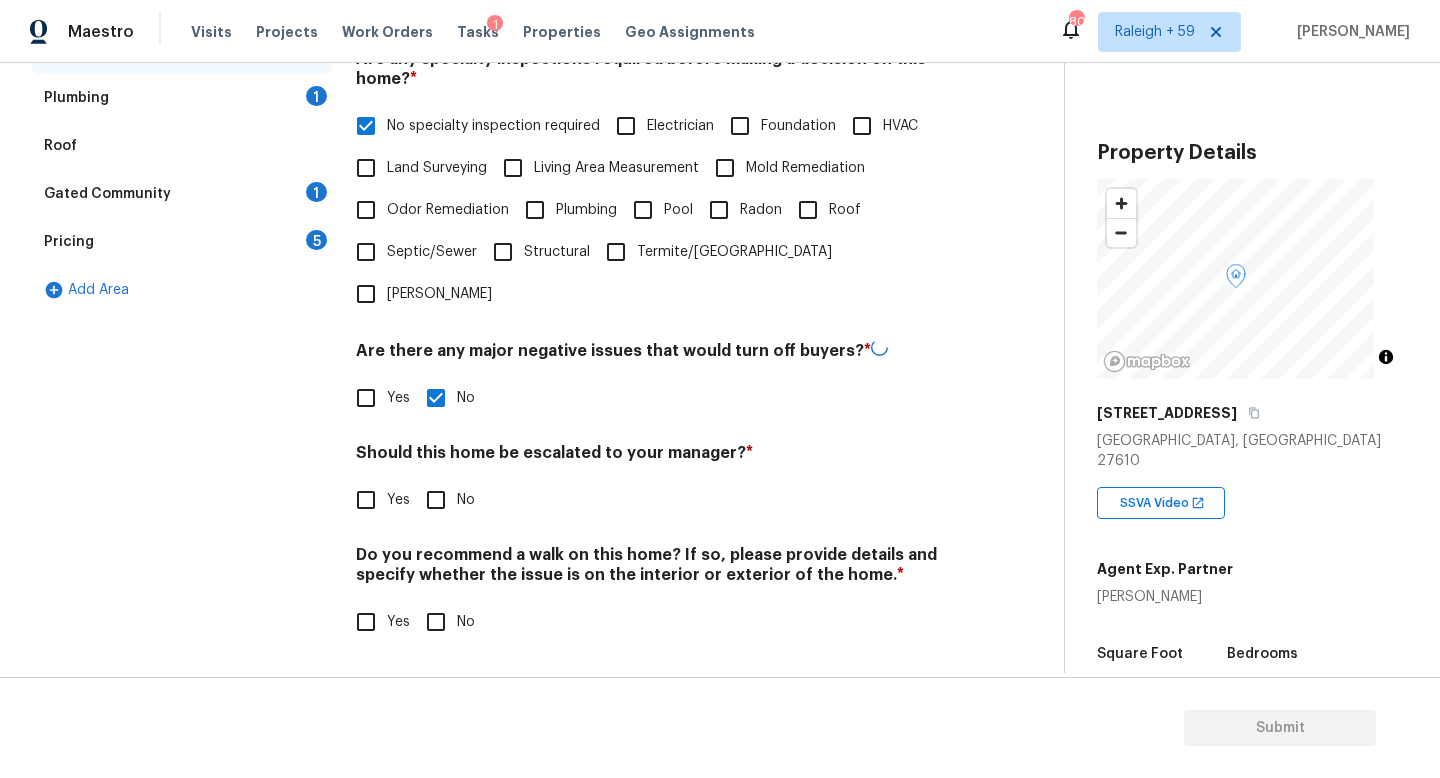 click on "Should this home be escalated to your manager?  * Yes No" at bounding box center (654, 482) 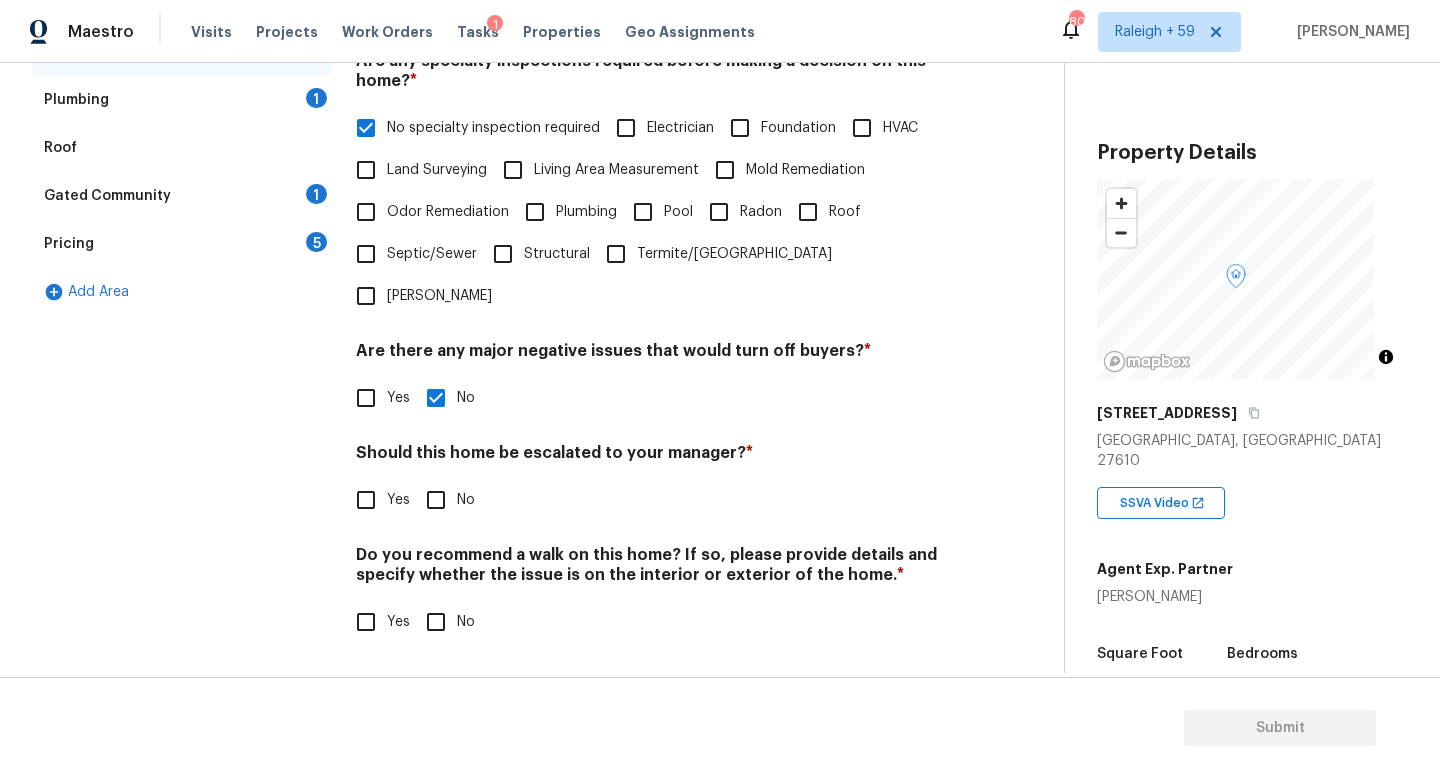 click on "Do you recommend a walk on this home? If so, please provide details and specify whether the issue is on the interior or exterior of the home.  *" at bounding box center [654, 569] 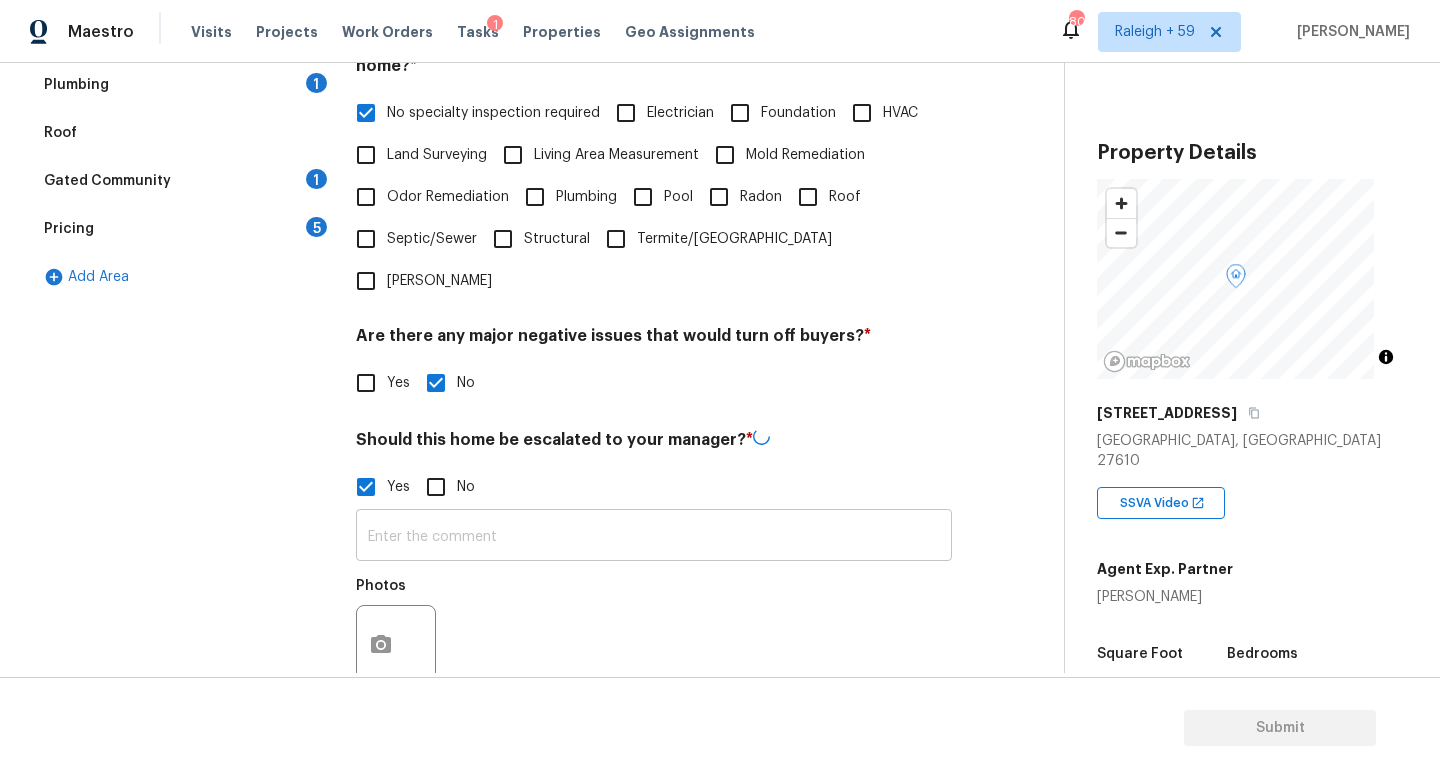 click at bounding box center [654, 537] 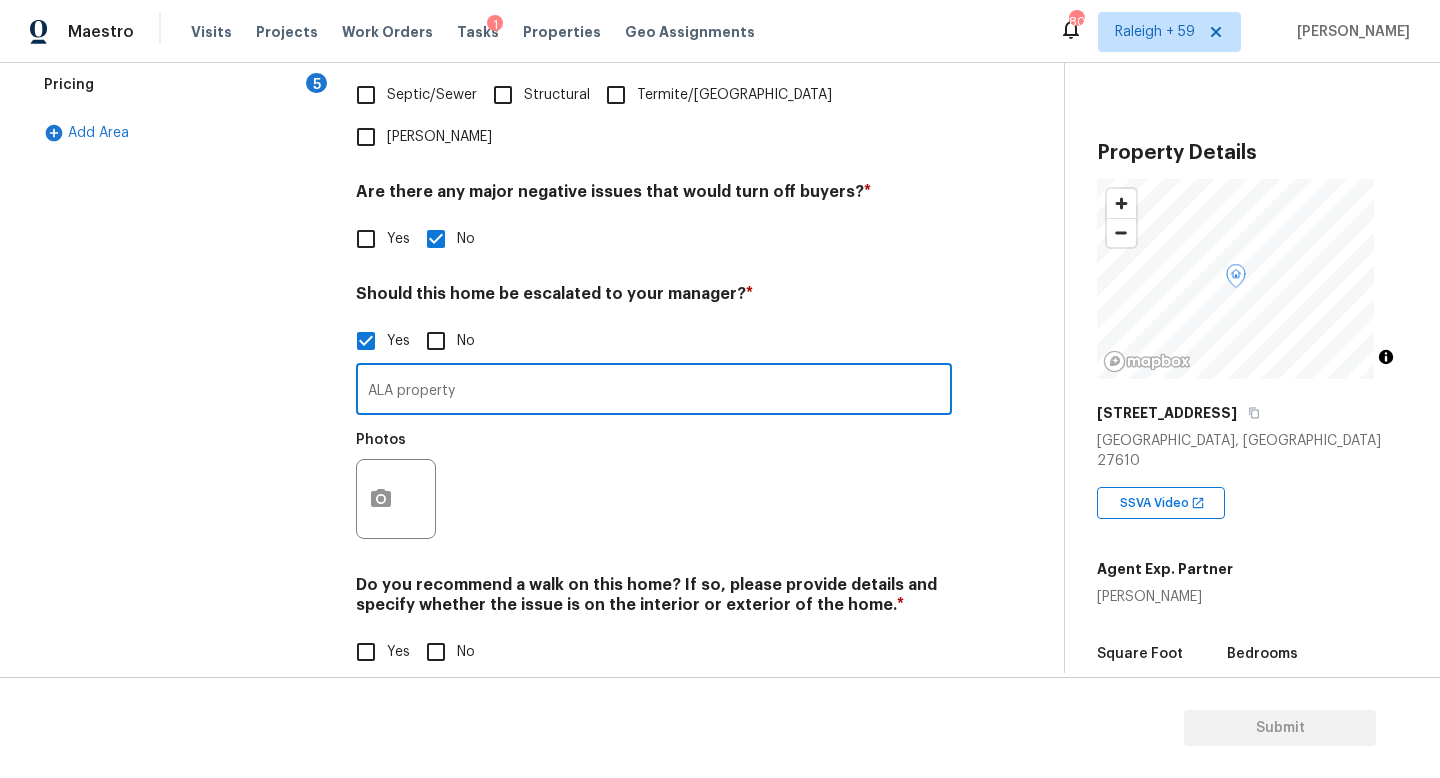 scroll, scrollTop: 672, scrollLeft: 0, axis: vertical 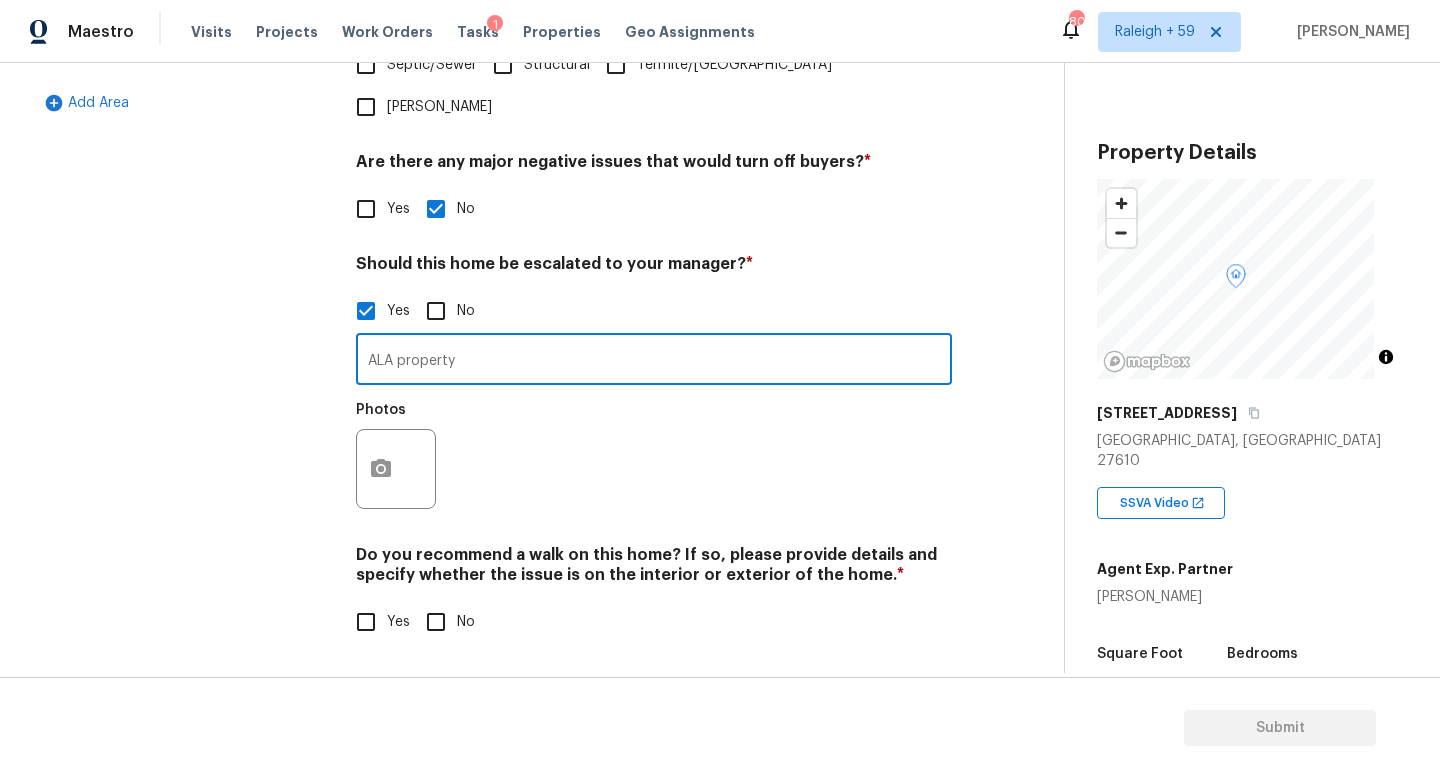 type on "ALA property" 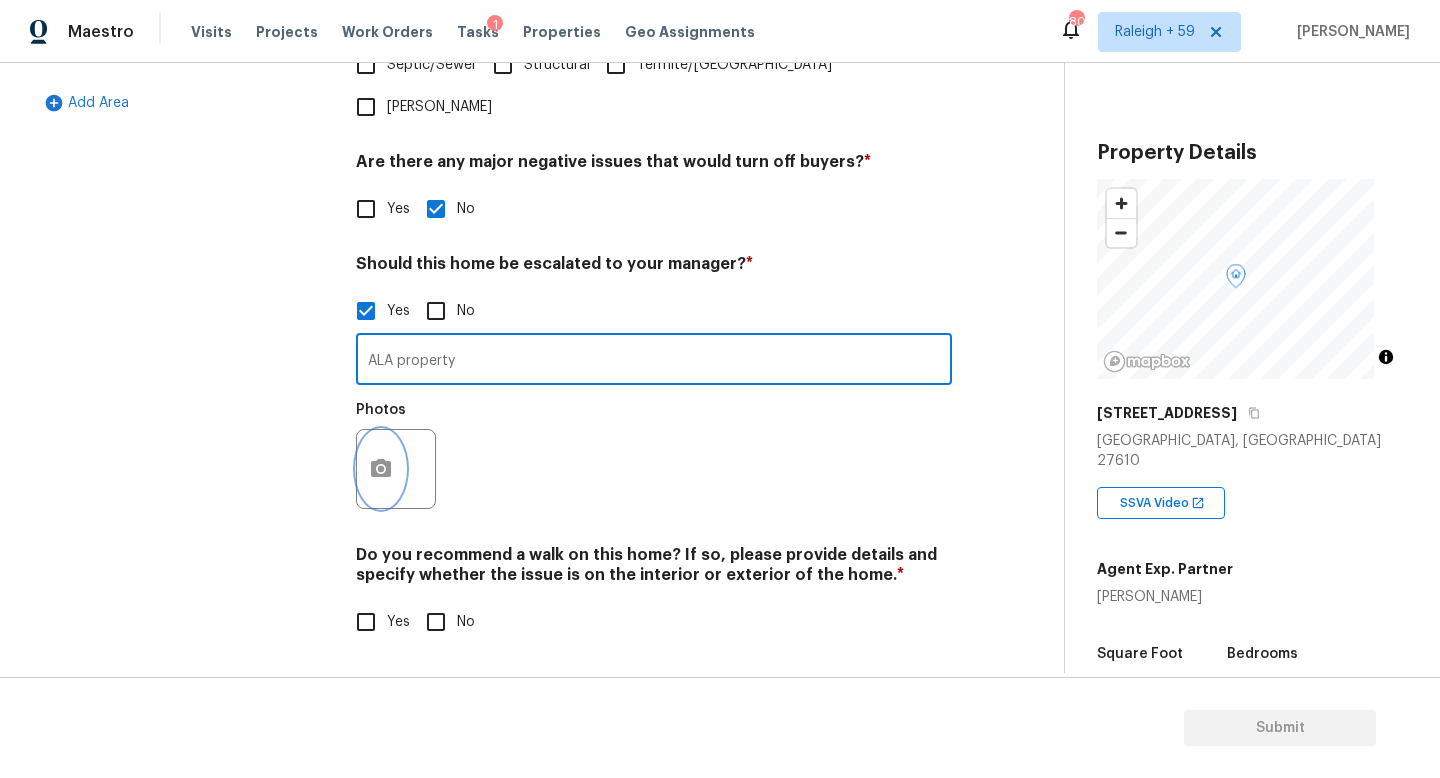 click 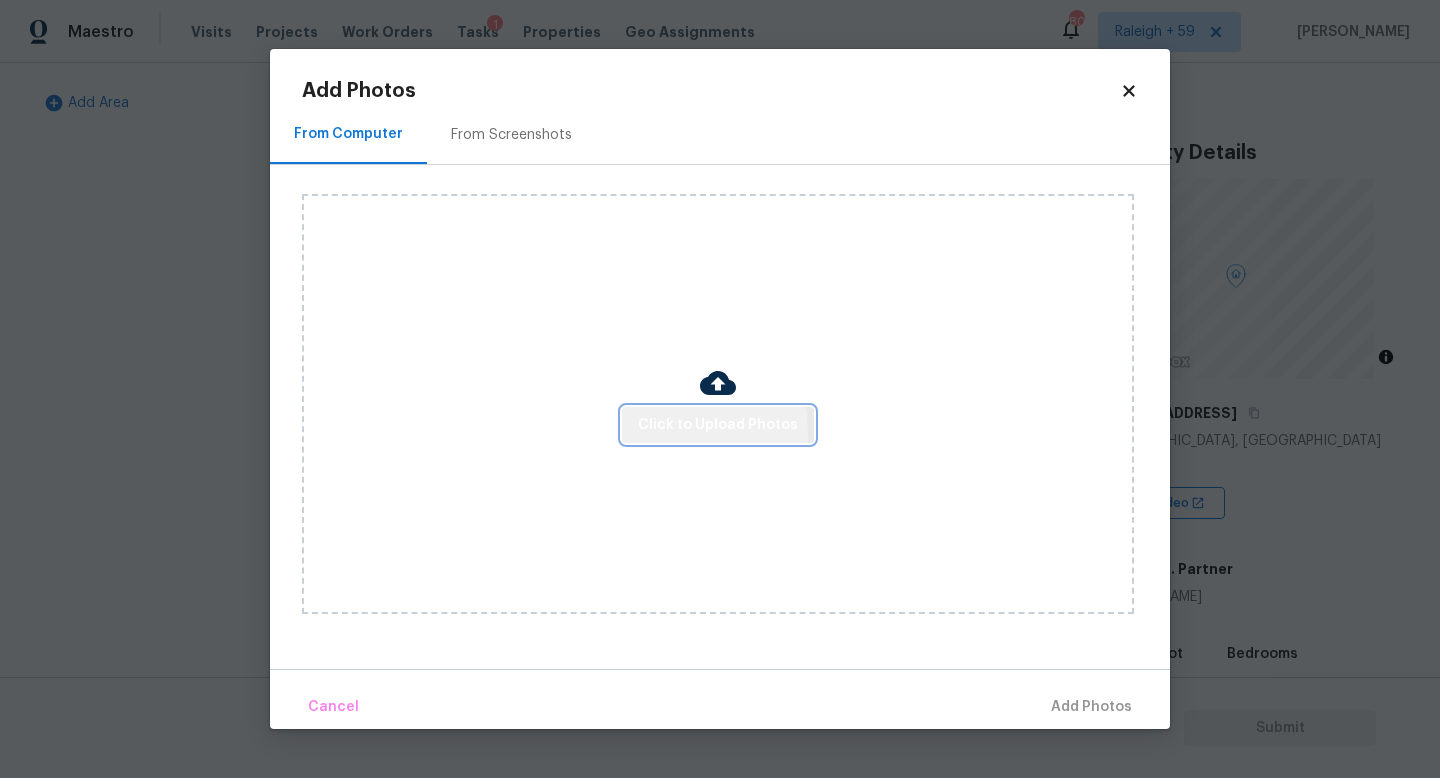click on "Click to Upload Photos" at bounding box center [718, 425] 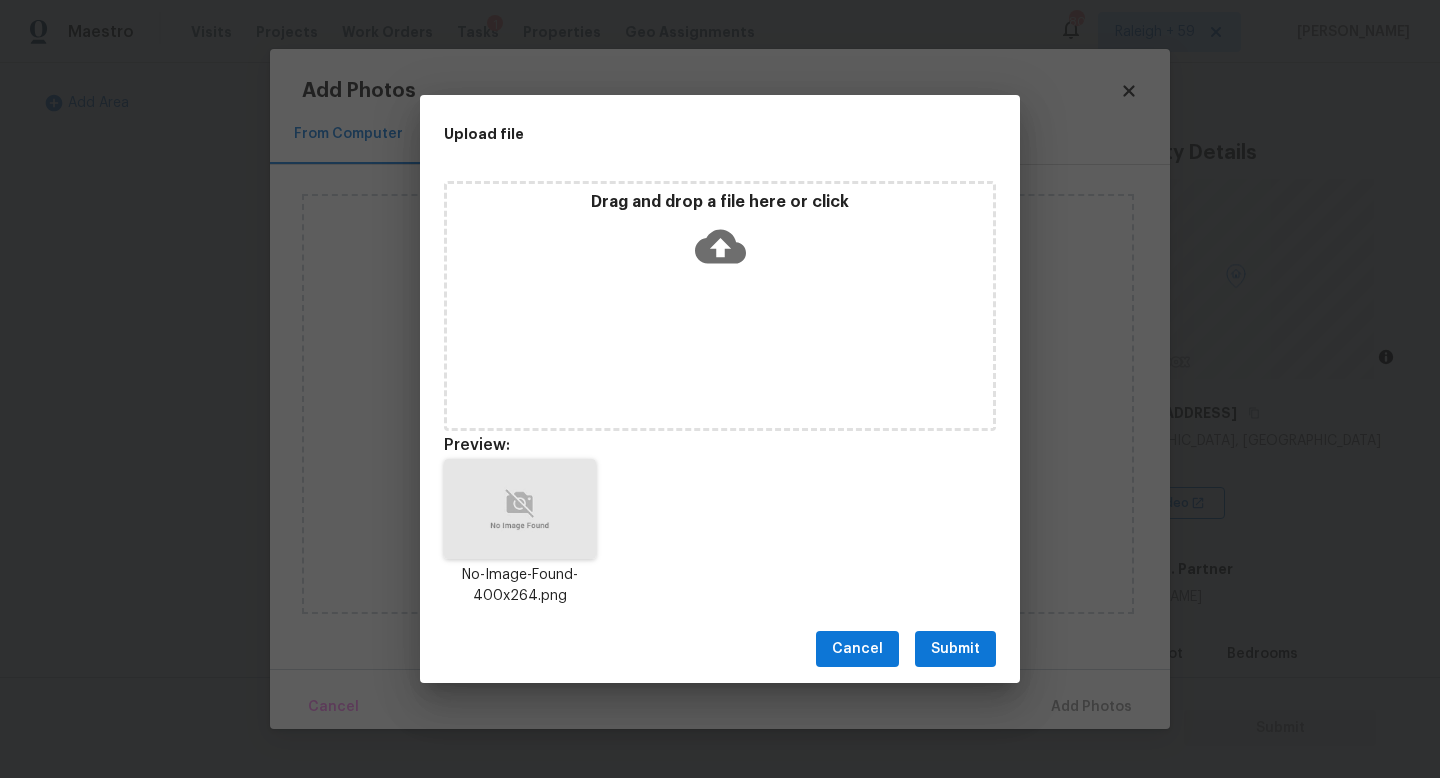 click on "Submit" at bounding box center [955, 649] 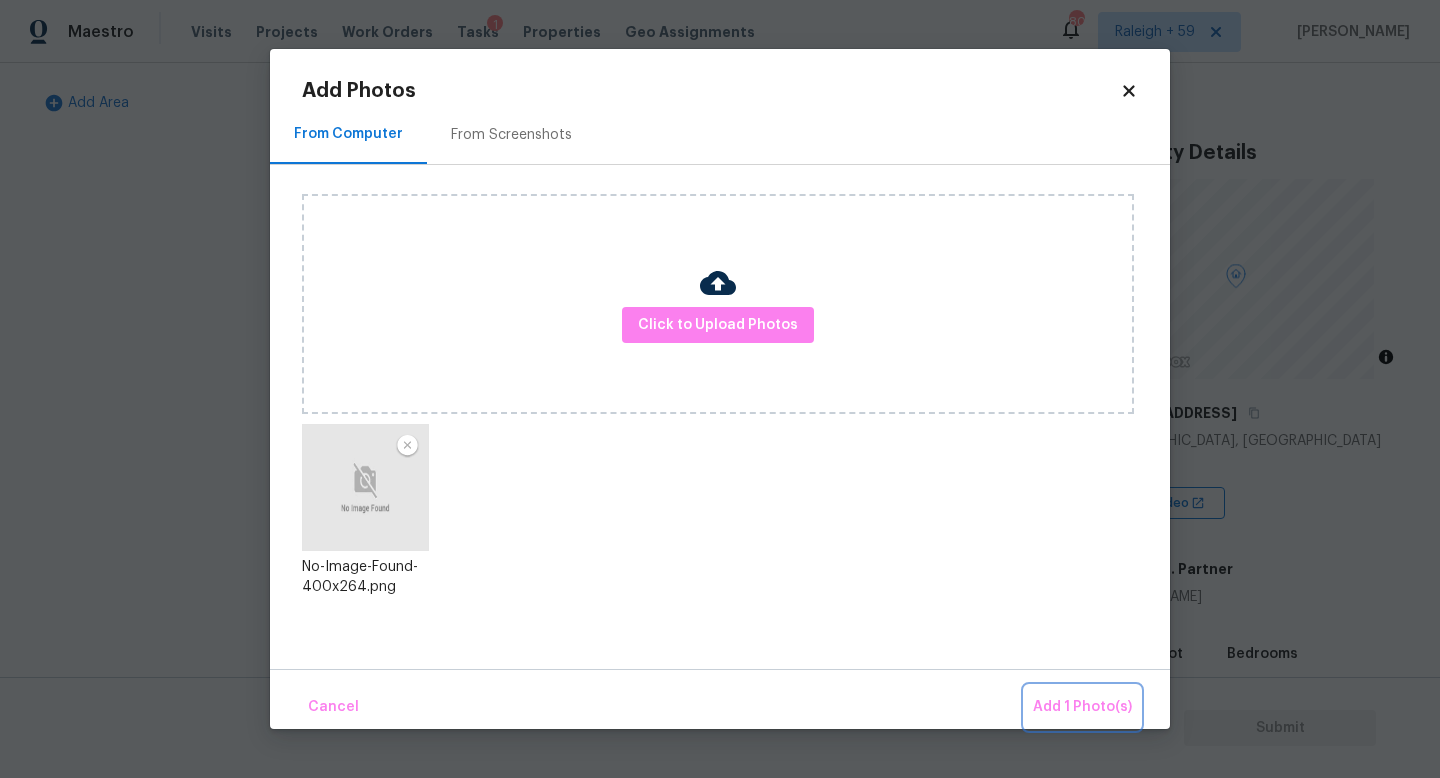 click on "Add 1 Photo(s)" at bounding box center (1082, 707) 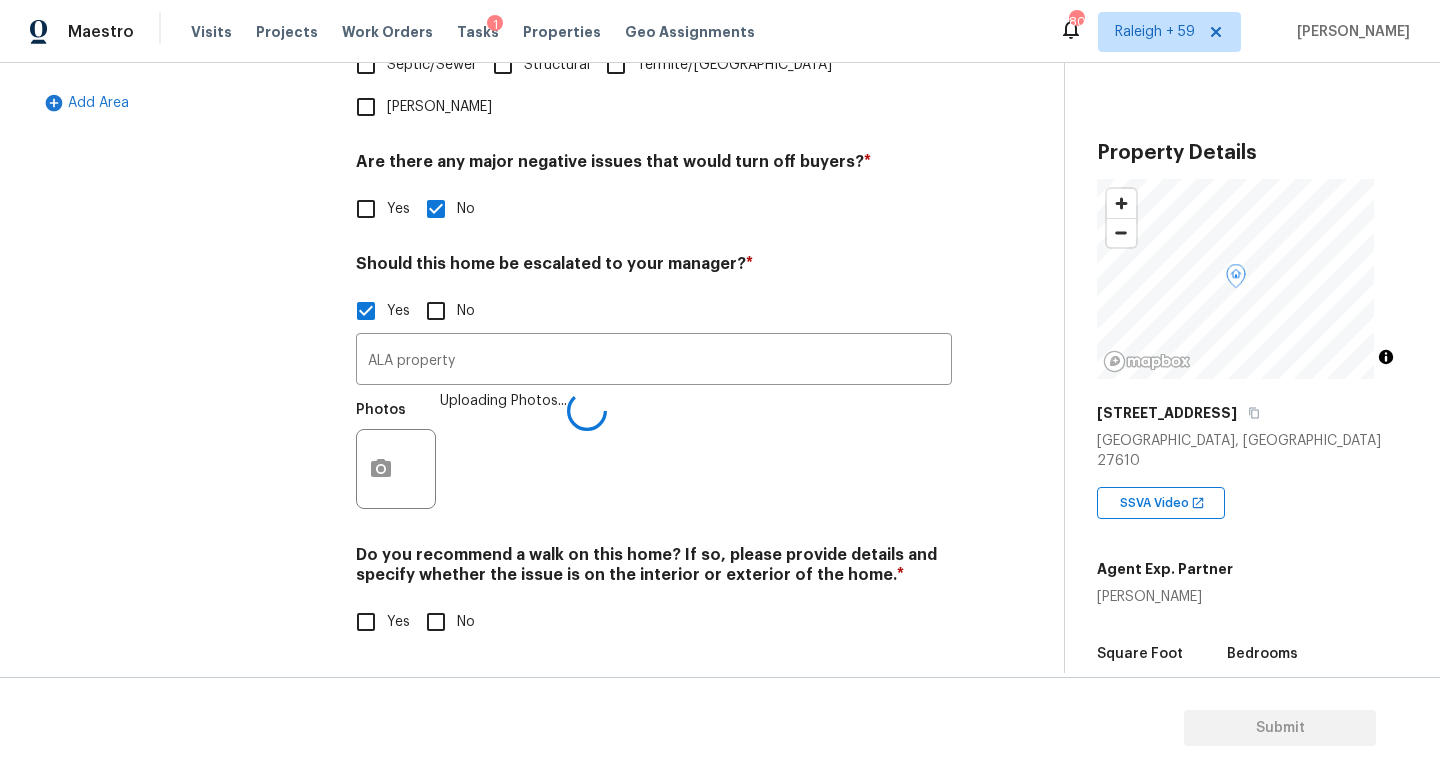 click on "No" at bounding box center (436, 622) 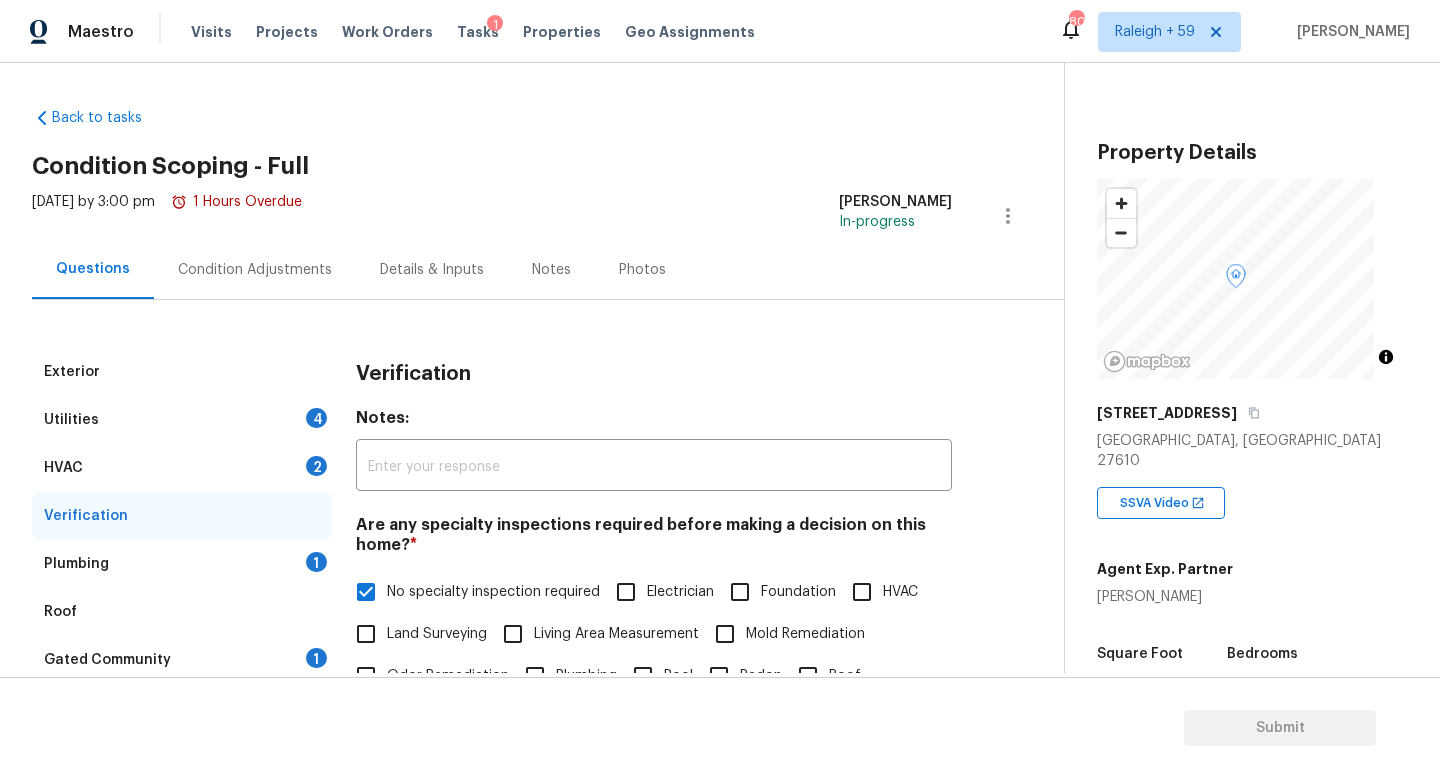 scroll, scrollTop: 0, scrollLeft: 0, axis: both 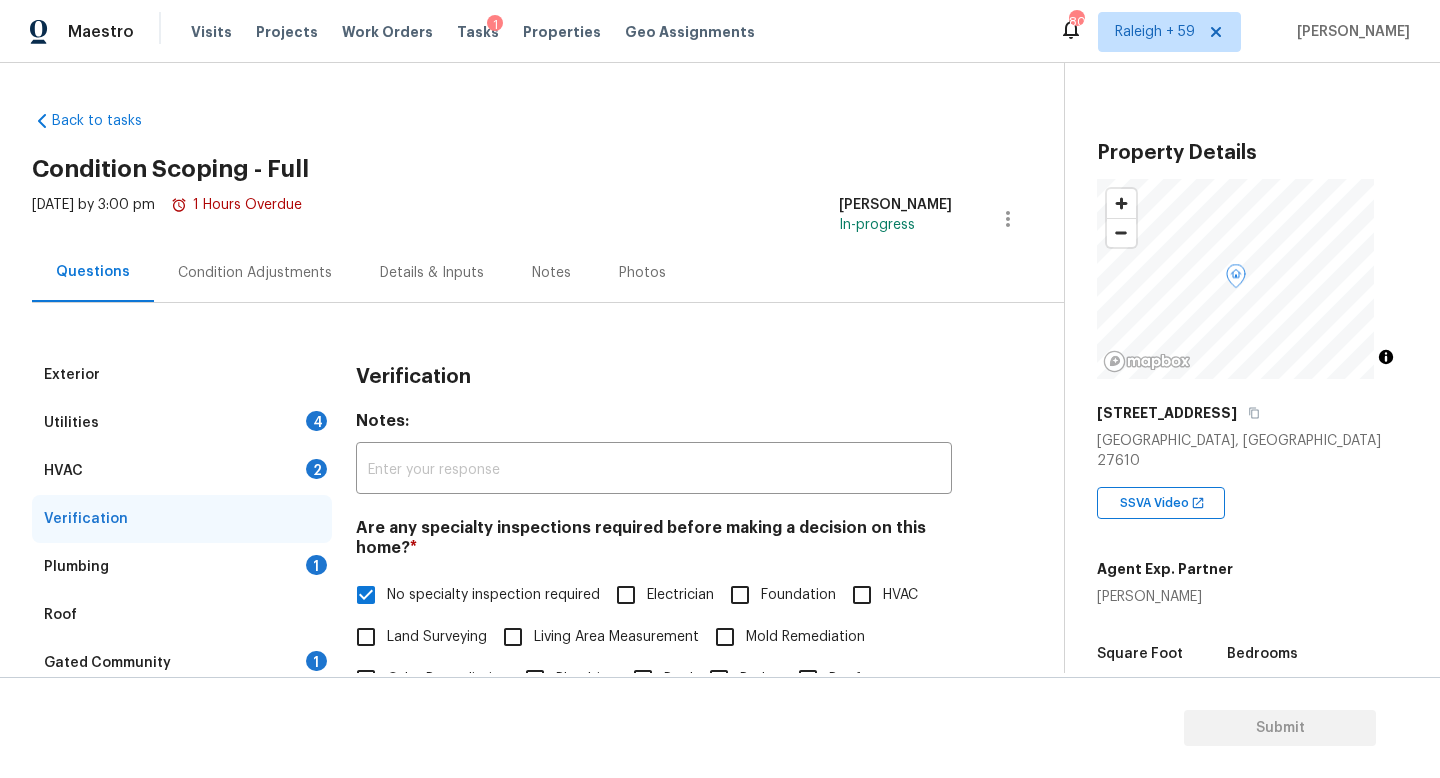 click on "Plumbing 1" at bounding box center [182, 567] 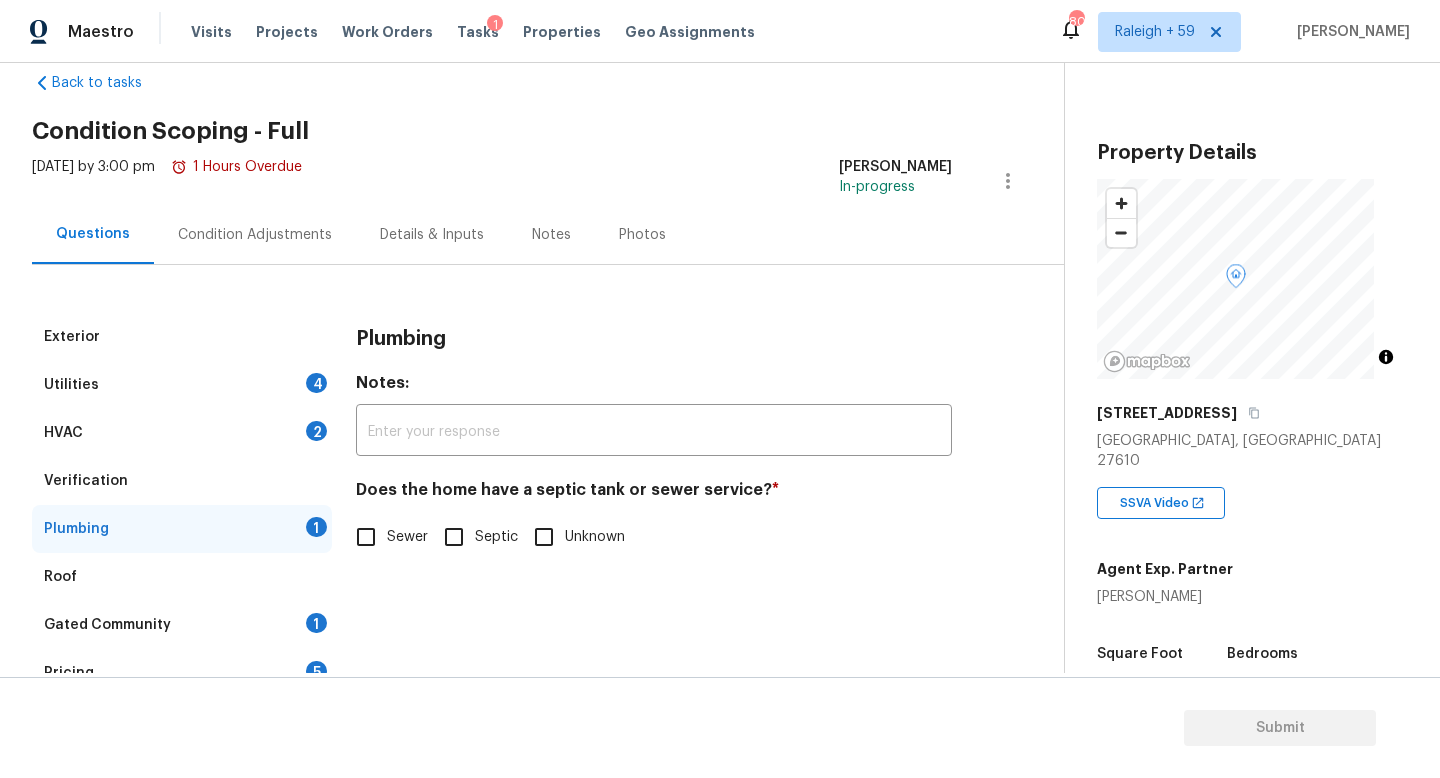 click on "Details & Inputs" at bounding box center (432, 234) 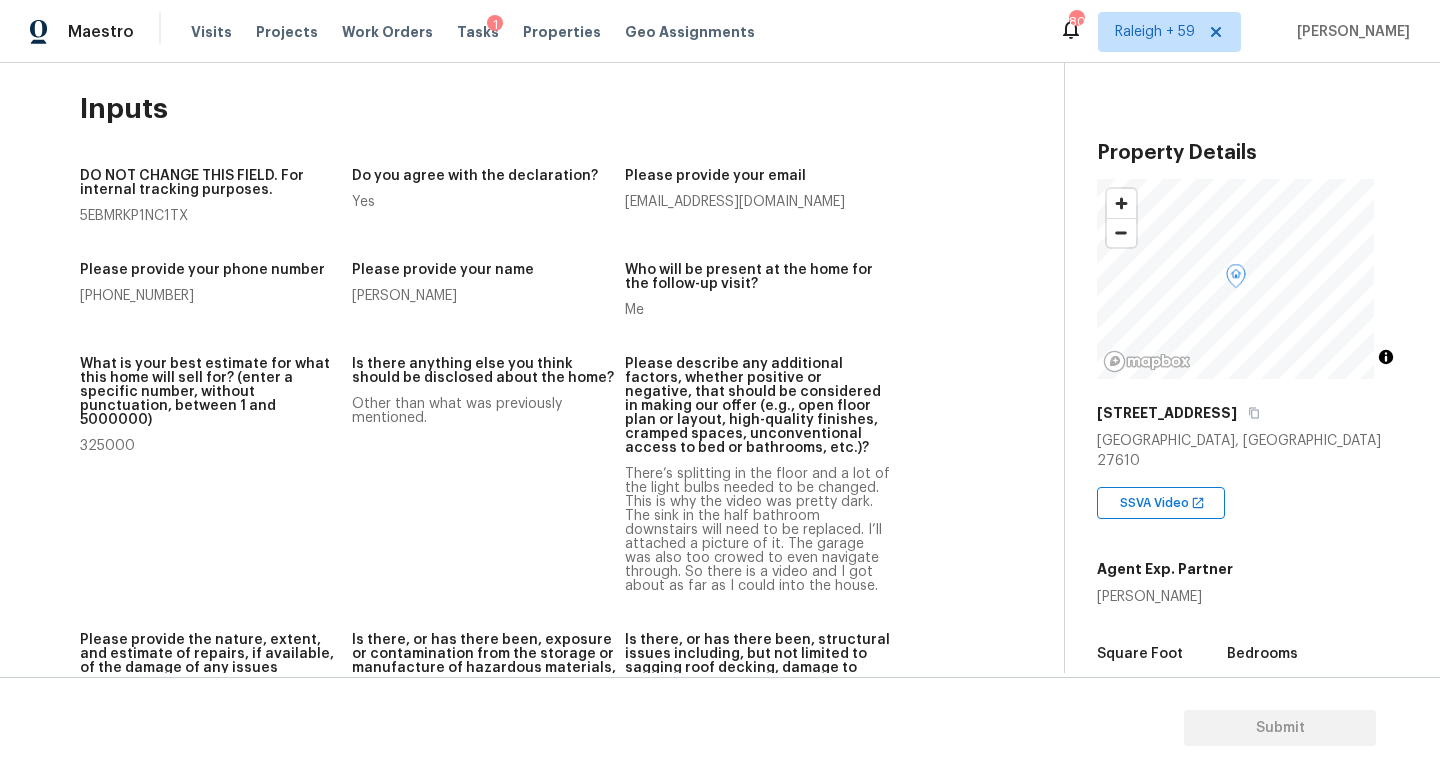 scroll, scrollTop: 0, scrollLeft: 0, axis: both 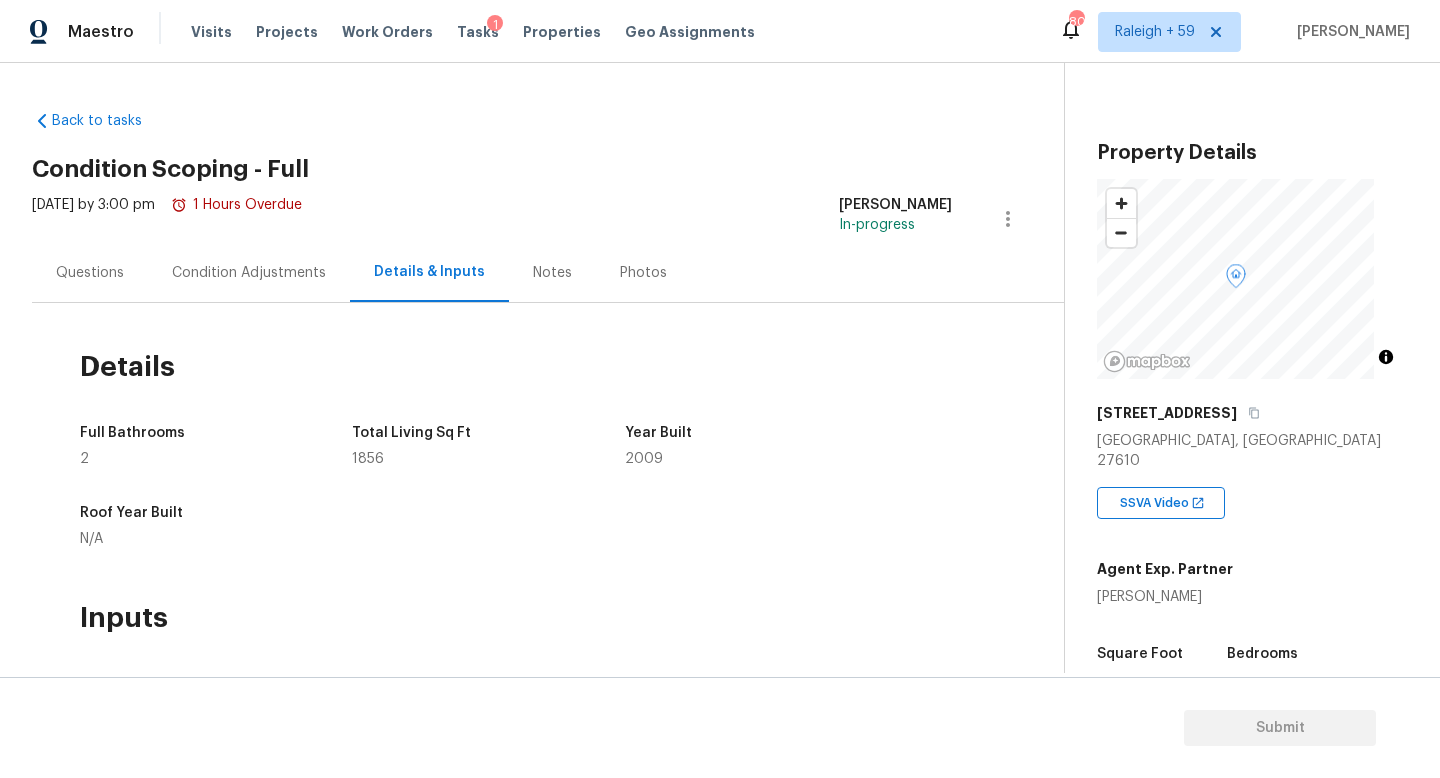 click on "Questions" at bounding box center (90, 272) 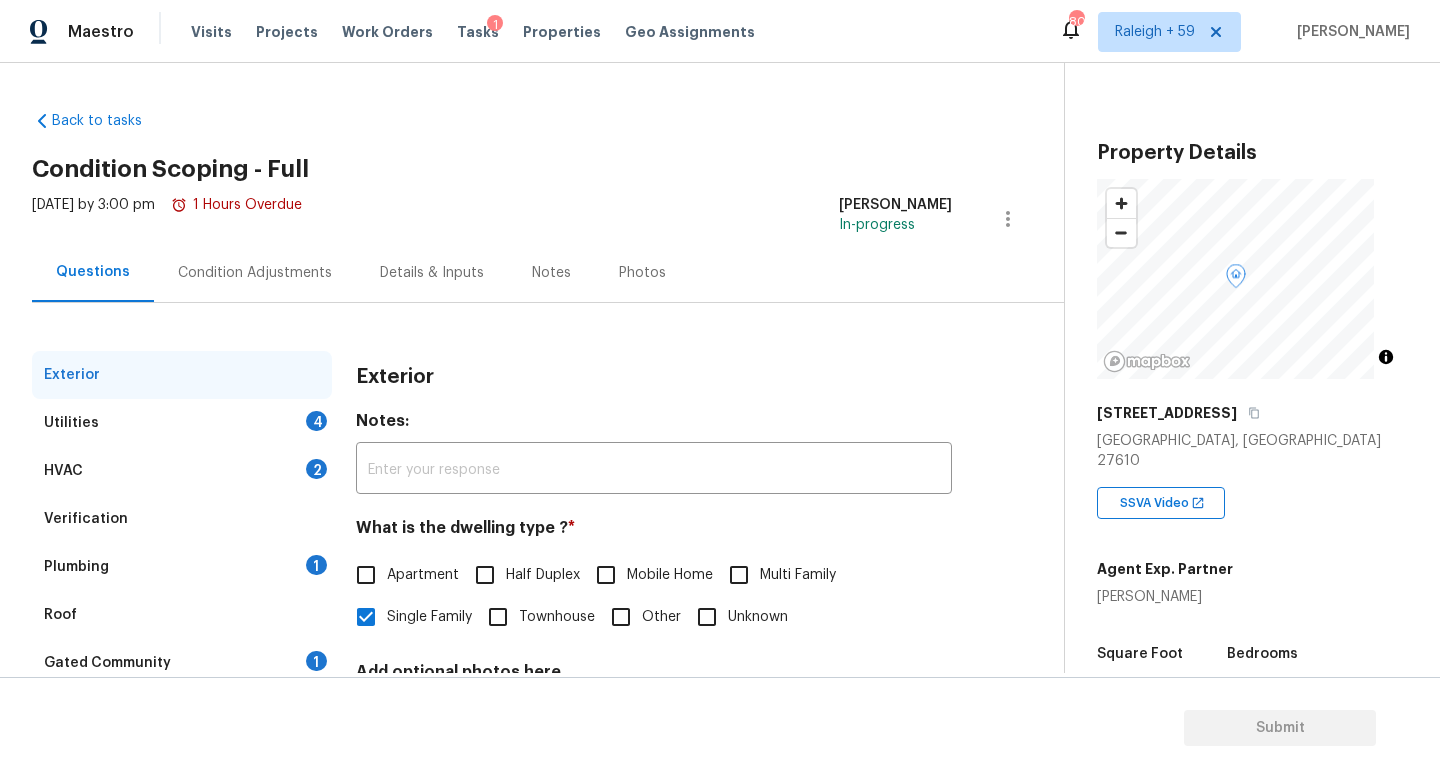 click on "Plumbing 1" at bounding box center (182, 567) 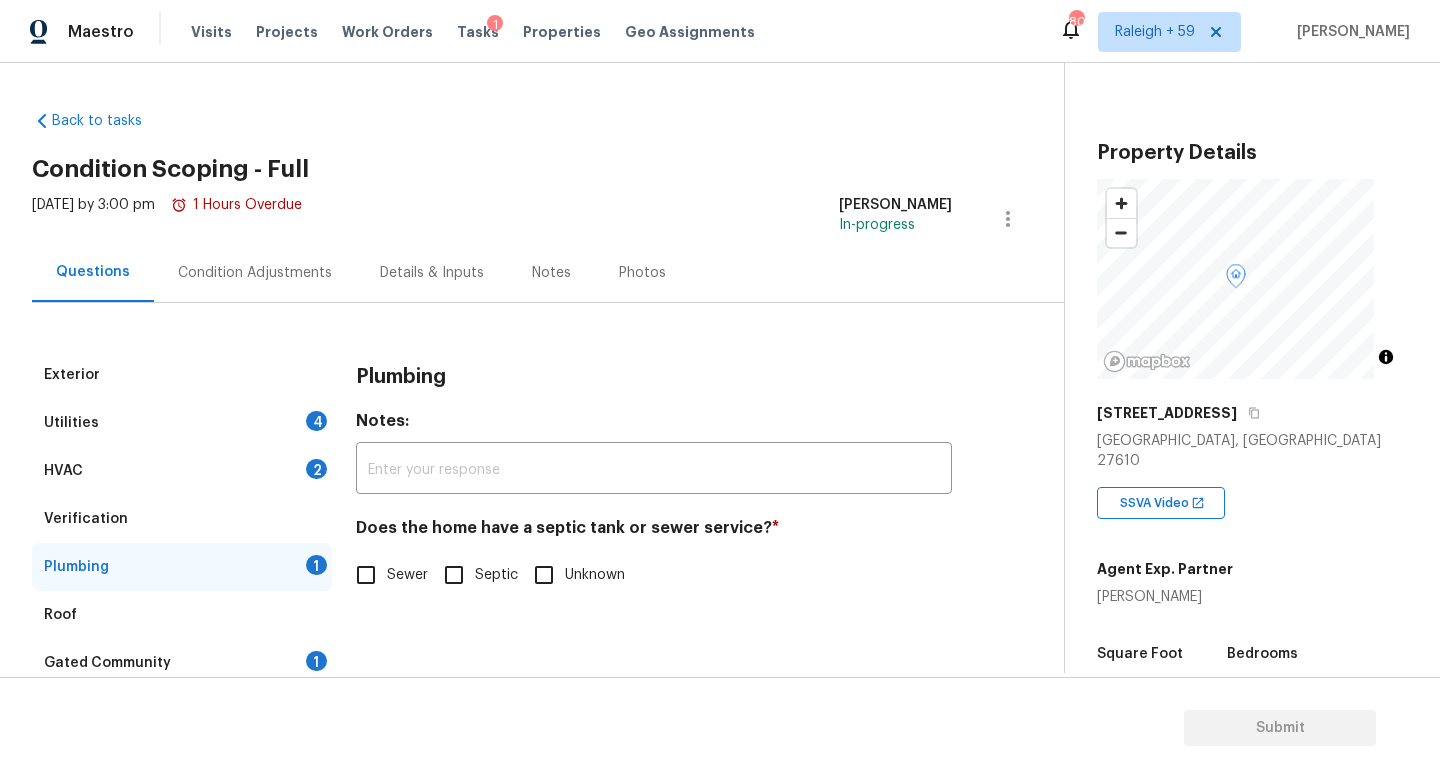 click on "Sewer" at bounding box center [407, 575] 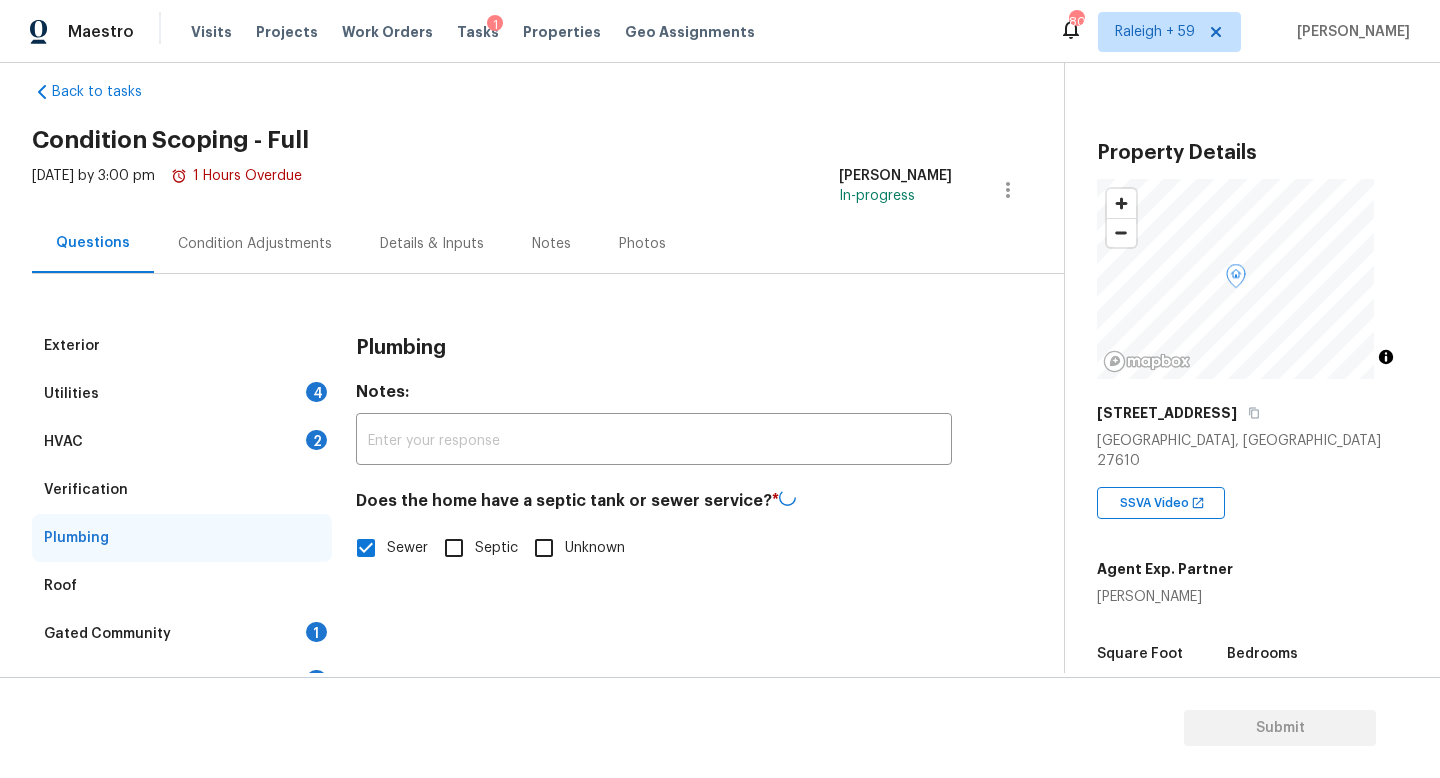 scroll, scrollTop: 44, scrollLeft: 0, axis: vertical 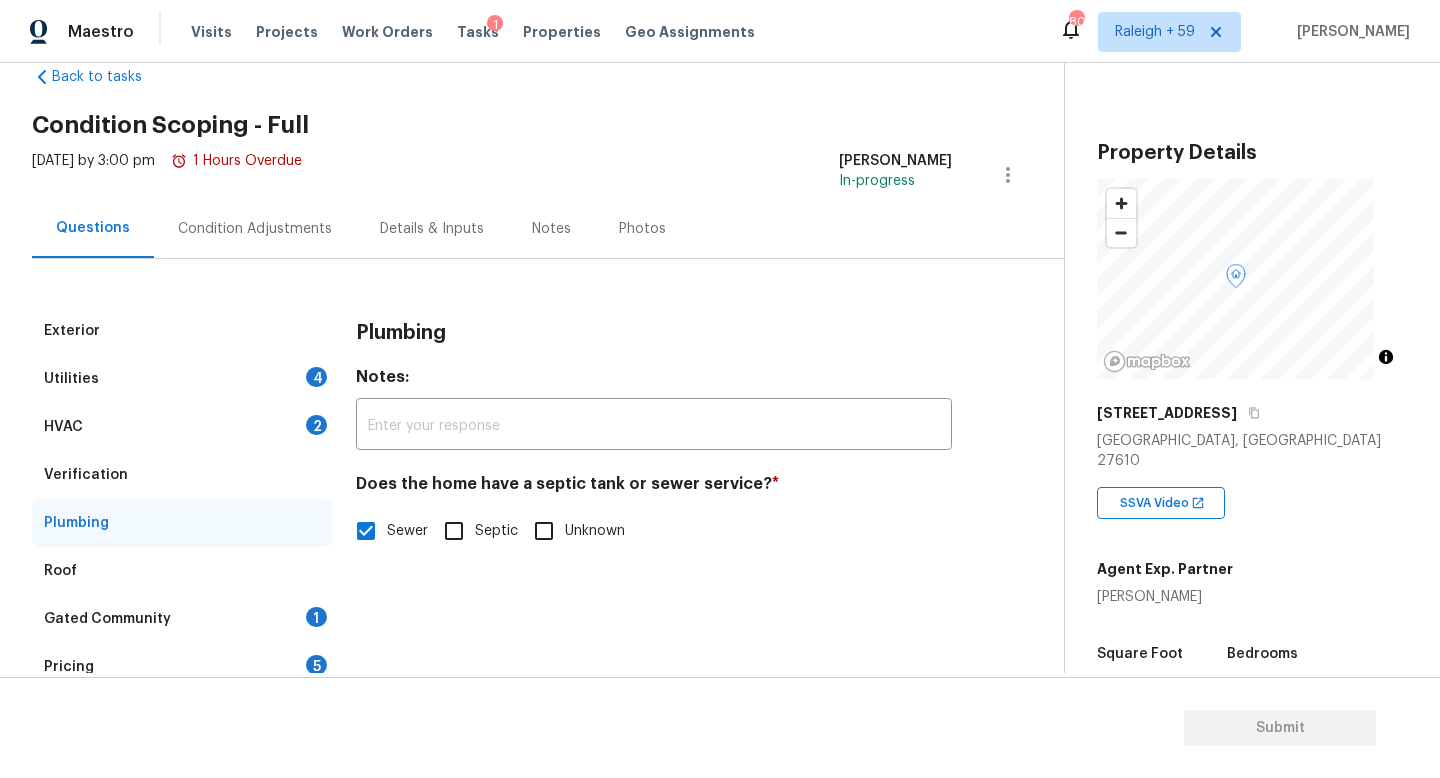 click on "Gated Community 1" at bounding box center [182, 619] 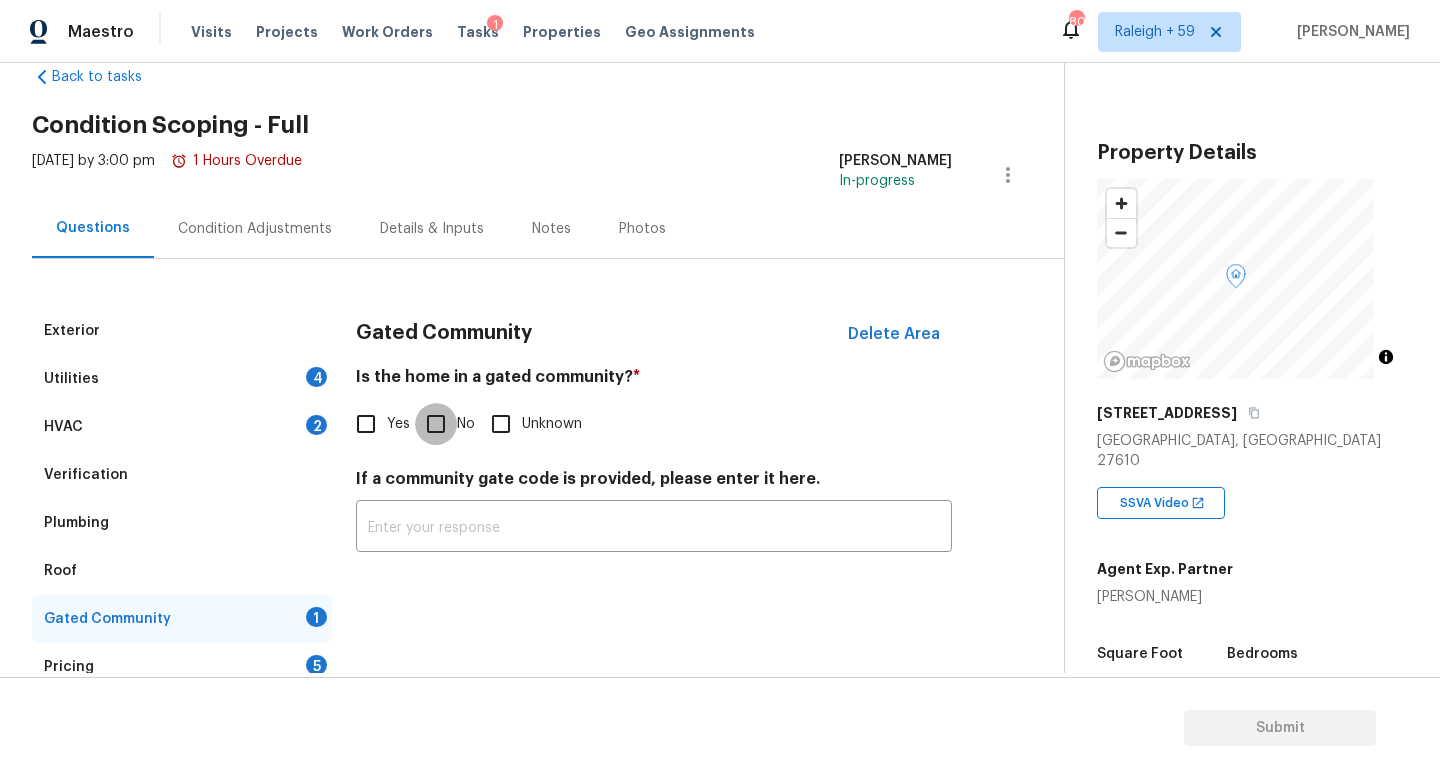 click on "No" at bounding box center [436, 424] 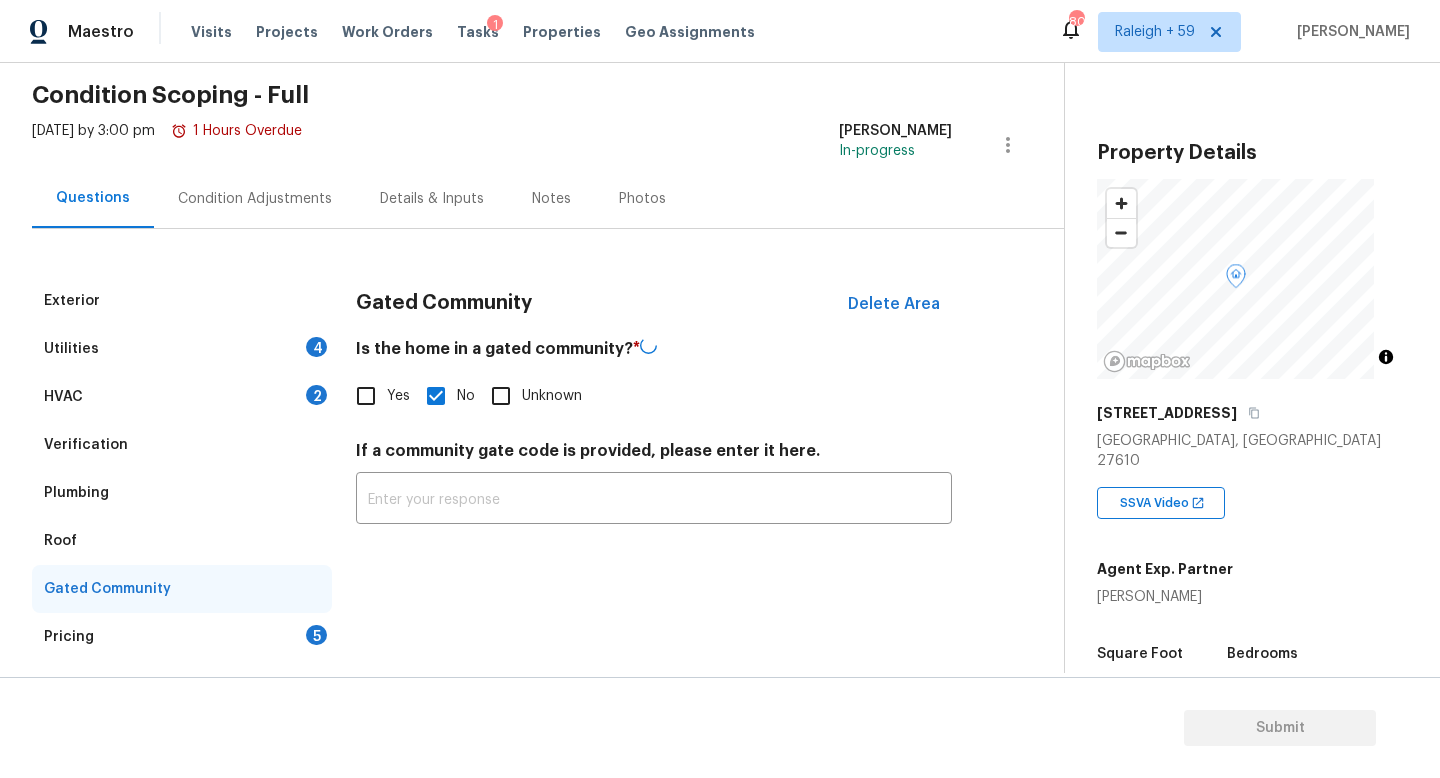 scroll, scrollTop: 131, scrollLeft: 0, axis: vertical 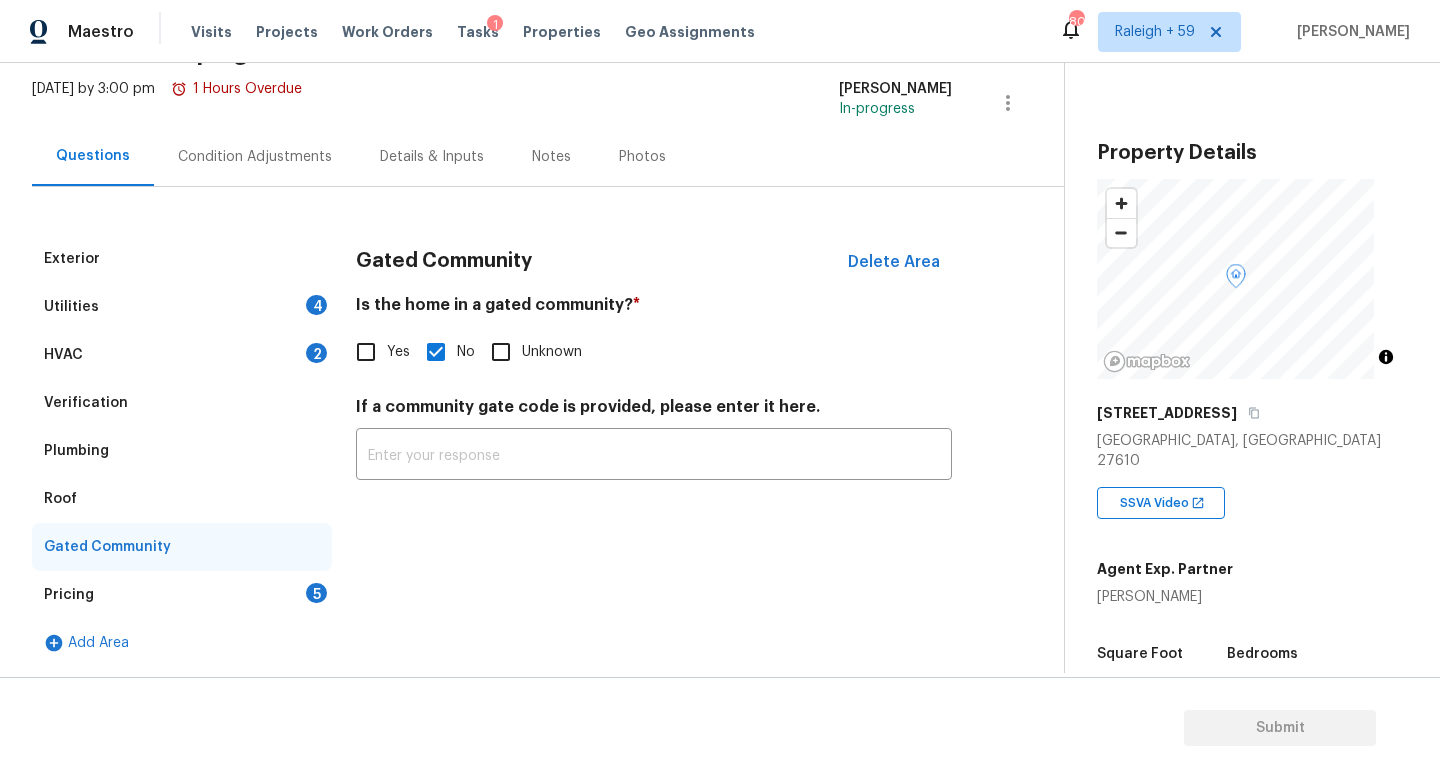 click on "HVAC 2" at bounding box center [182, 355] 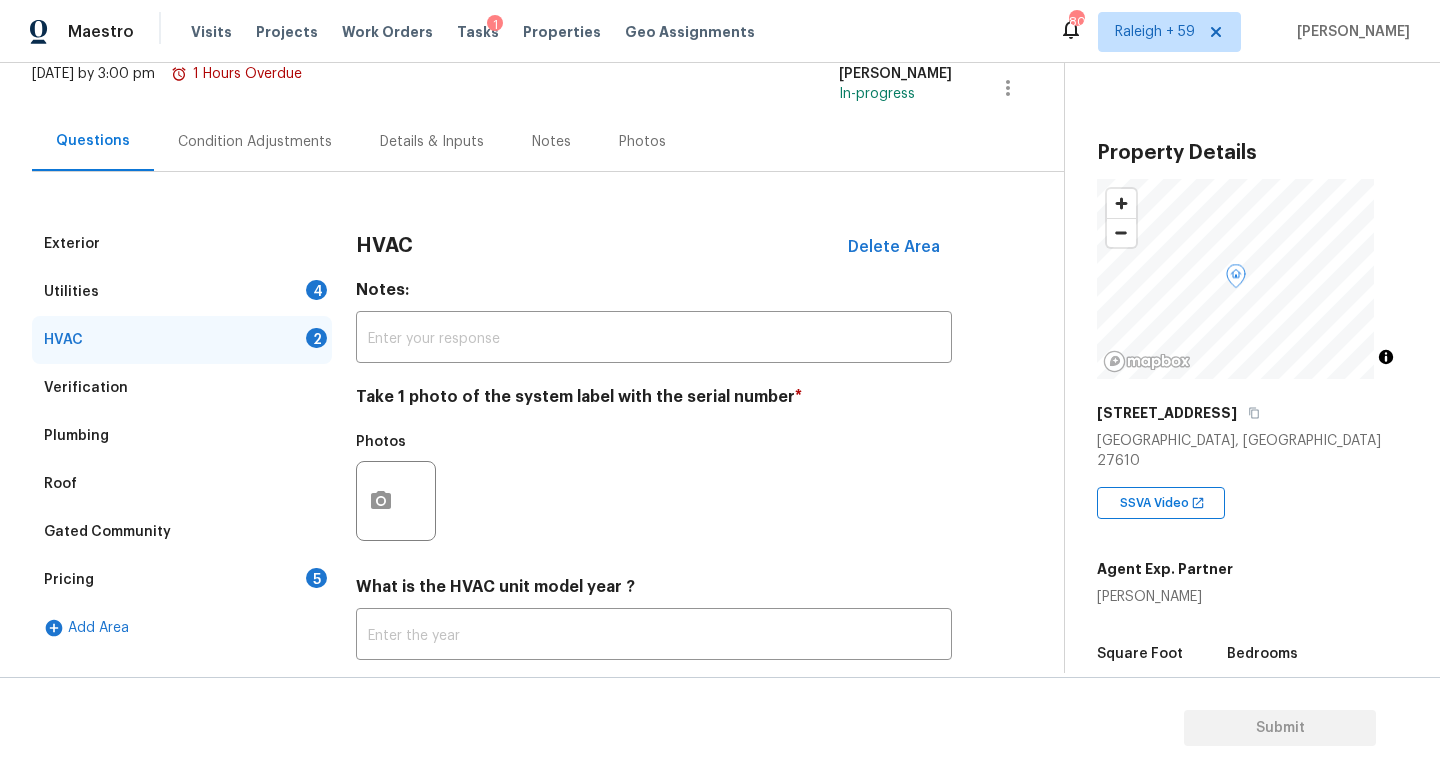 click on "Utilities 4" at bounding box center (182, 292) 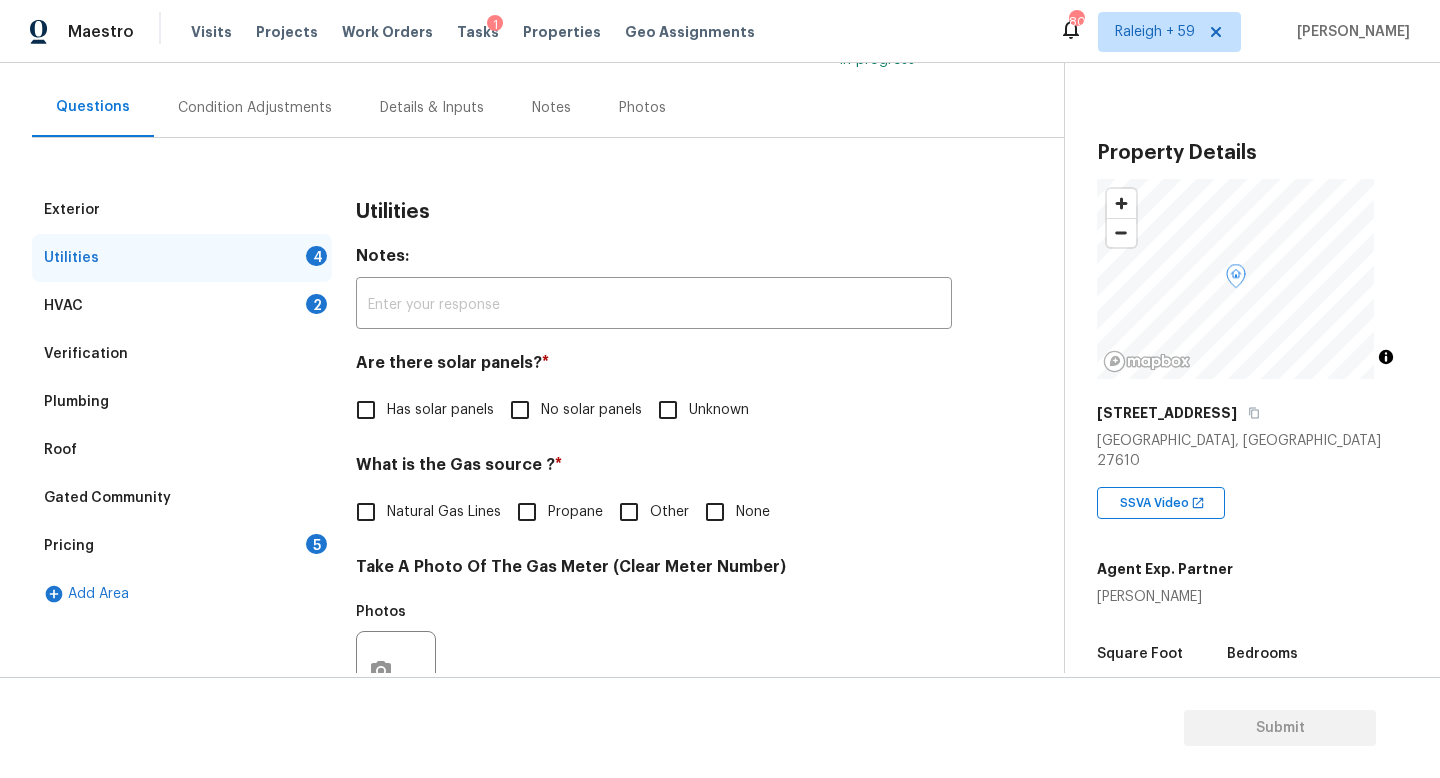 scroll, scrollTop: 167, scrollLeft: 0, axis: vertical 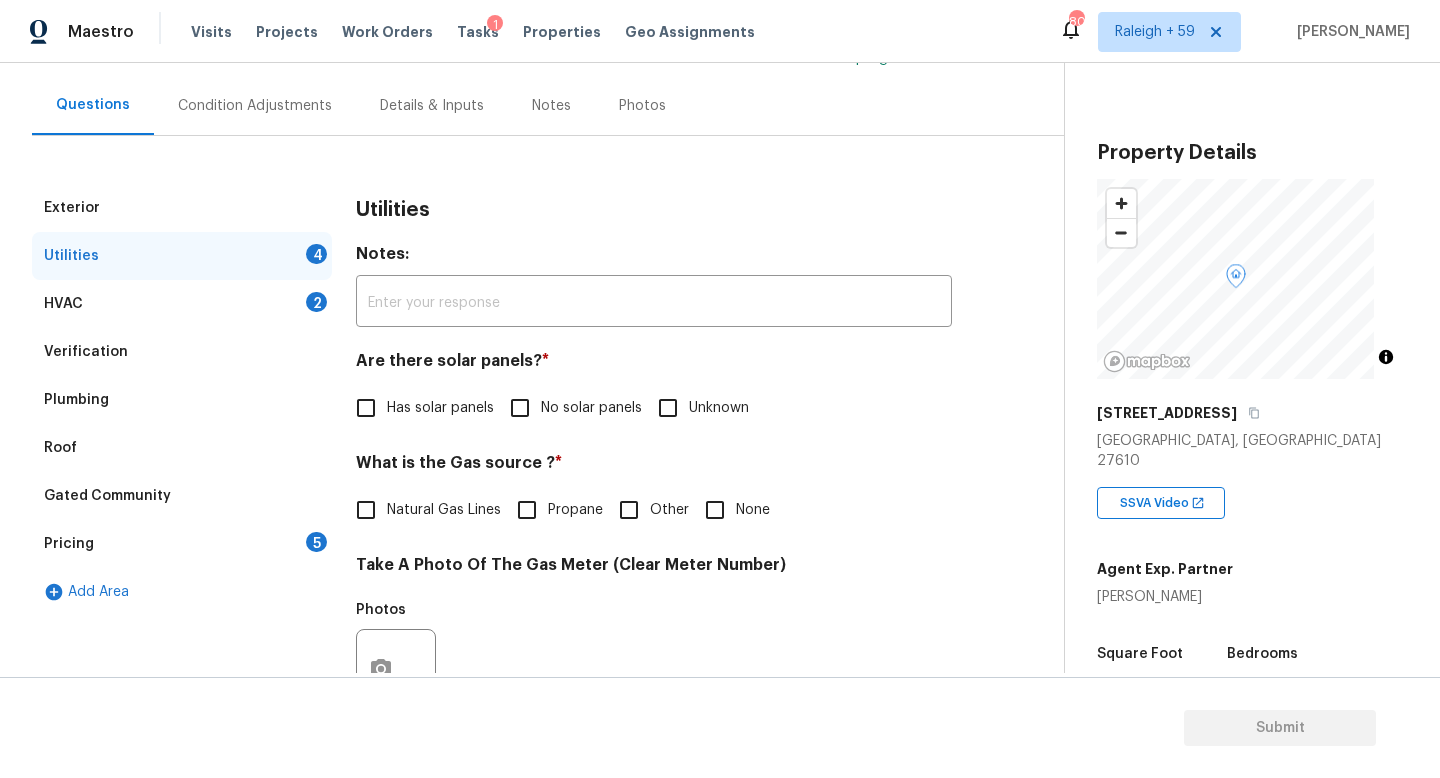 click on "No solar panels" at bounding box center (591, 408) 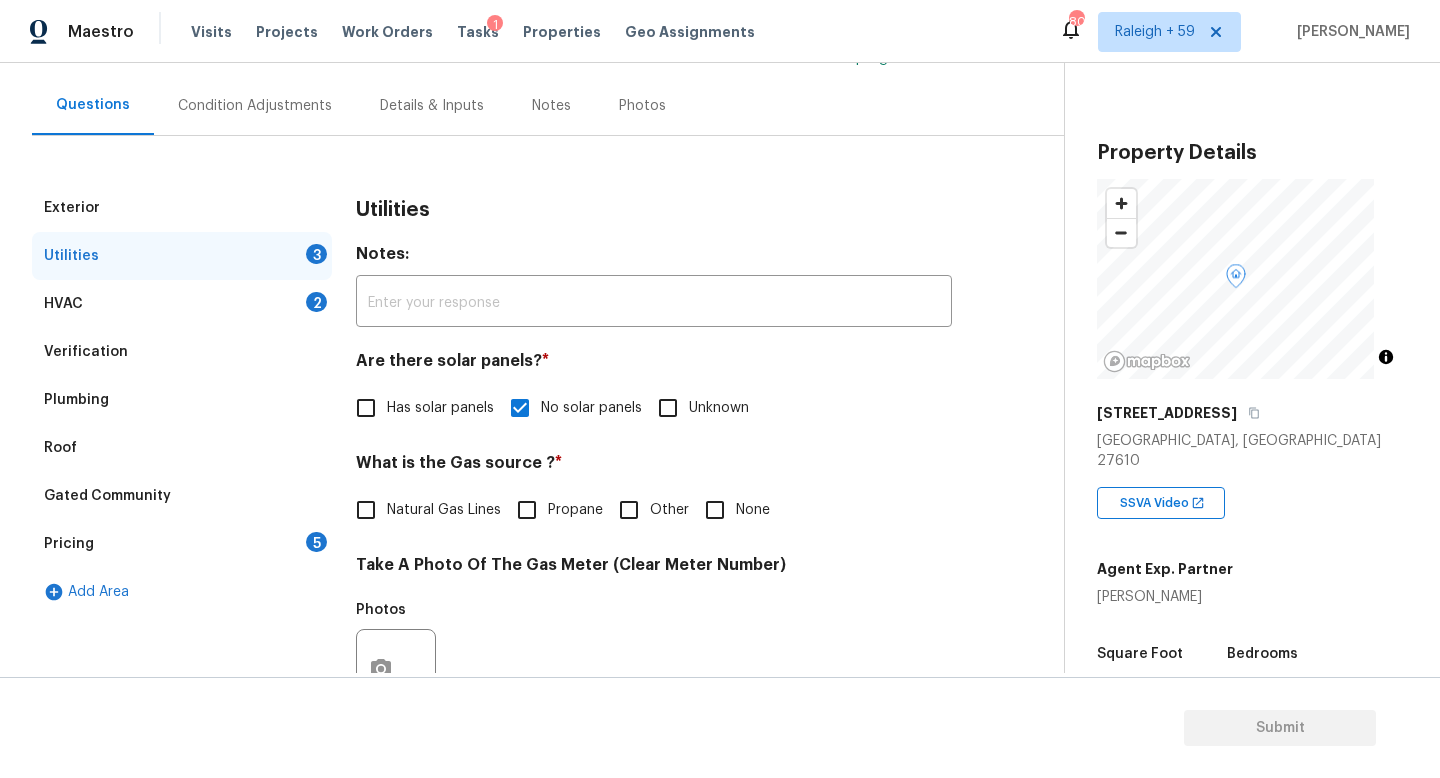 click on "Natural Gas Lines" at bounding box center (444, 510) 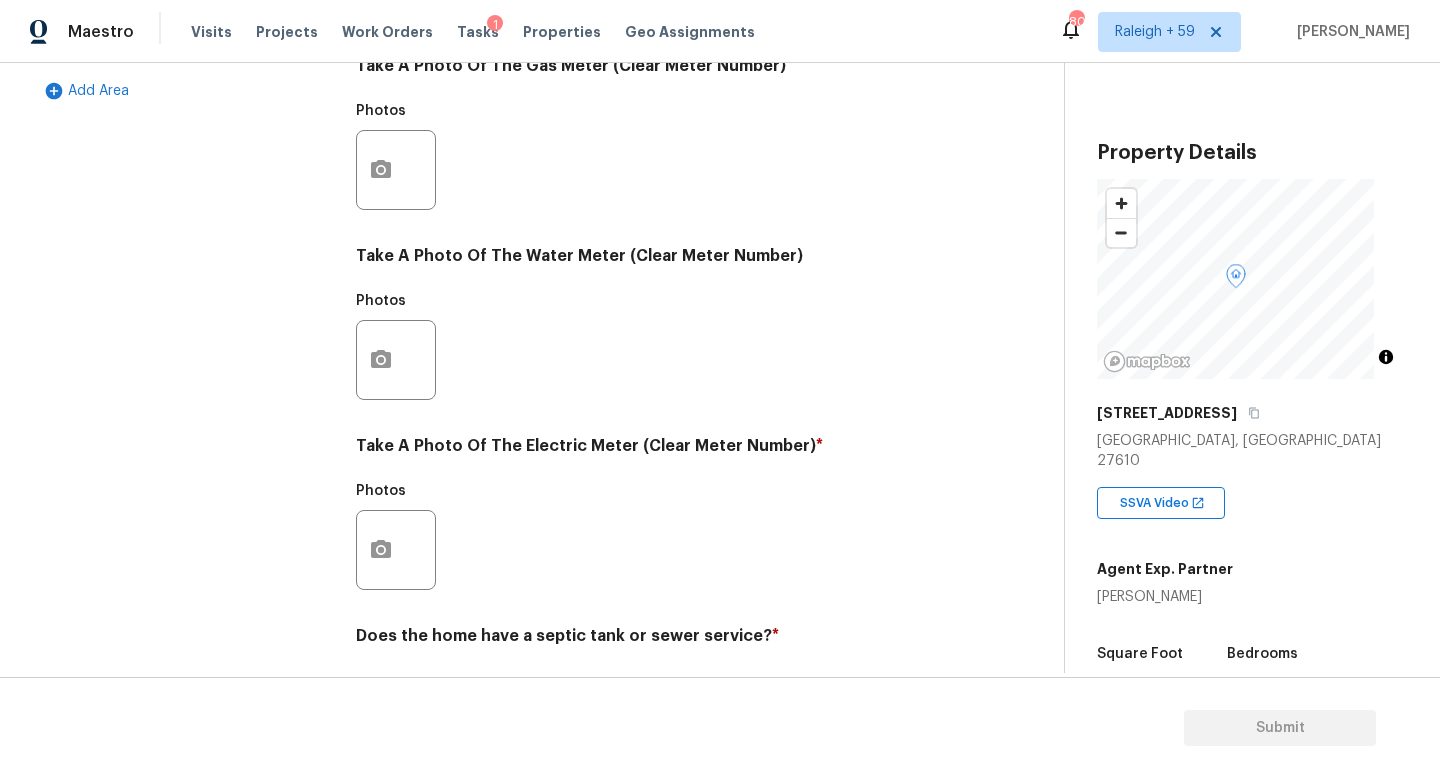 scroll, scrollTop: 742, scrollLeft: 0, axis: vertical 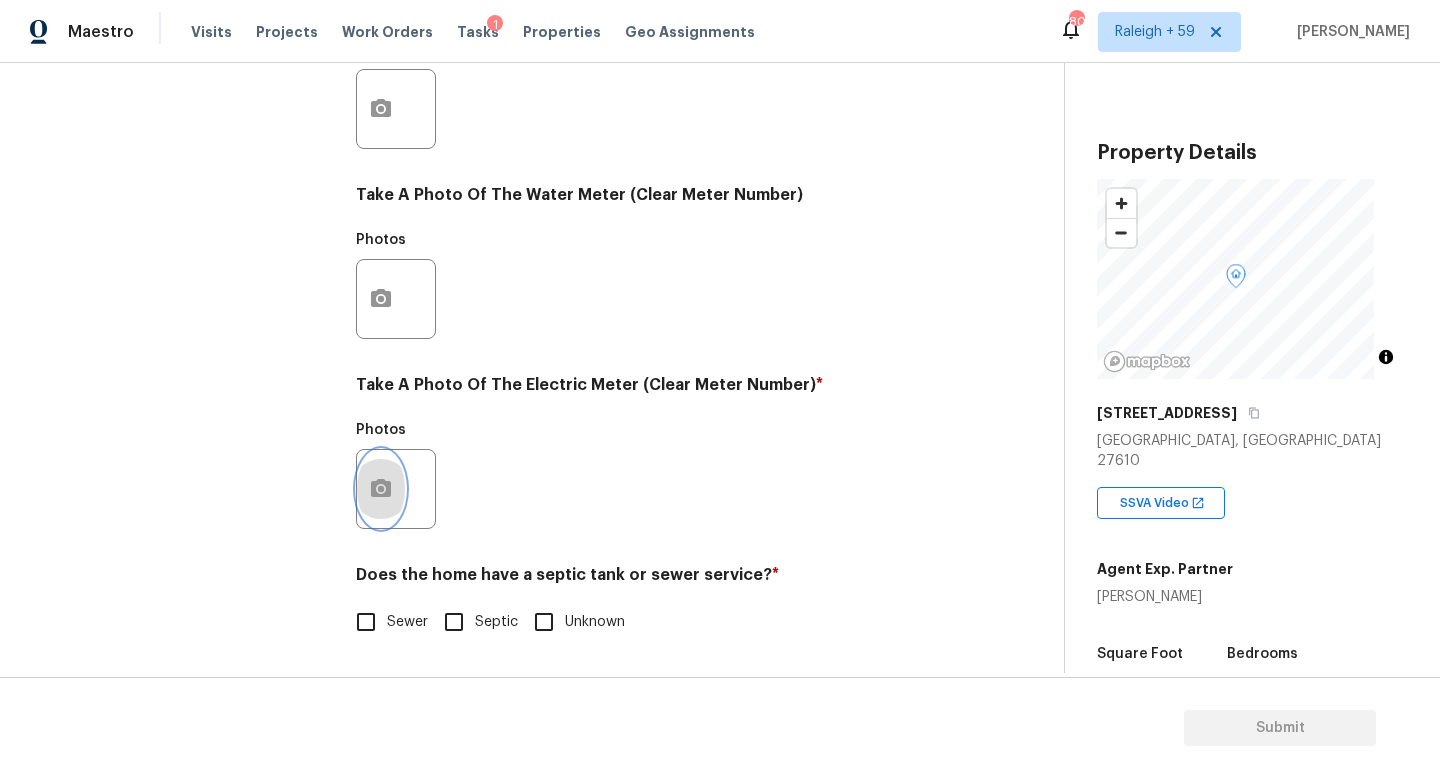 click 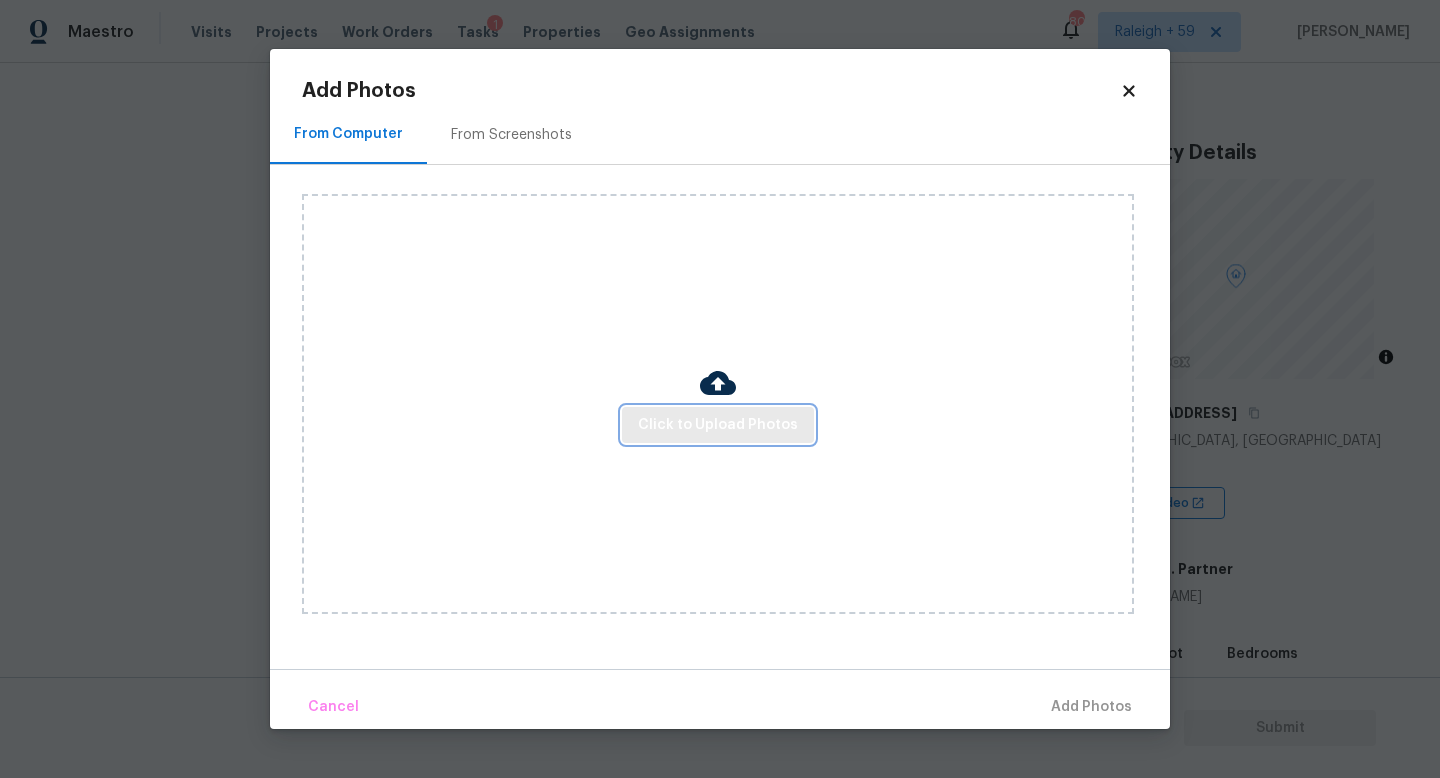 click on "Click to Upload Photos" at bounding box center [718, 425] 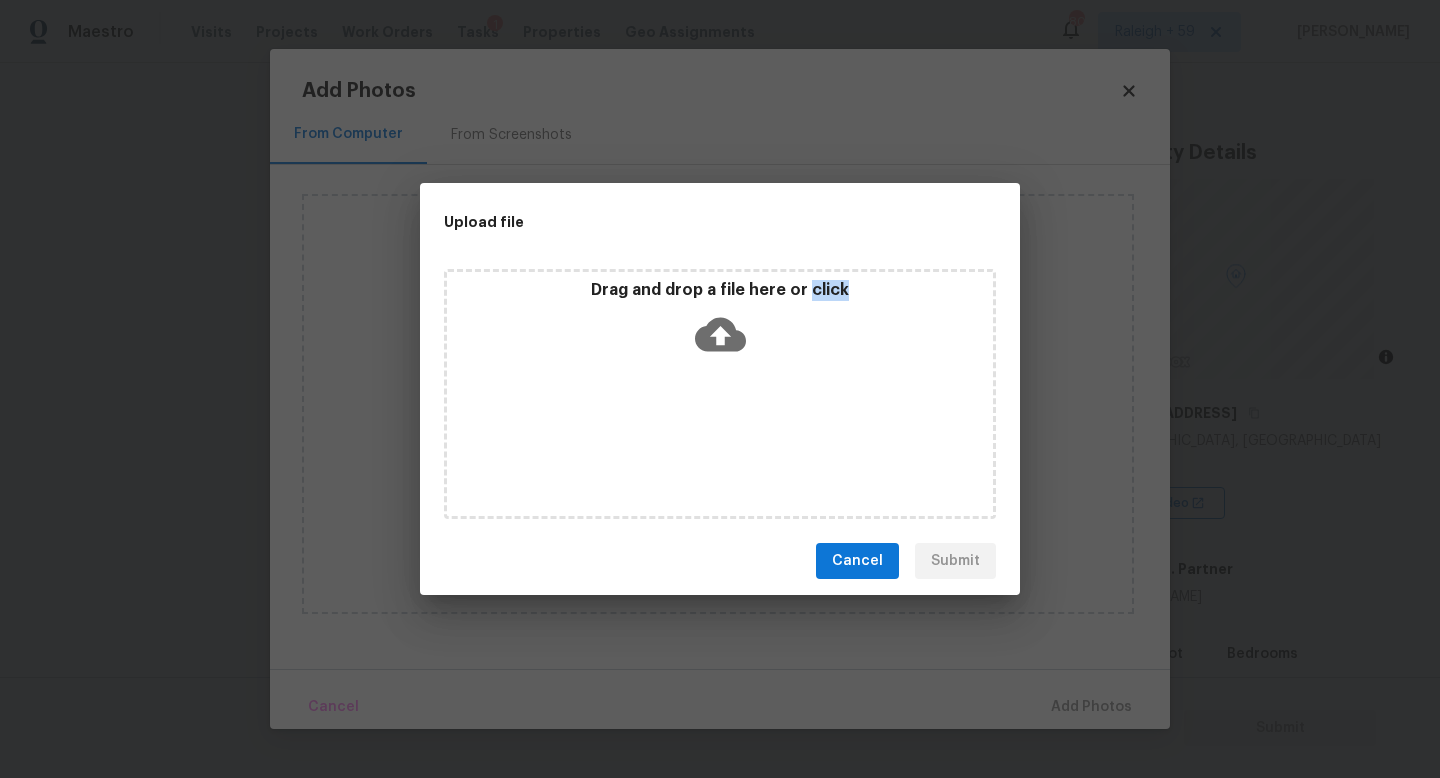 click on "Drag and drop a file here or click" at bounding box center [720, 394] 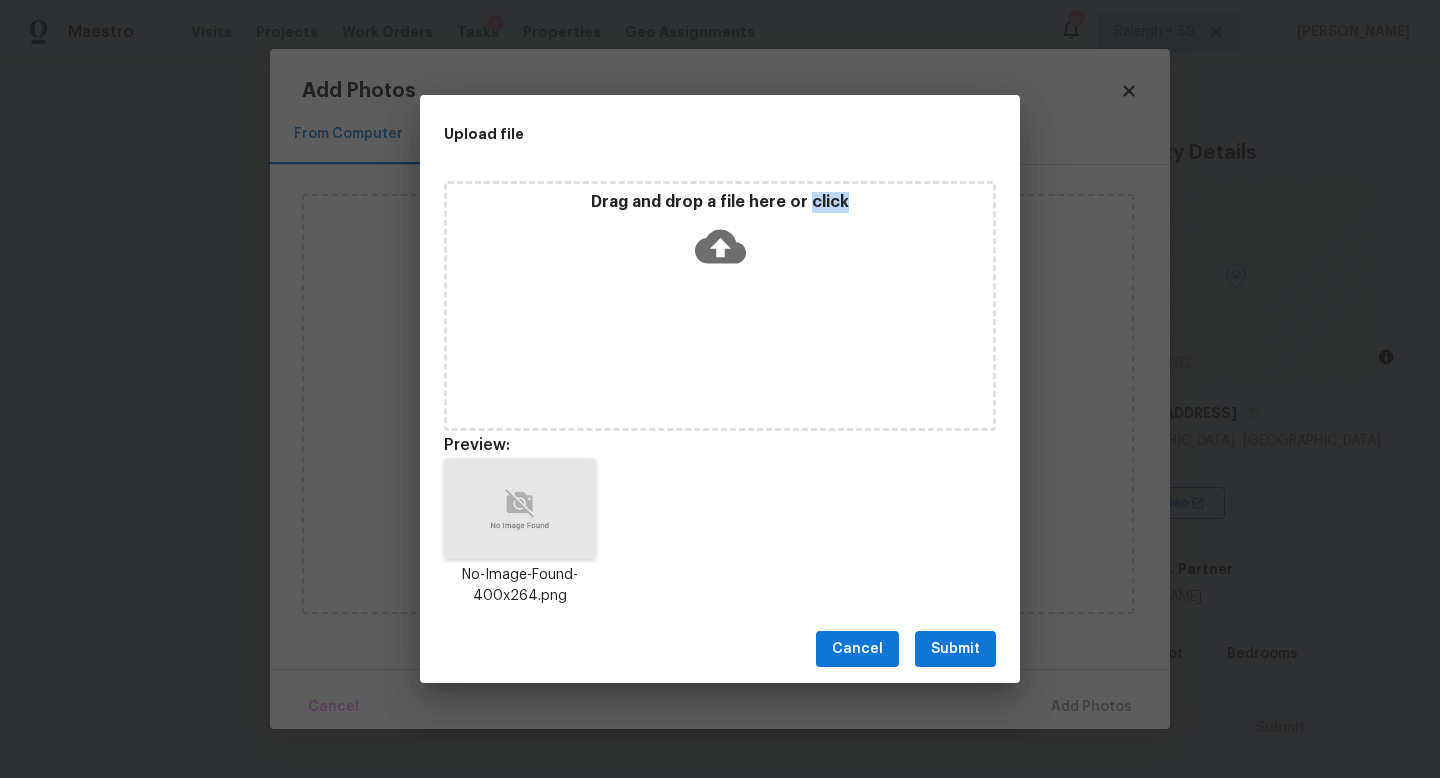 click on "Submit" at bounding box center (955, 649) 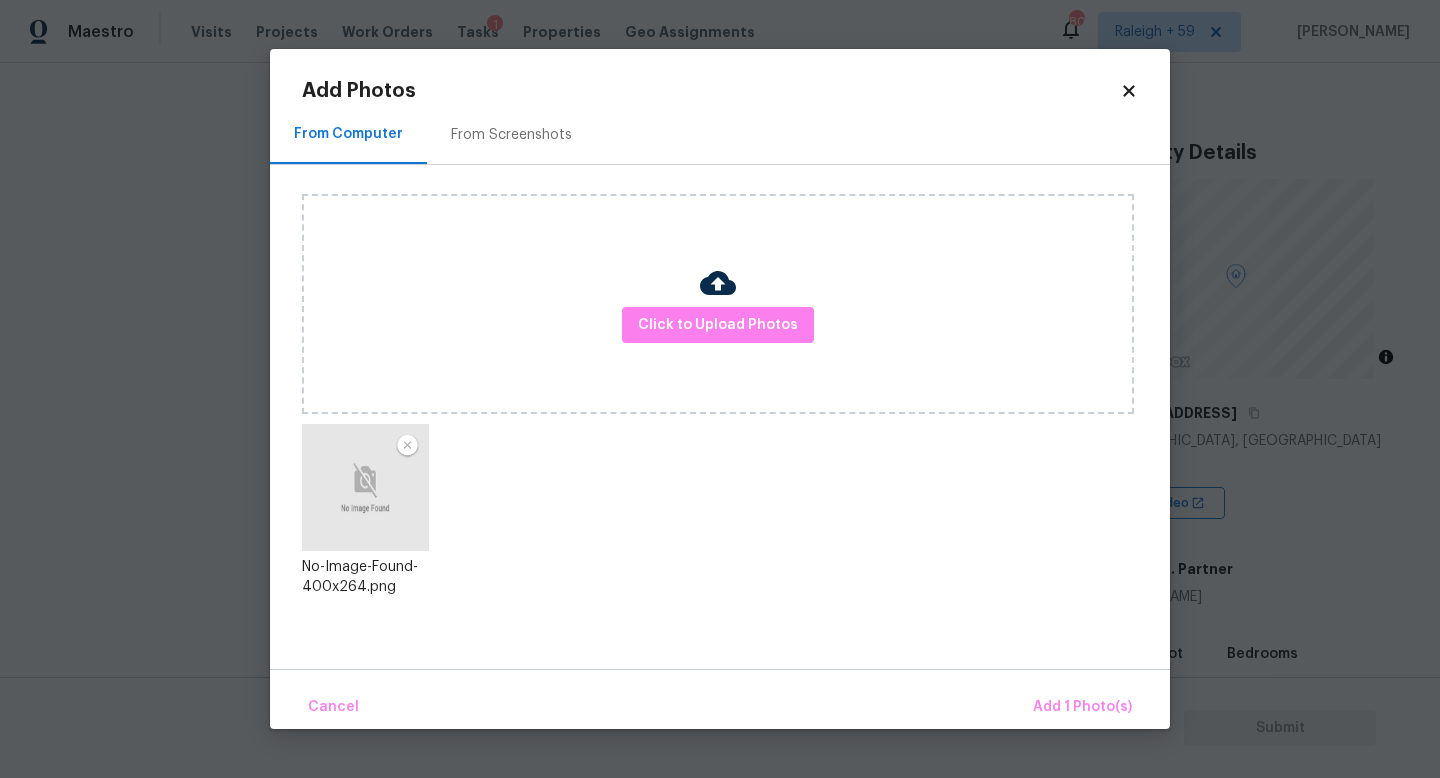click on "Cancel Add 1 Photo(s)" at bounding box center (720, 699) 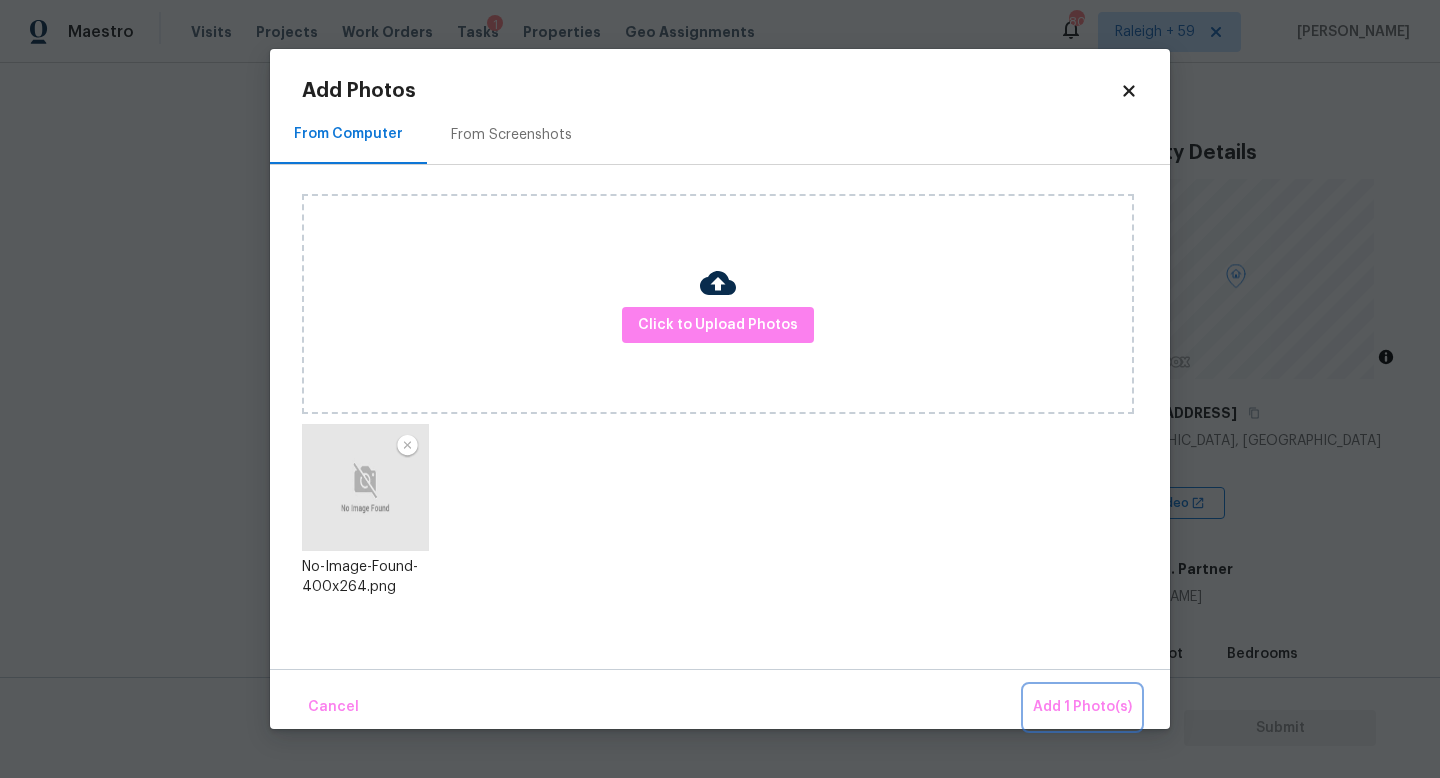 click on "Add 1 Photo(s)" at bounding box center (1082, 707) 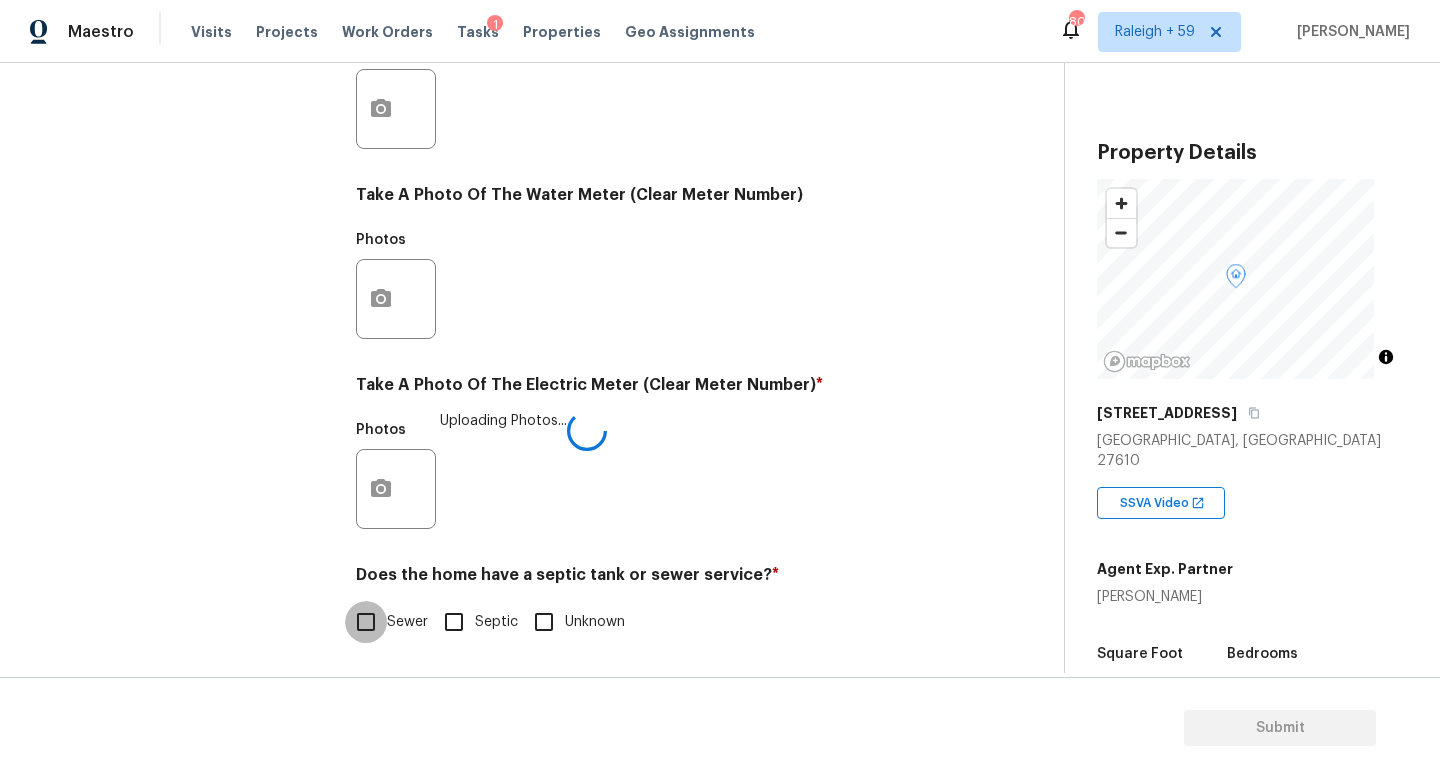 click on "Sewer" at bounding box center [366, 622] 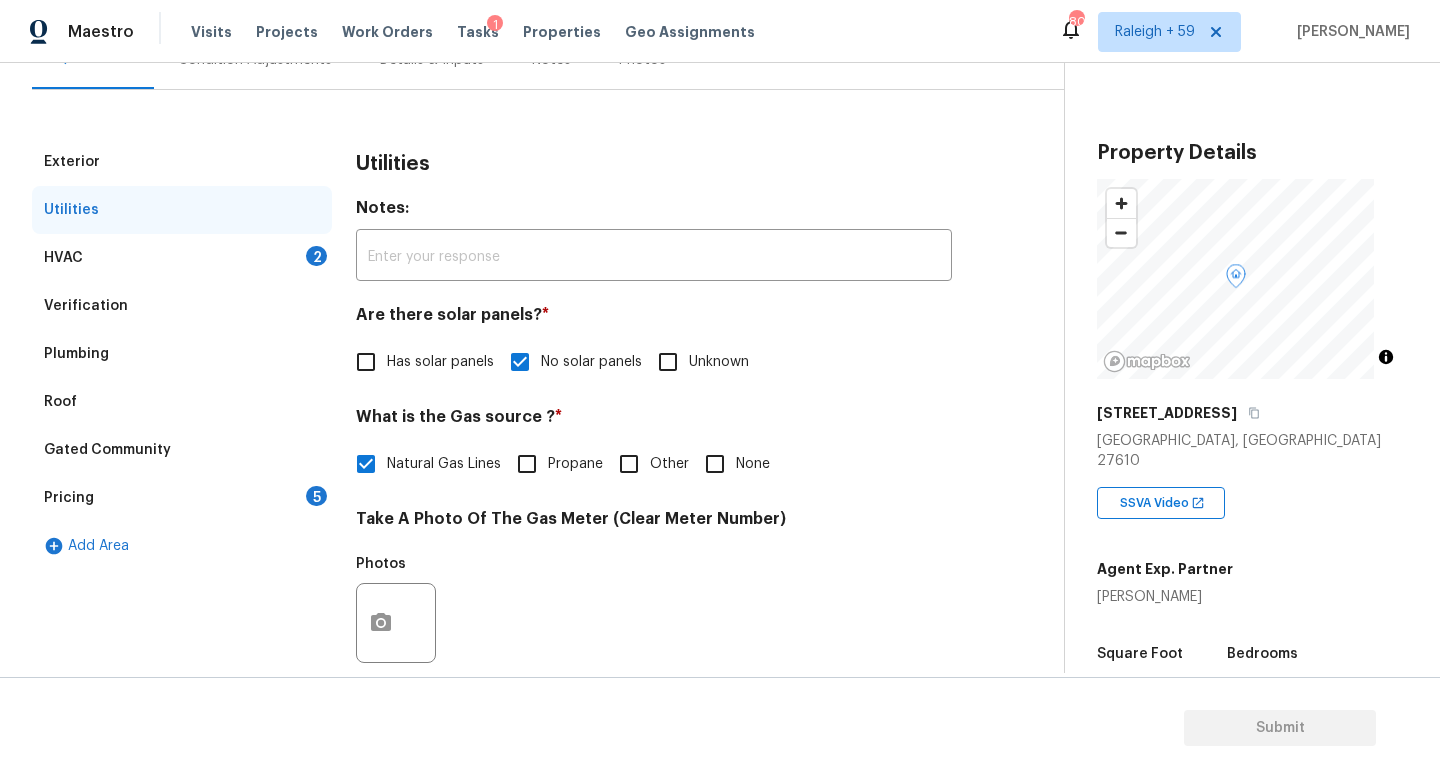 scroll, scrollTop: 146, scrollLeft: 0, axis: vertical 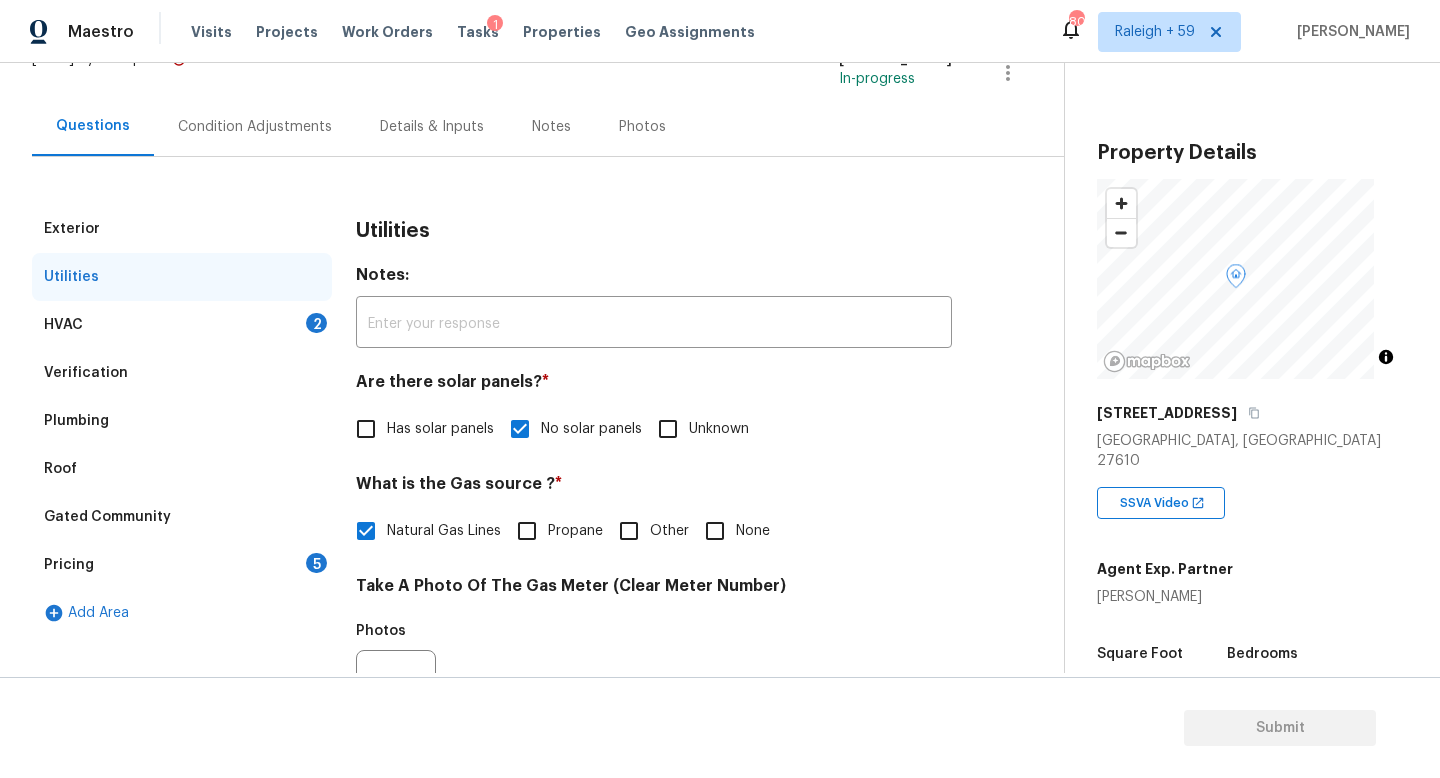 click on "HVAC 2" at bounding box center (182, 325) 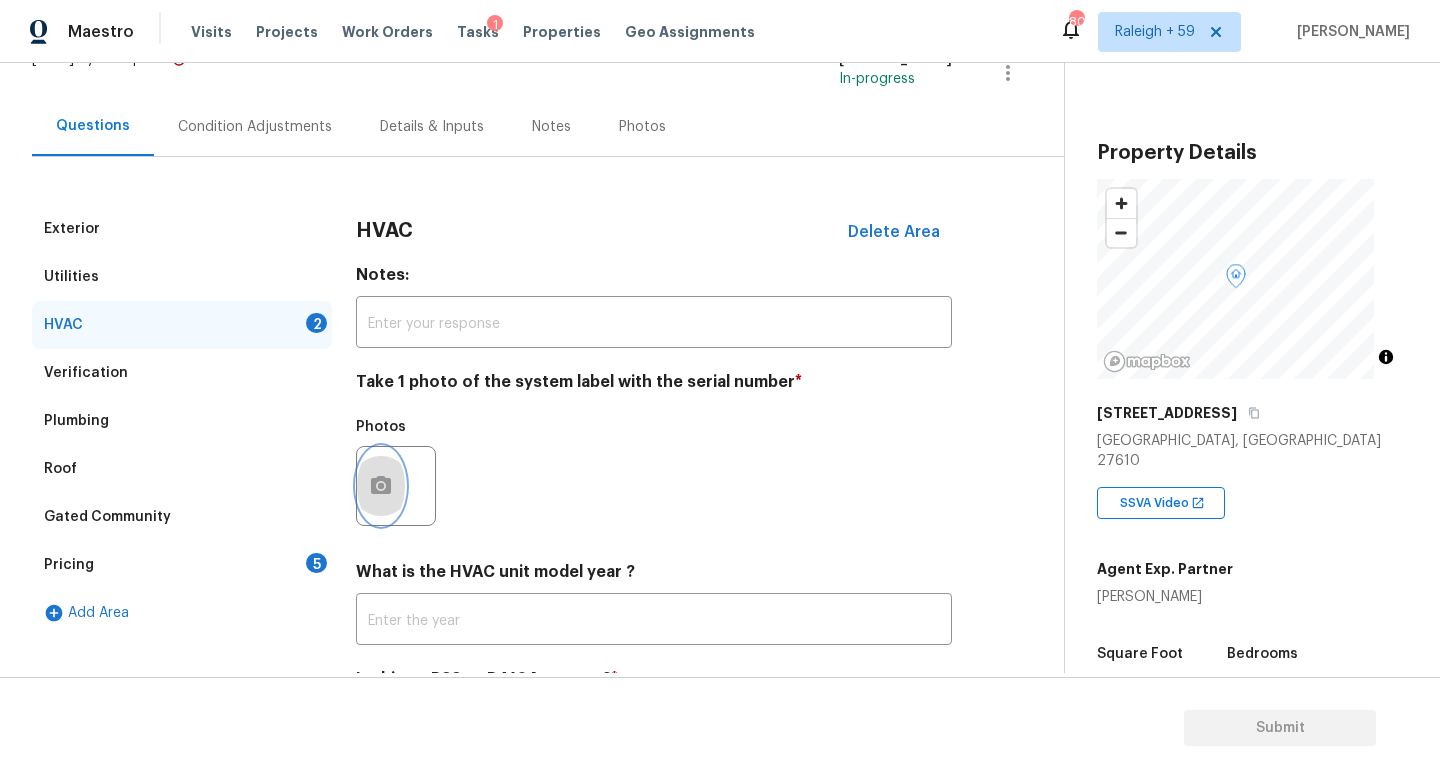 click at bounding box center [381, 486] 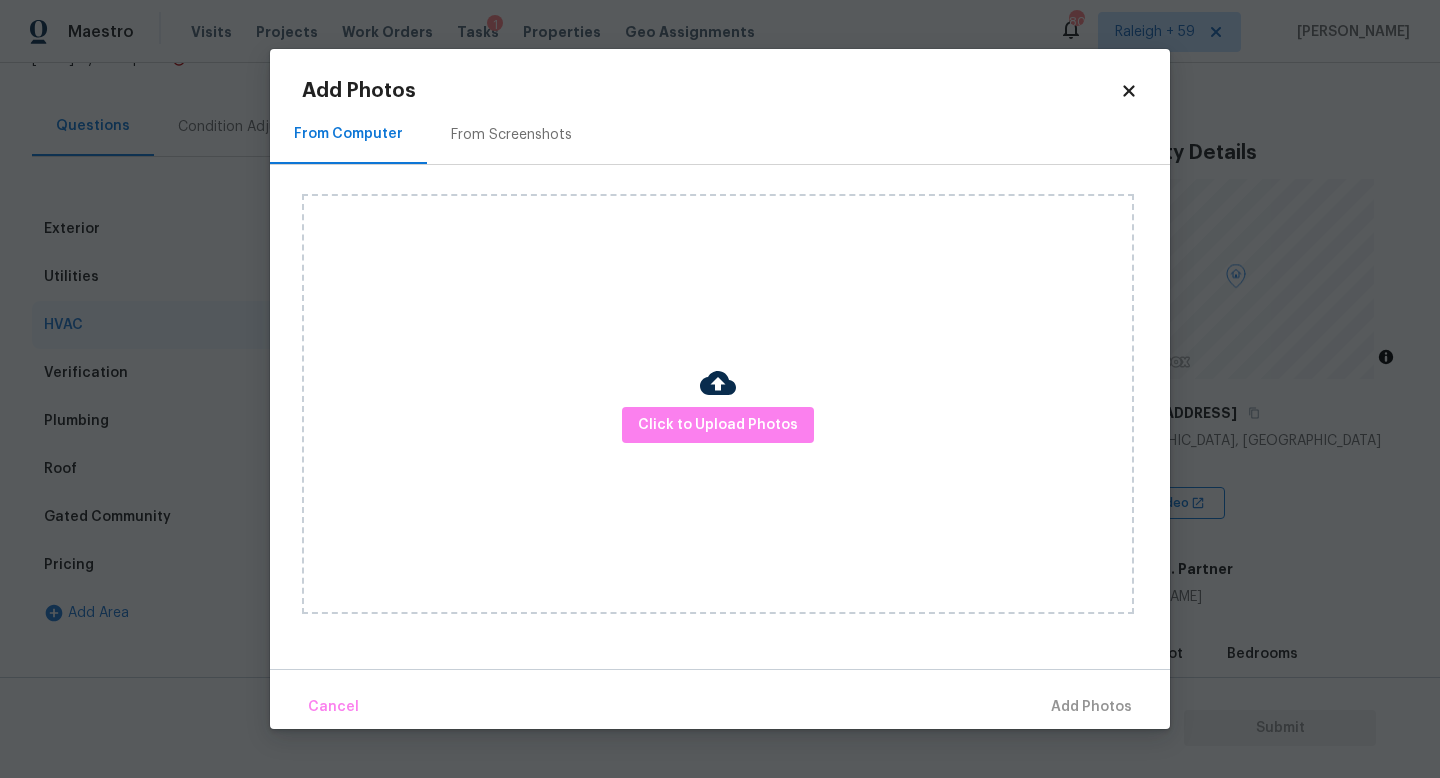 click on "Maestro Visits Projects Work Orders Tasks 1 Properties Geo Assignments 800 [GEOGRAPHIC_DATA] + 59 [PERSON_NAME] Back to tasks Condition Scoping - Full [DATE] by 3:00 pm   1 Hours Overdue [PERSON_NAME] In-progress Questions Condition Adjustments Details & Inputs Notes Photos Exterior Utilities HVAC 2 Verification Plumbing Roof Gated Community Pricing 5 Add Area HVAC Delete Area Notes: ​ Take 1 photo of the system label with the serial number  * Photos What is the HVAC unit model year ? ​ Is this an R22 or R410A system?  * Yes No Unit Not Accessible Property Details © Mapbox   © OpenStreetMap   Improve this map [STREET_ADDRESS][PERSON_NAME] SSVA Video Agent Exp. Partner [PERSON_NAME] Square Foot 1856 Bedrooms - Full Bathrooms 2 Half Bathrooms - Year Built 2009 In Gated Community - Number of Pets - Smoking - Septic system - Home Additions - Submit
Add Photos From Computer From Screenshots Click to Upload Photos Cancel Add Photos" at bounding box center [720, 389] 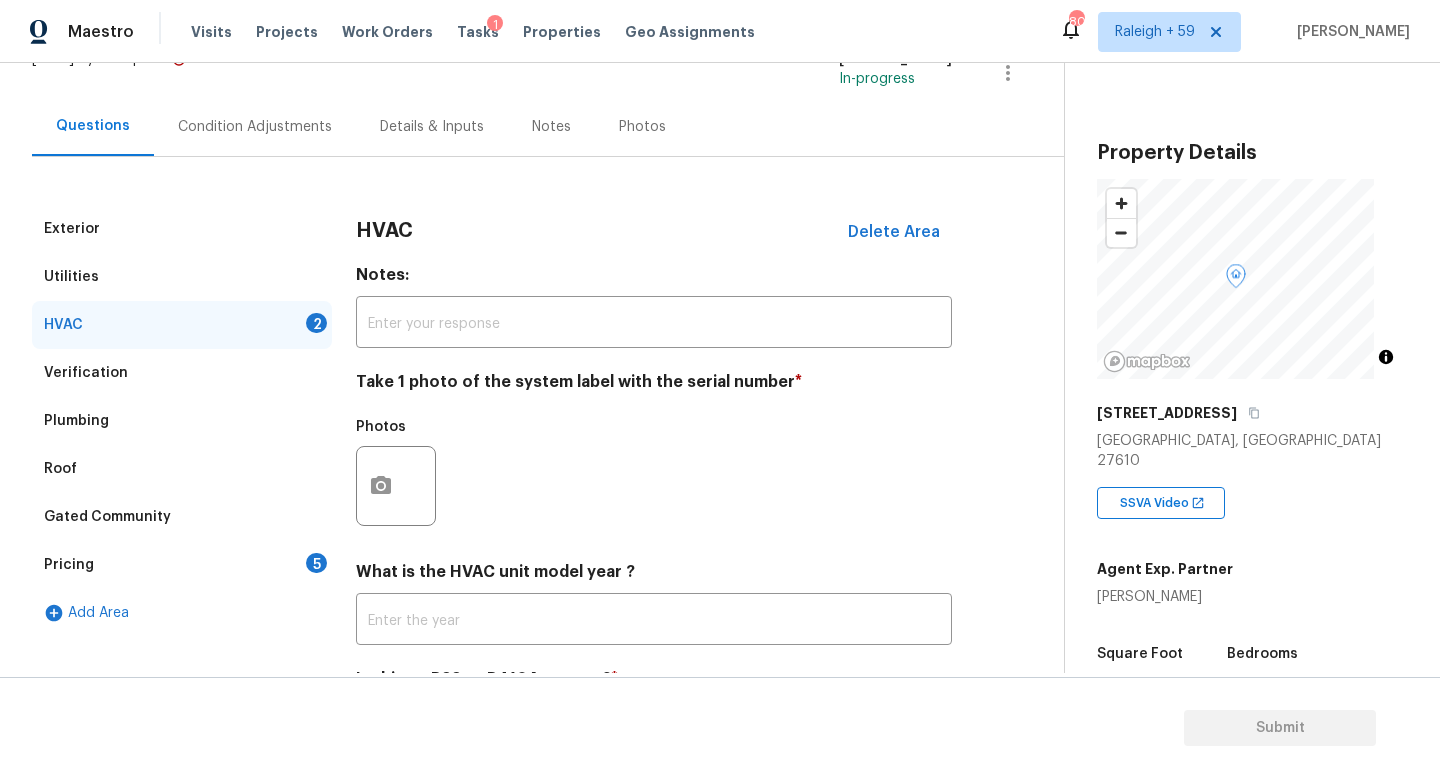 click on "Pricing 5" at bounding box center [182, 565] 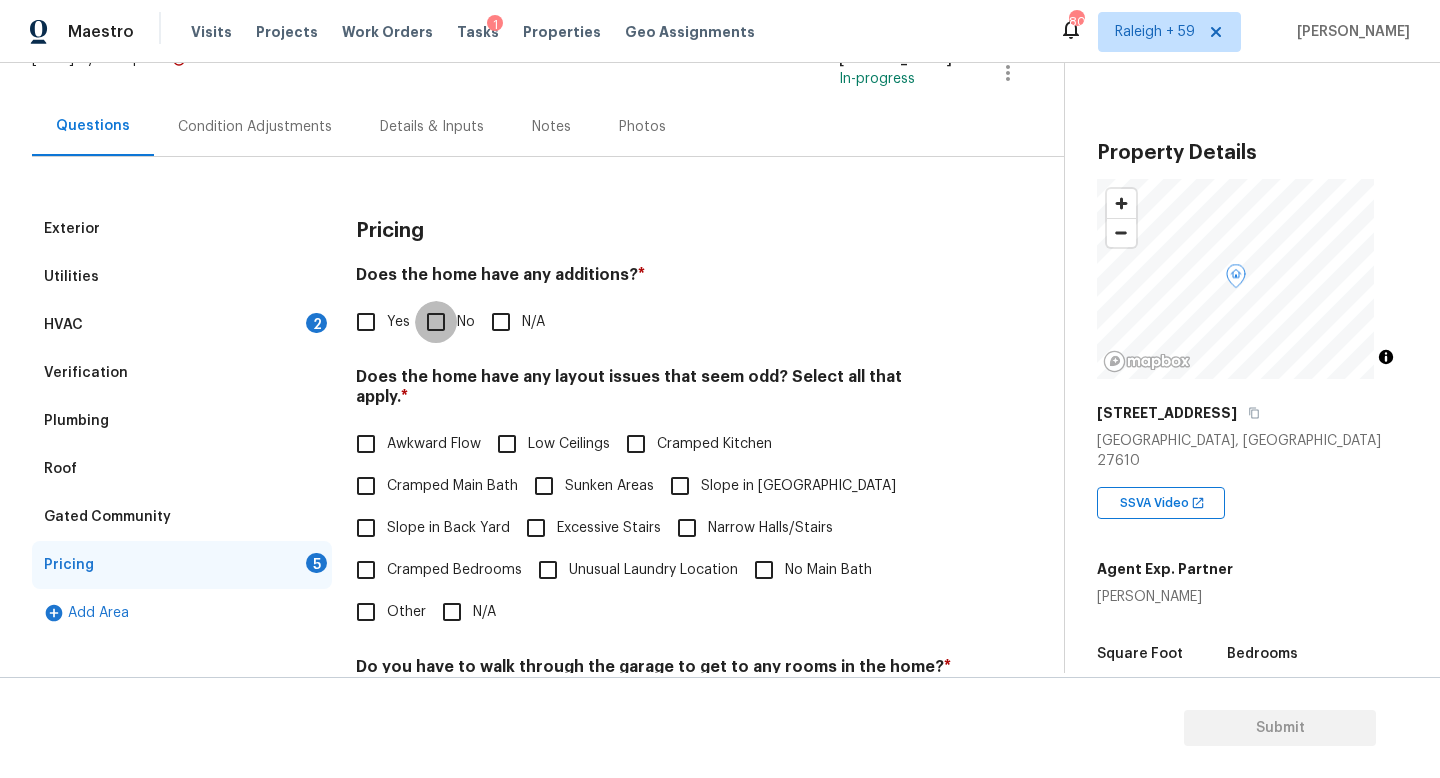 click on "No" at bounding box center [436, 322] 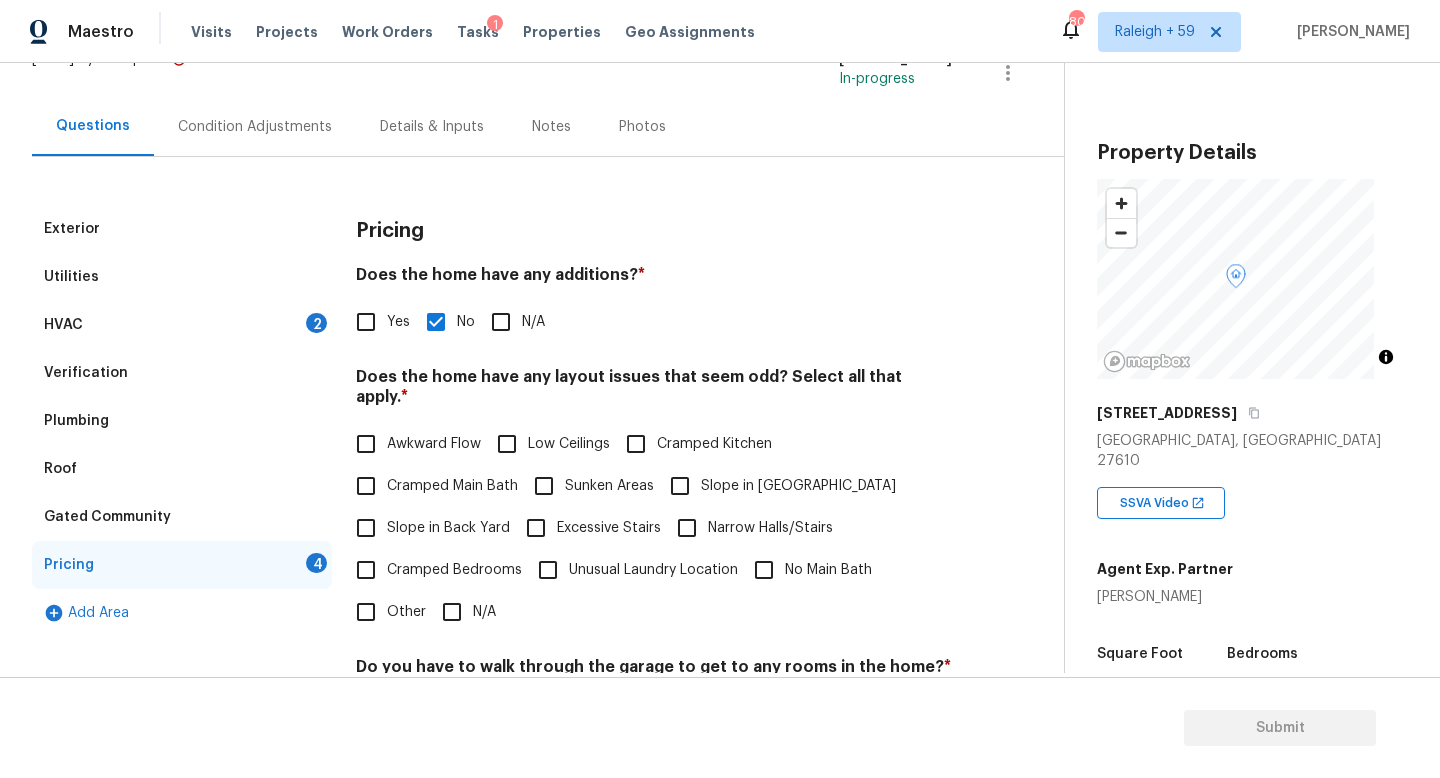 click on "N/A" at bounding box center (484, 612) 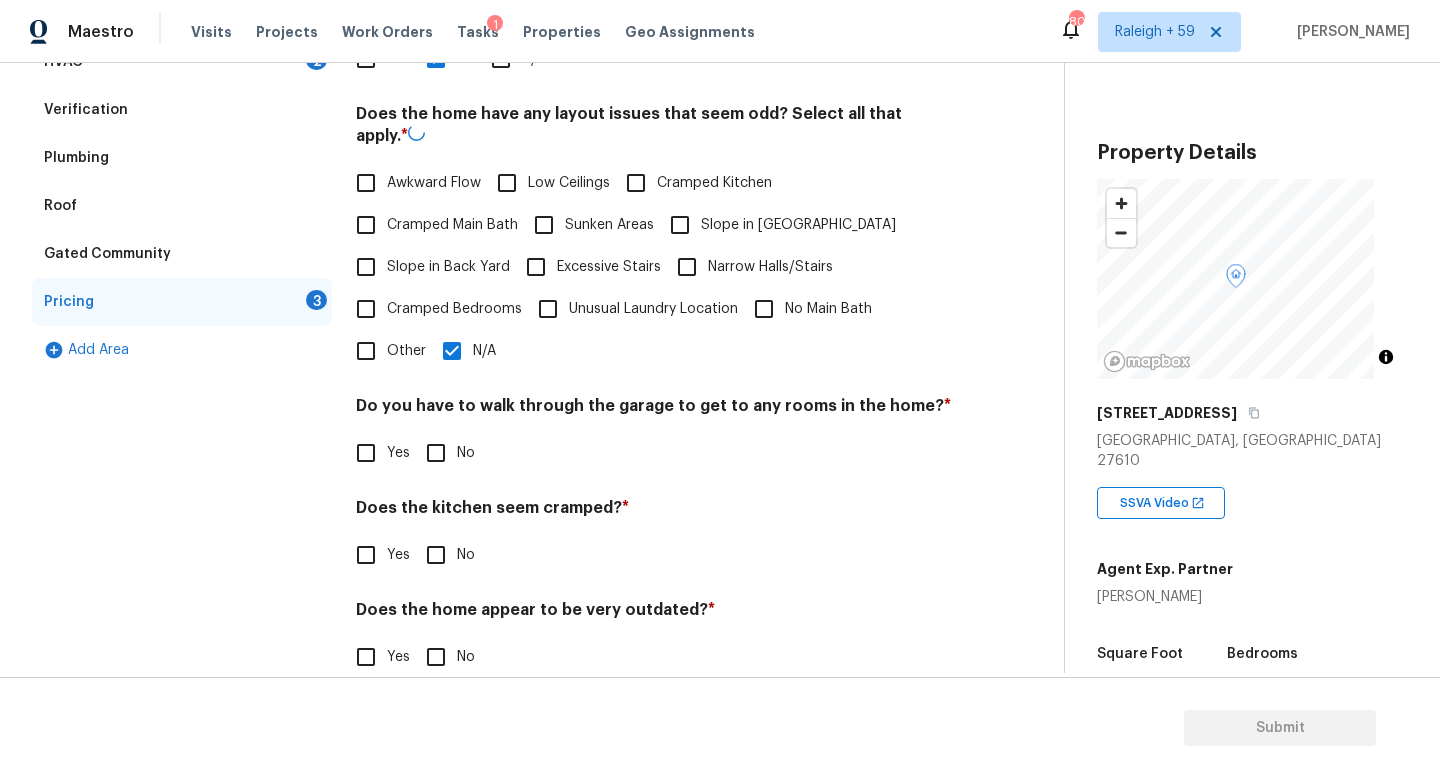 scroll, scrollTop: 457, scrollLeft: 0, axis: vertical 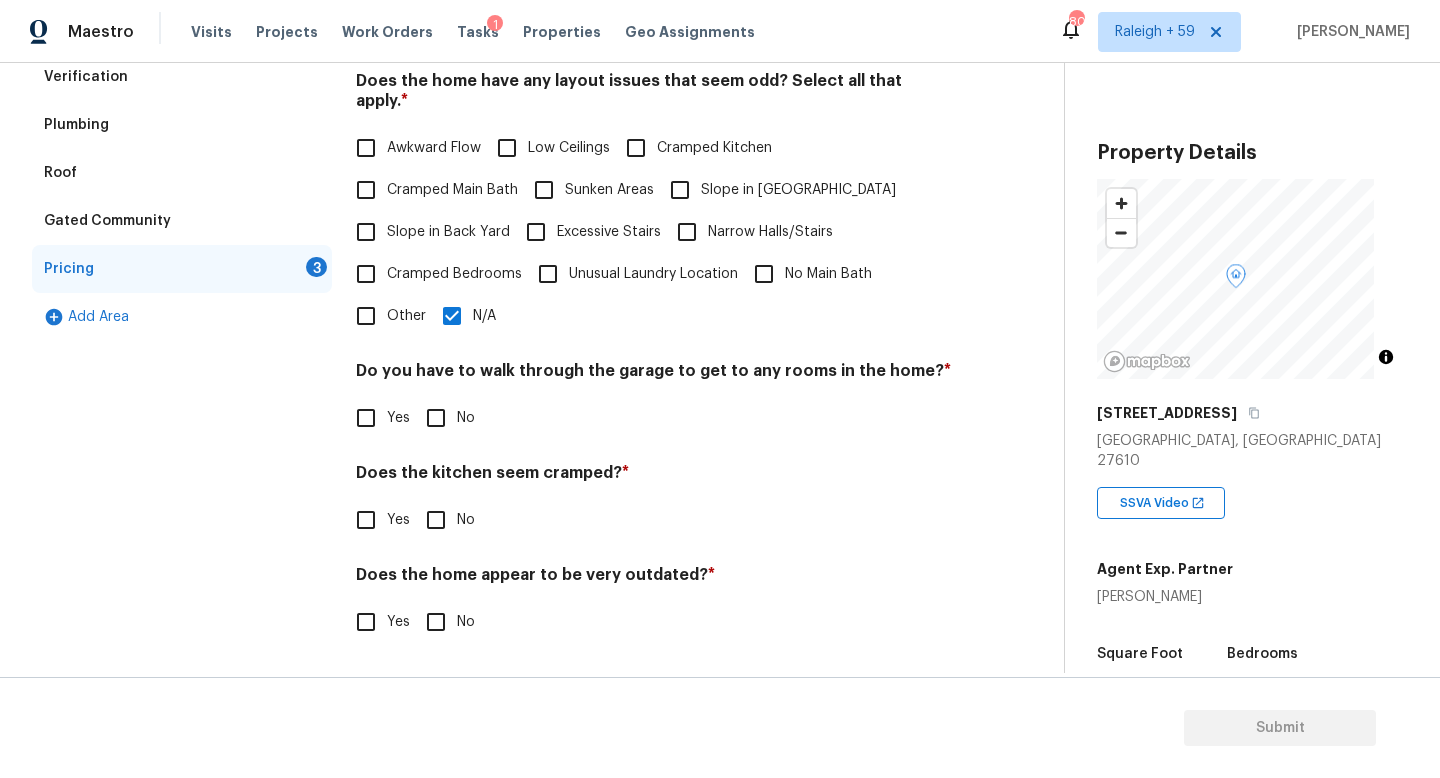 click on "No" at bounding box center [445, 418] 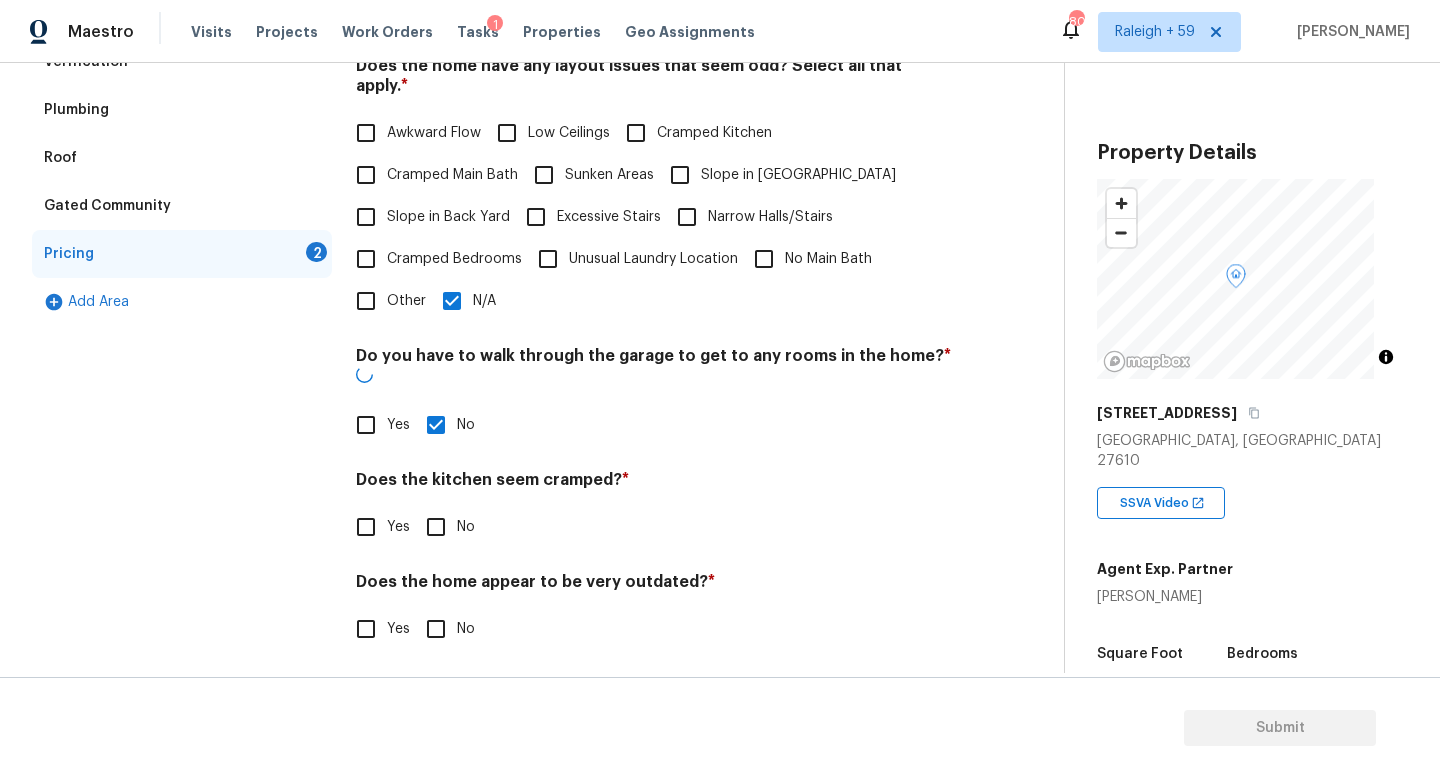 click on "Does the kitchen seem cramped?  * Yes No" at bounding box center (654, 509) 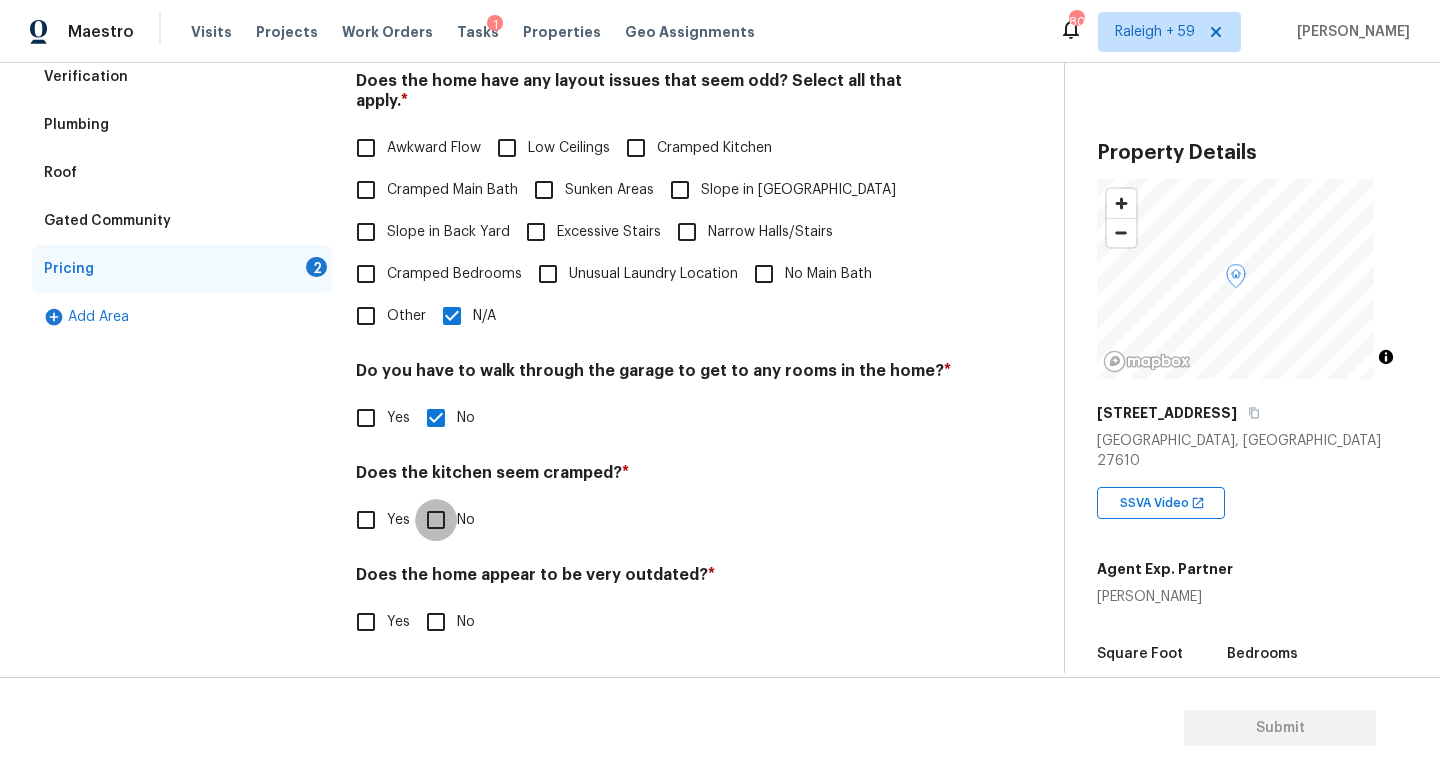 click on "No" at bounding box center [436, 520] 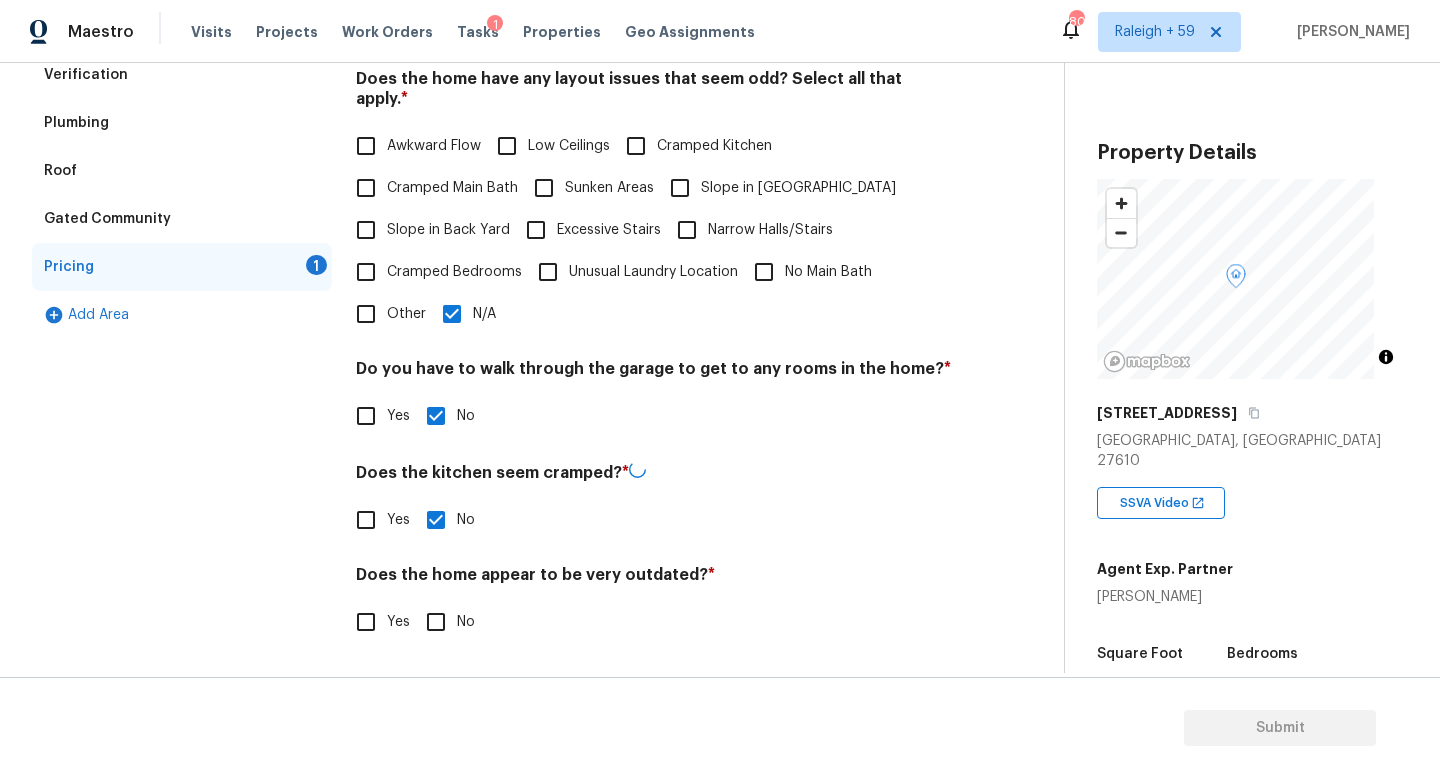 click on "No" at bounding box center [436, 622] 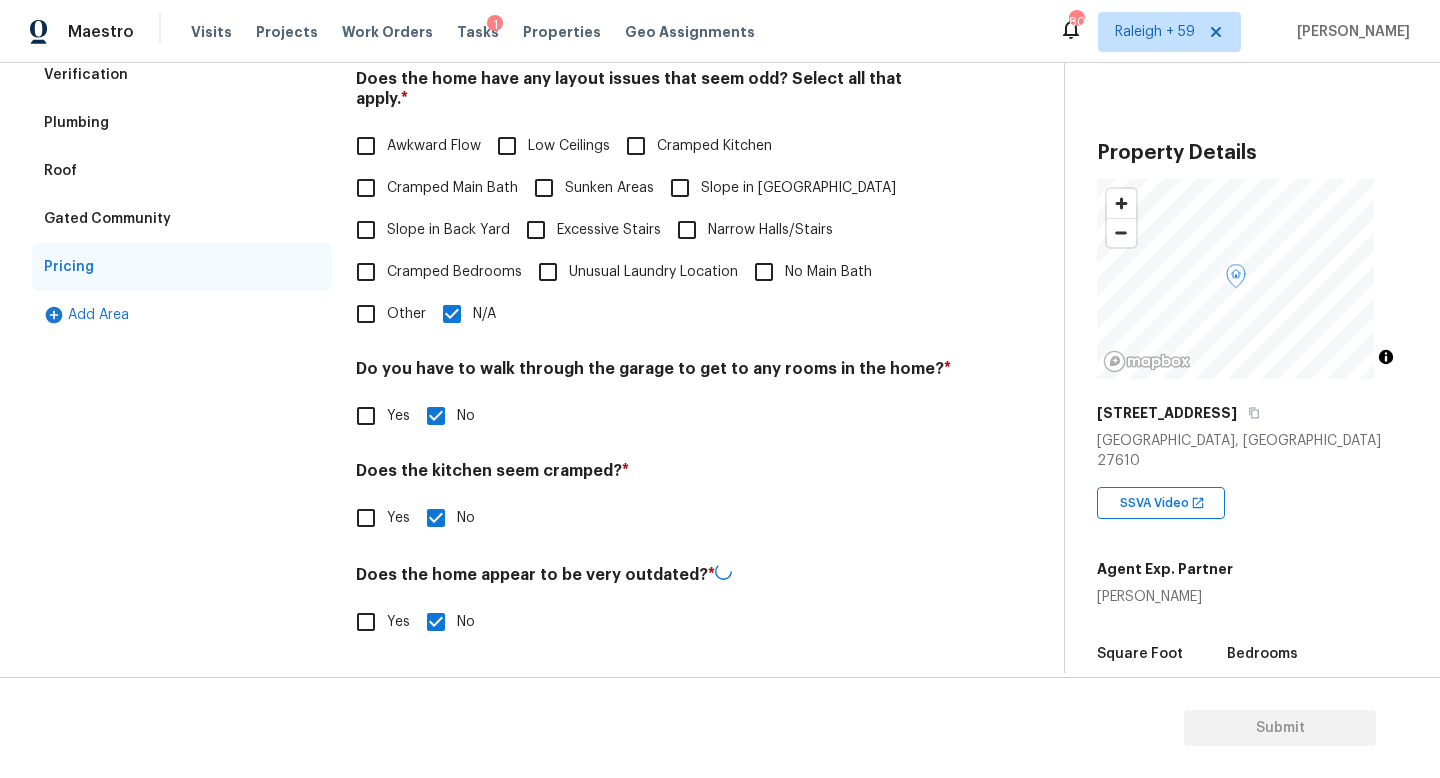 scroll, scrollTop: 0, scrollLeft: 0, axis: both 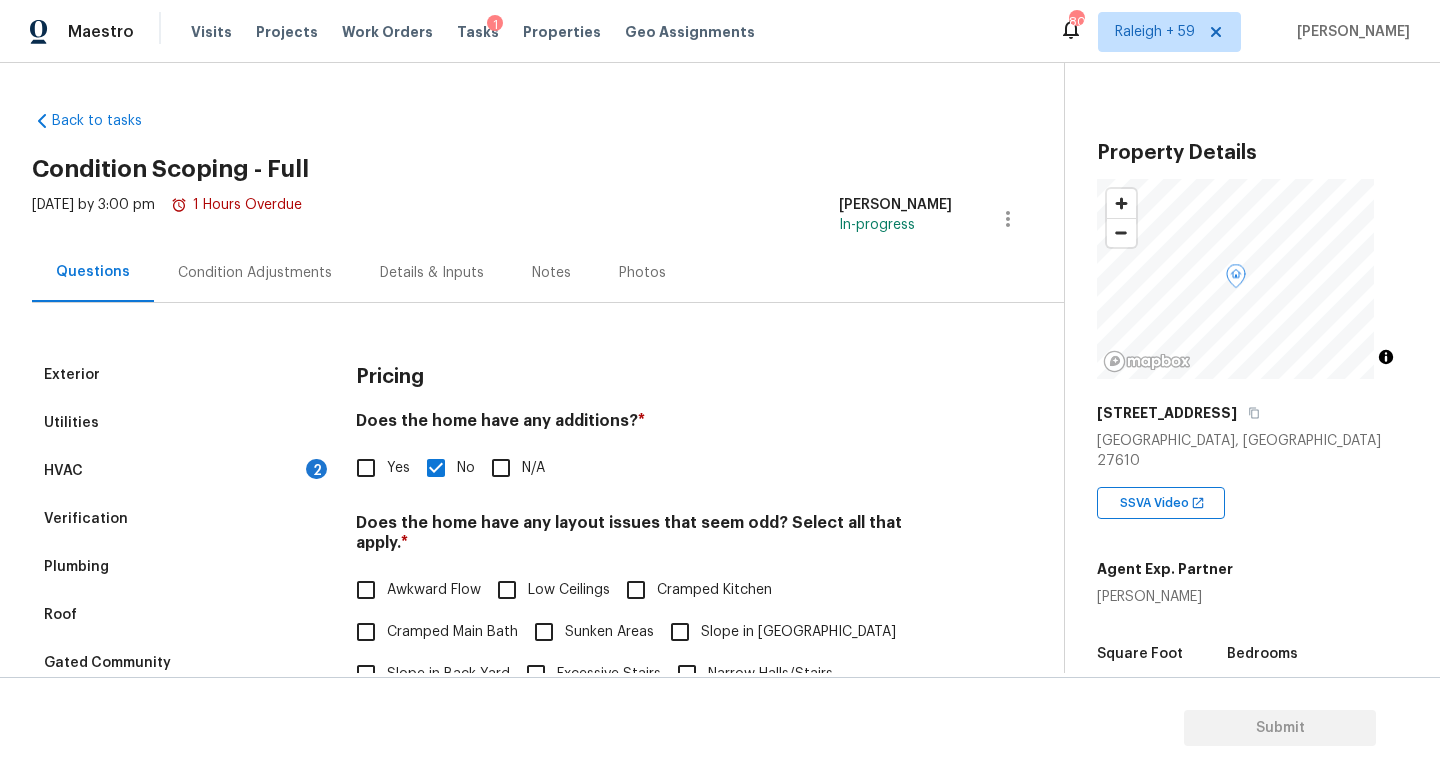 click on "Condition Adjustments" at bounding box center [255, 272] 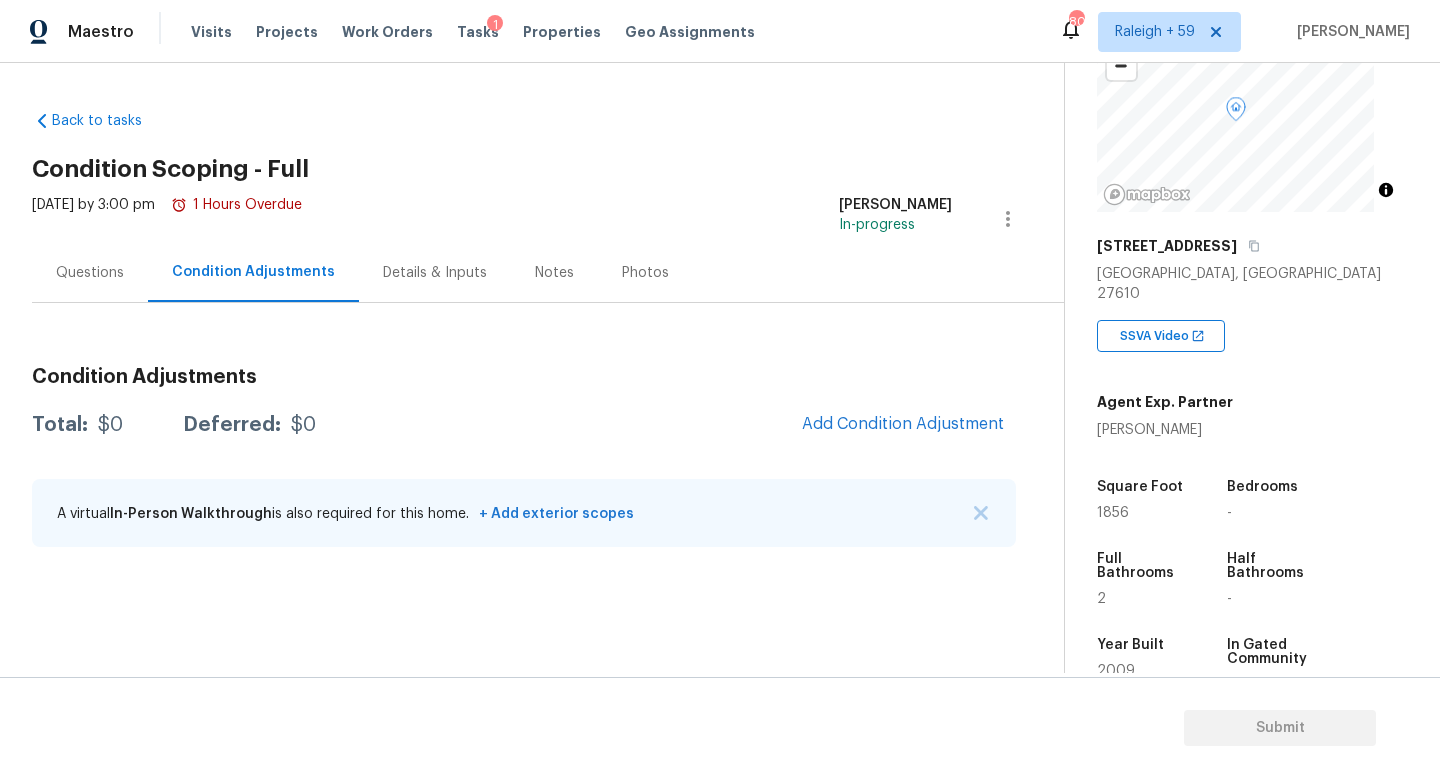 scroll, scrollTop: 455, scrollLeft: 0, axis: vertical 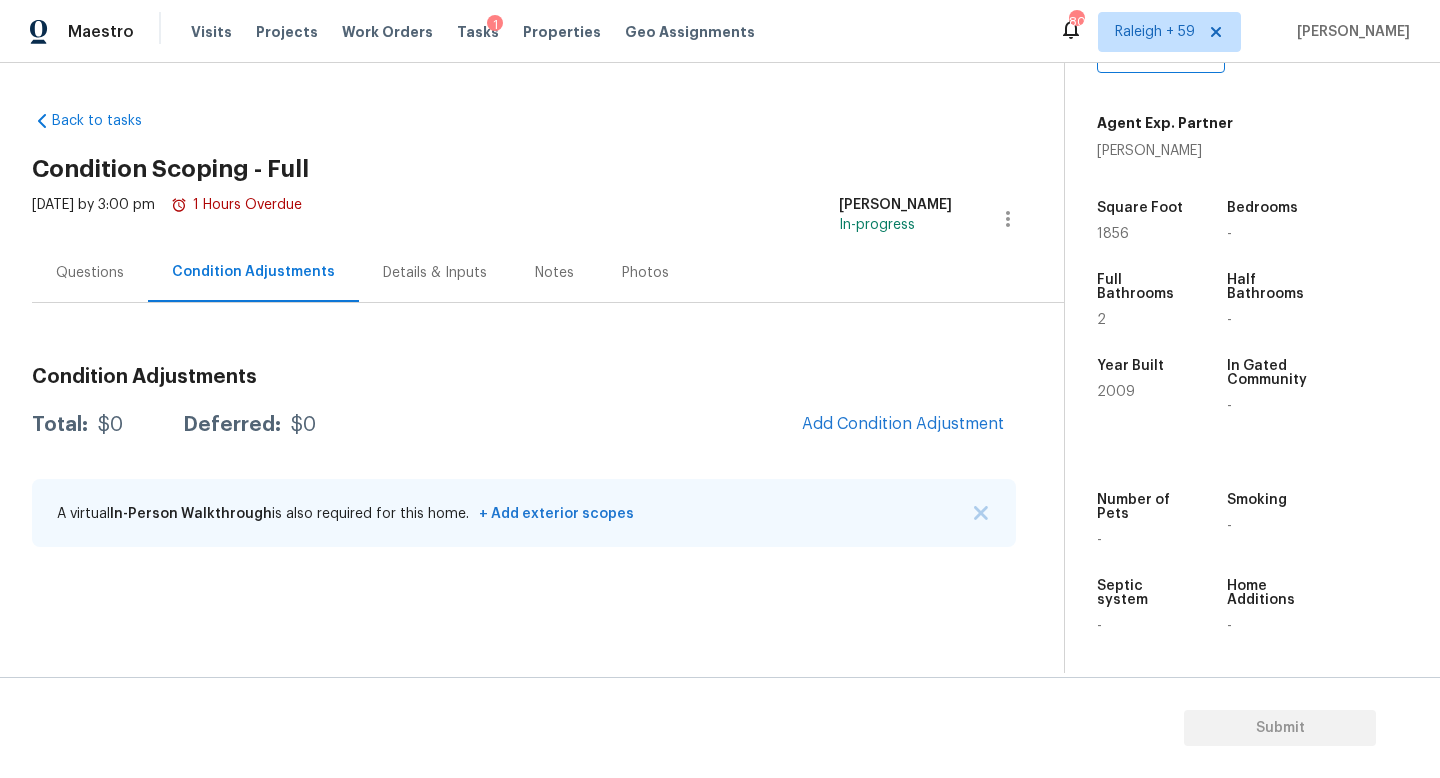 click on "Questions" at bounding box center [90, 272] 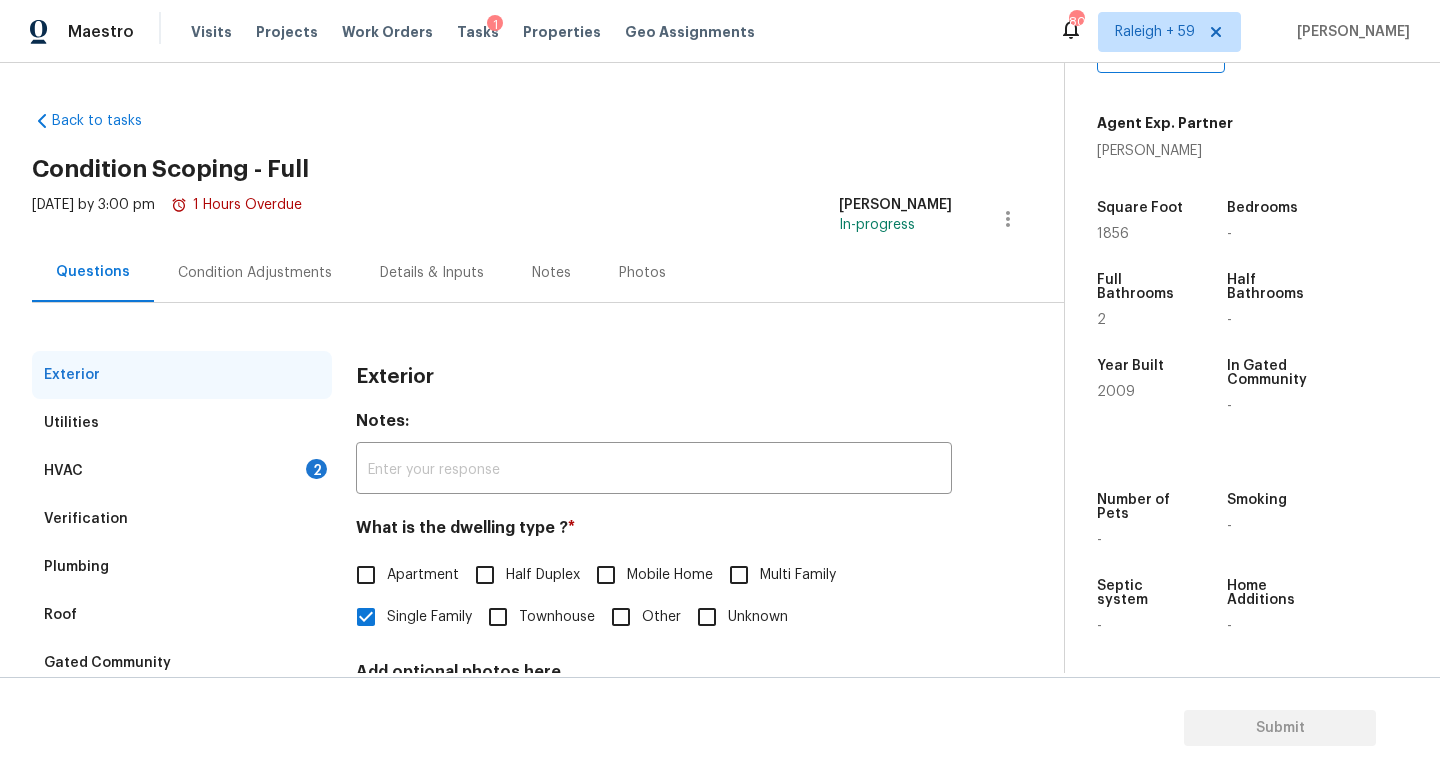 click on "Questions Condition Adjustments Details & Inputs Notes Photos" at bounding box center [548, 273] 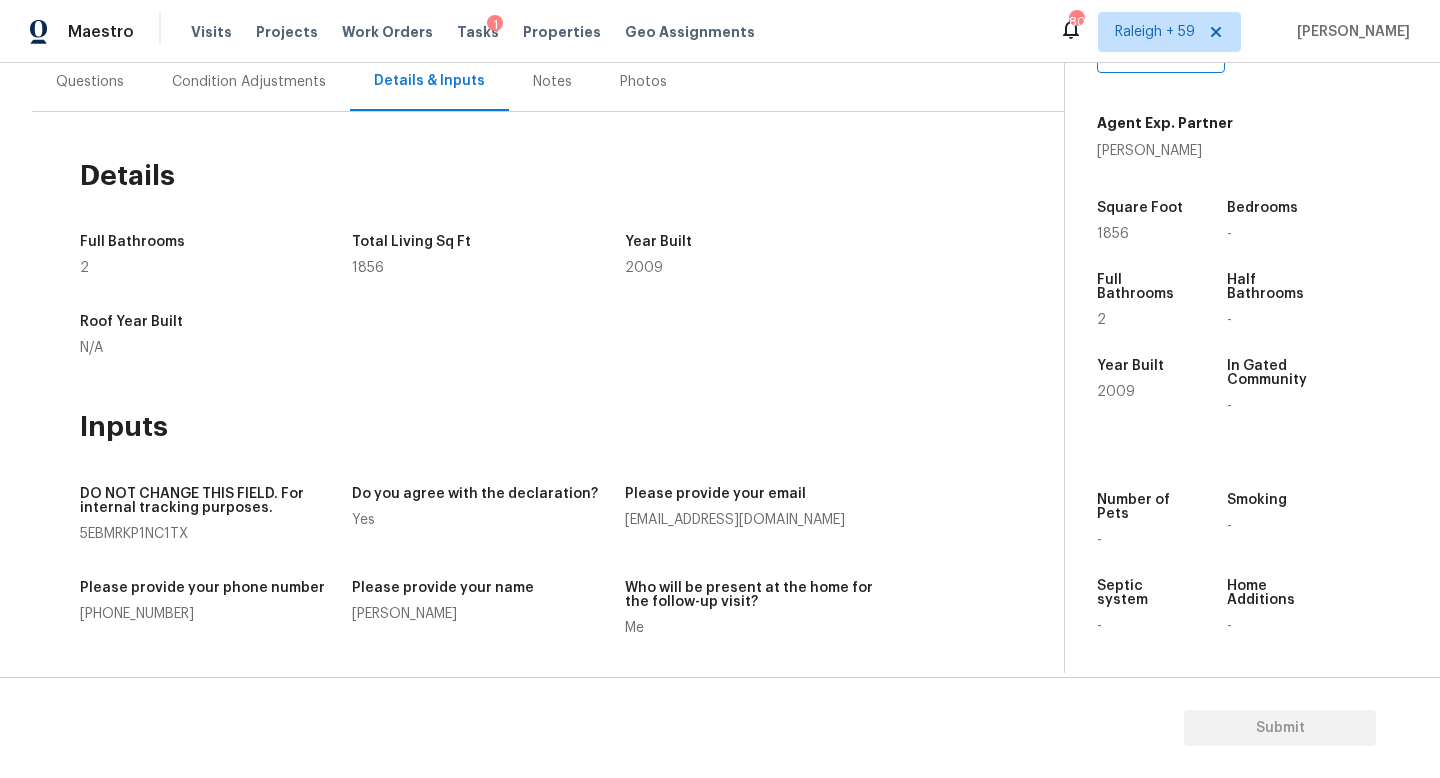scroll, scrollTop: 0, scrollLeft: 0, axis: both 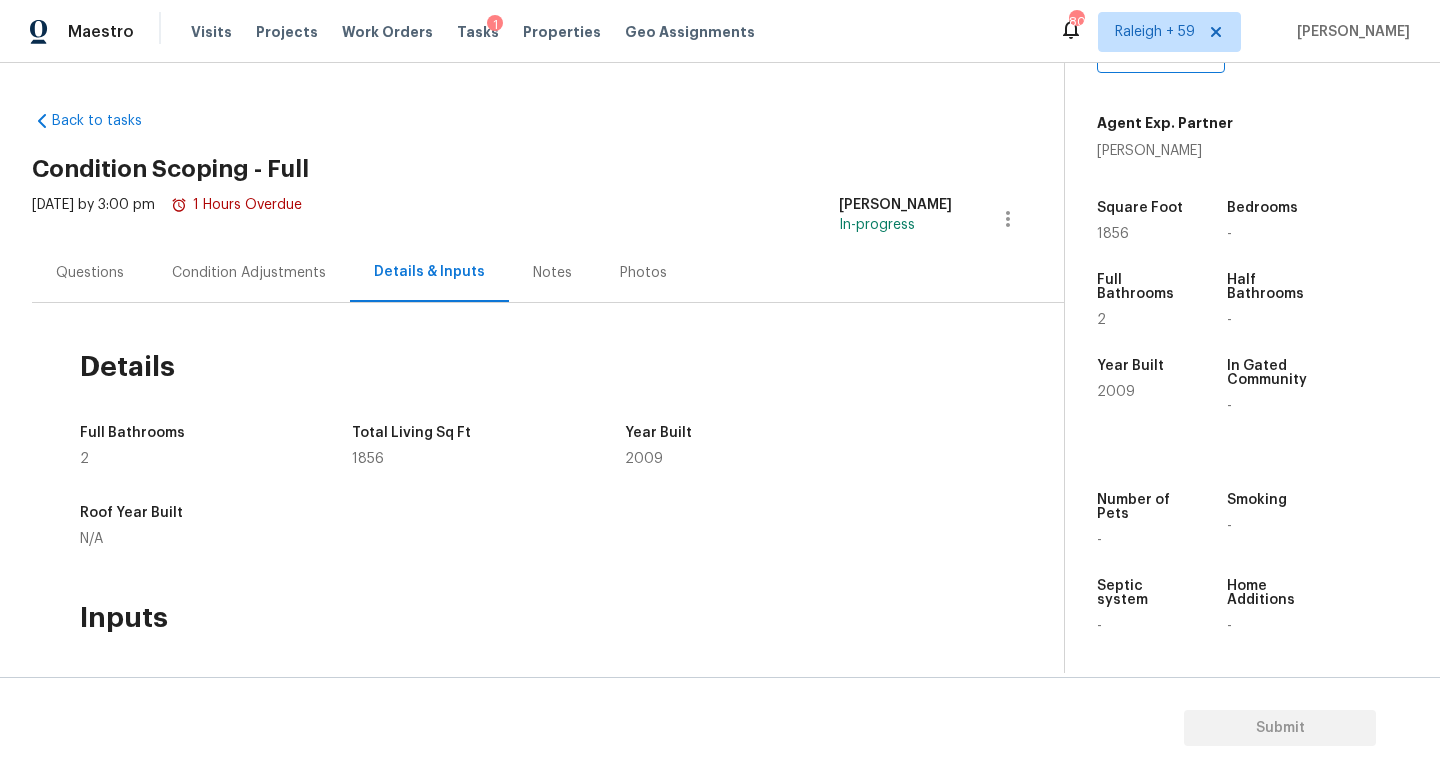 click on "Condition Adjustments" at bounding box center (249, 272) 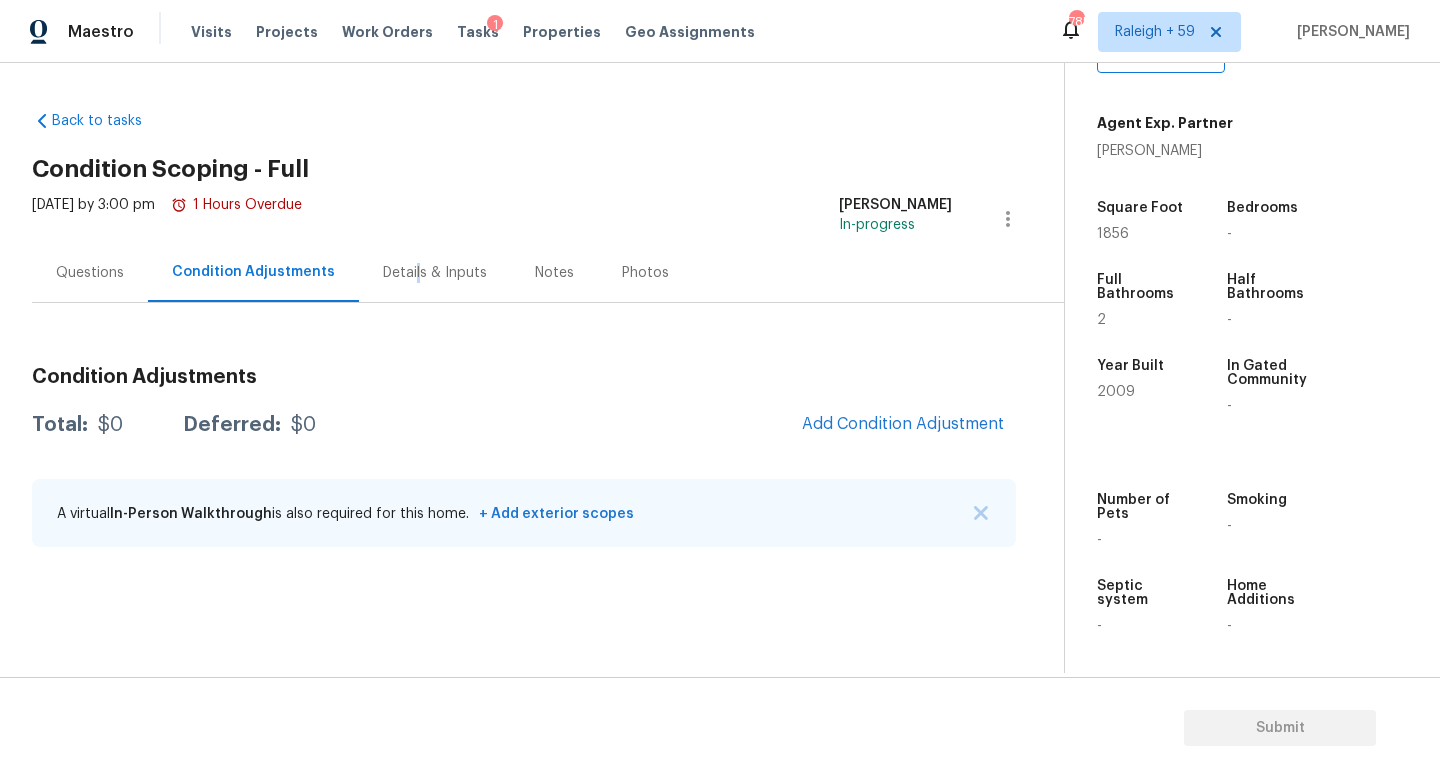 click on "Details & Inputs" at bounding box center (435, 273) 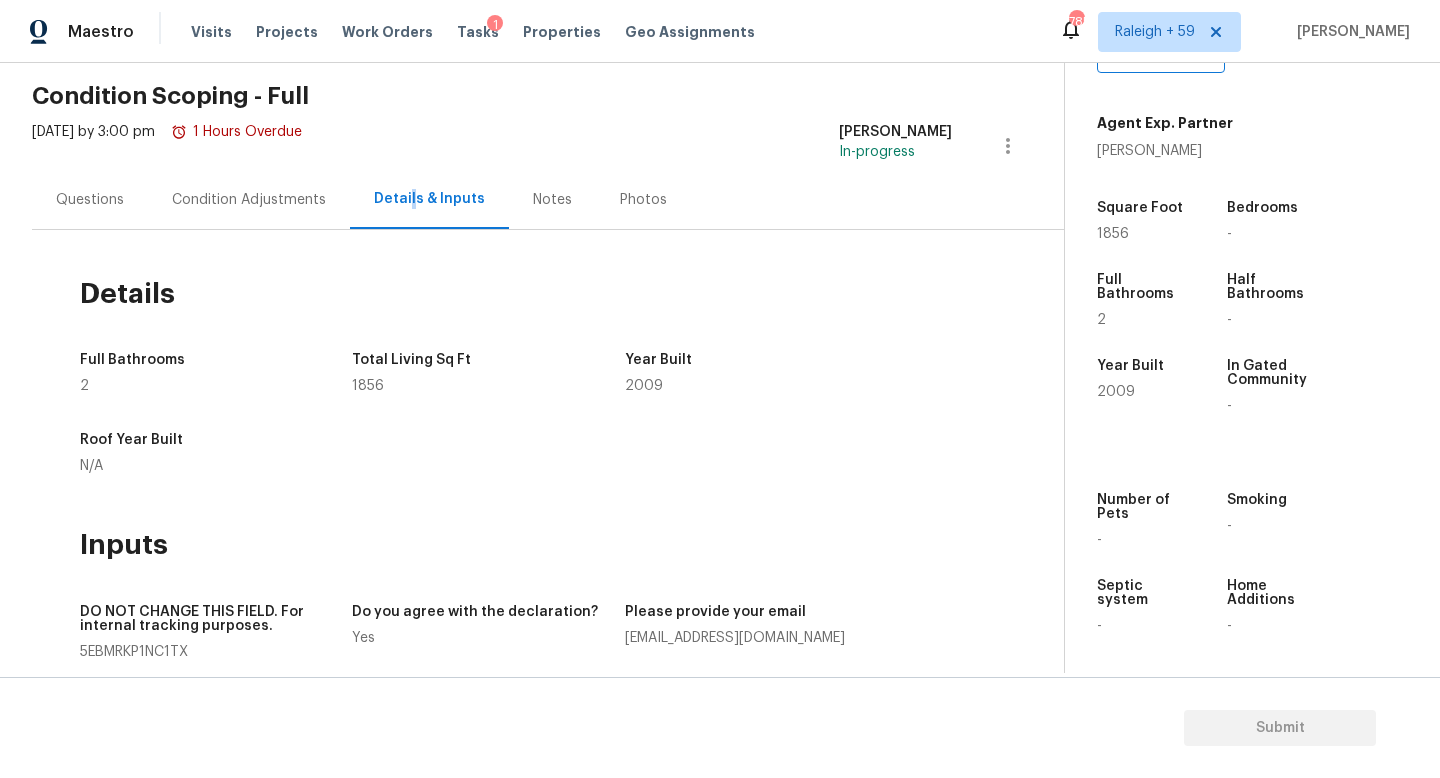 scroll, scrollTop: 0, scrollLeft: 0, axis: both 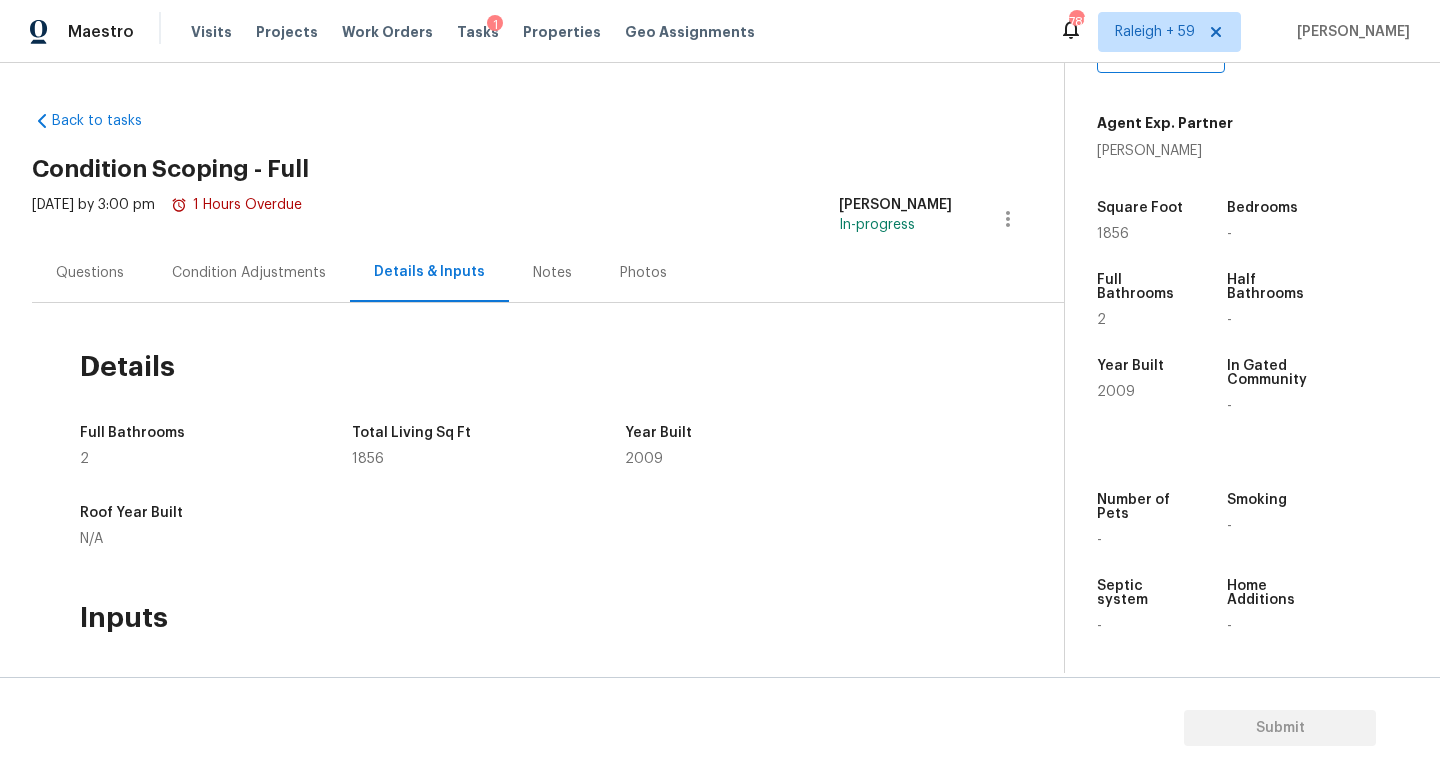 click on "Condition Adjustments" at bounding box center (249, 272) 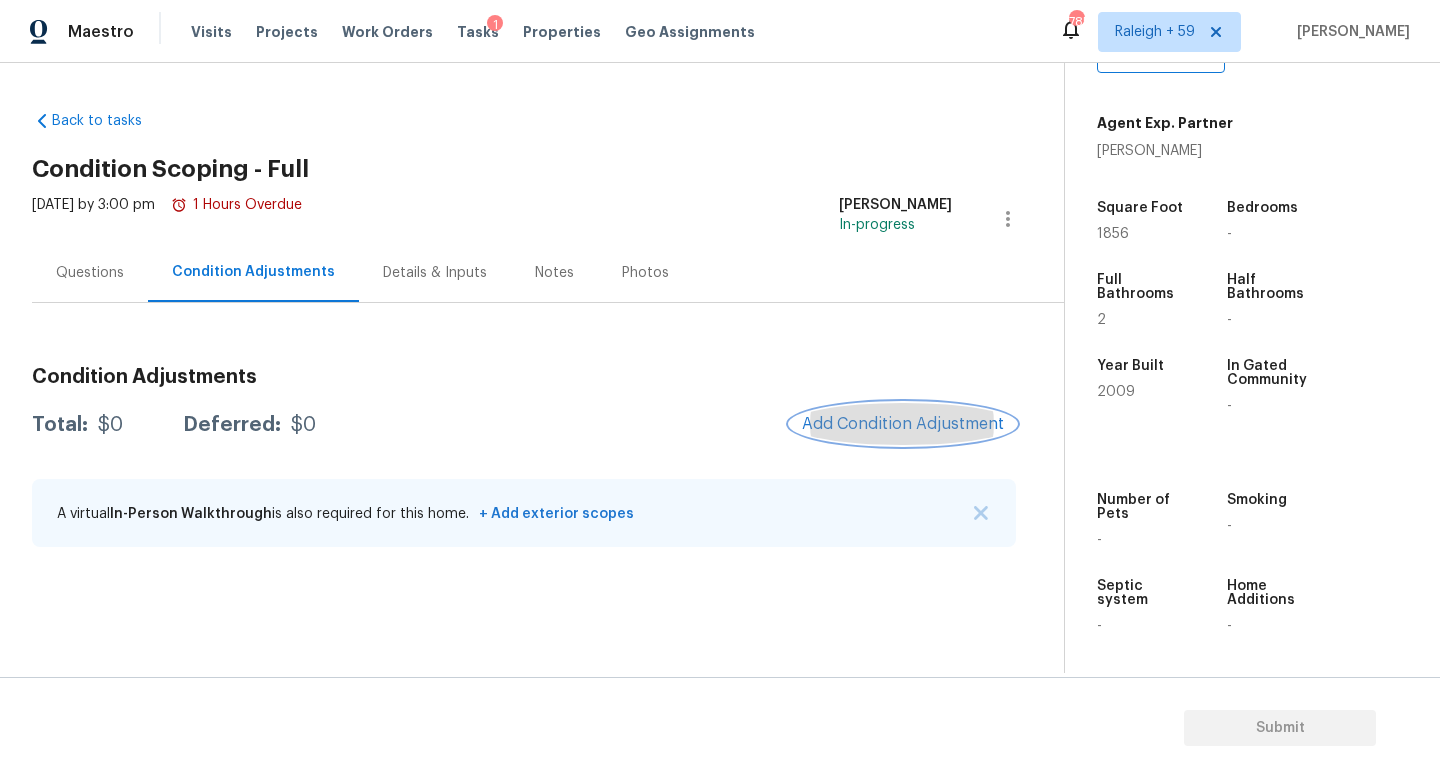 click on "Add Condition Adjustment" at bounding box center (903, 424) 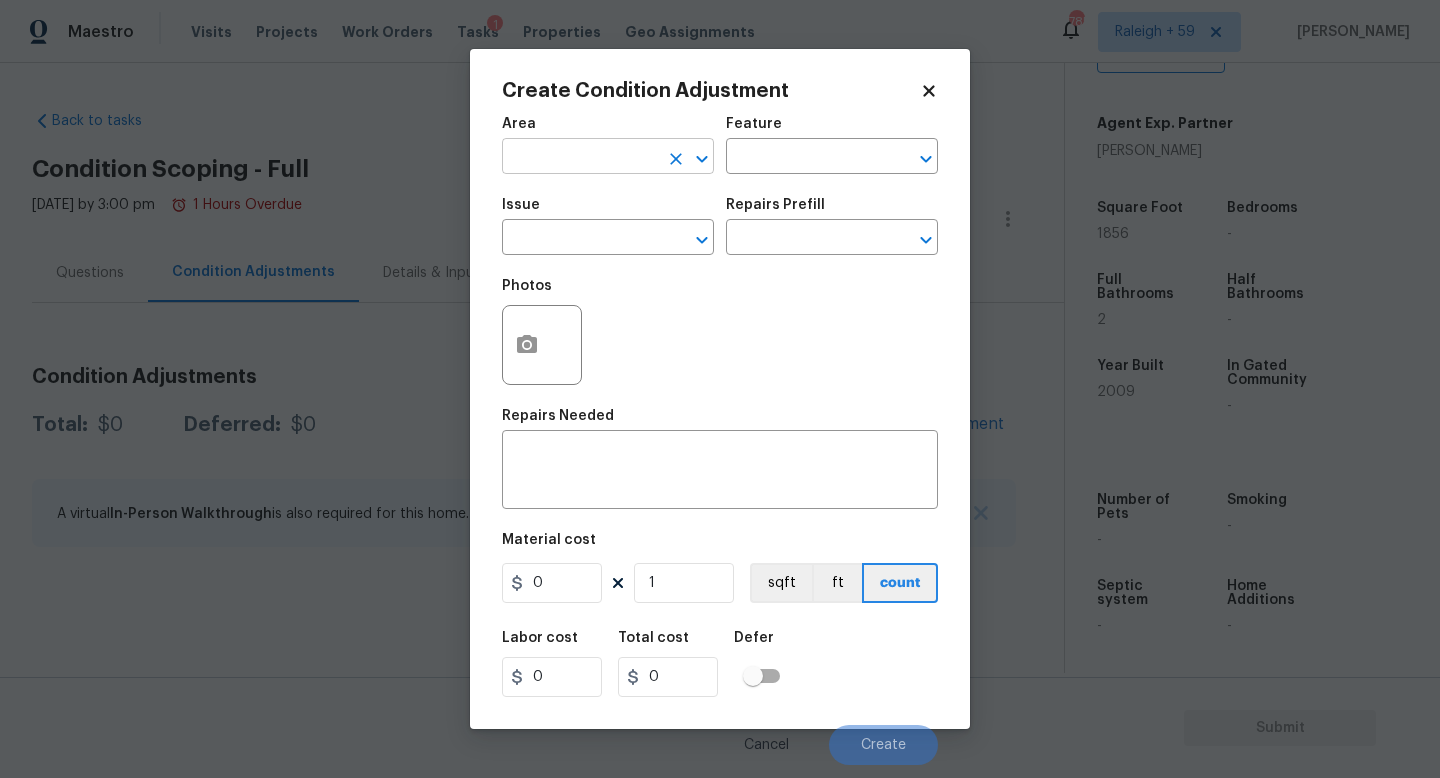 click at bounding box center [580, 158] 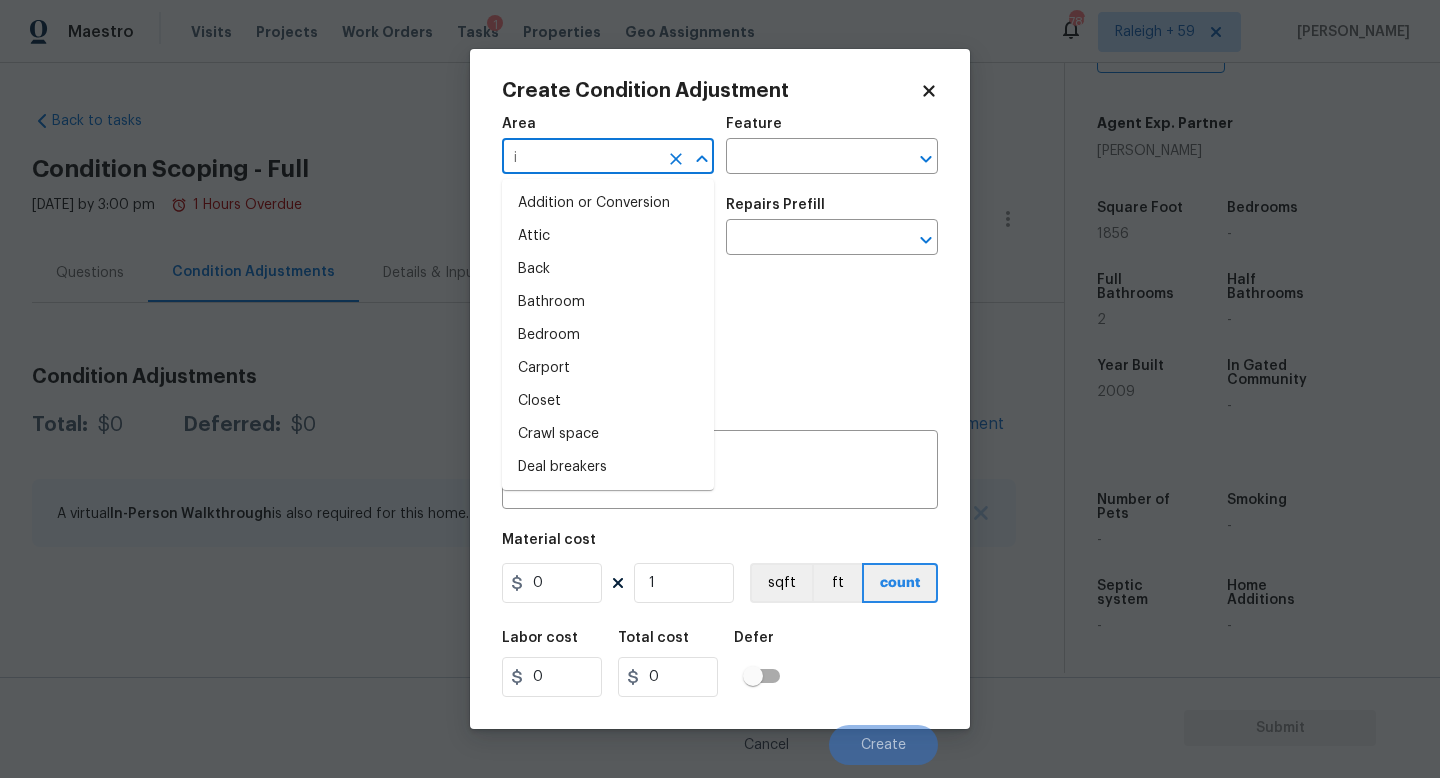 type on "in" 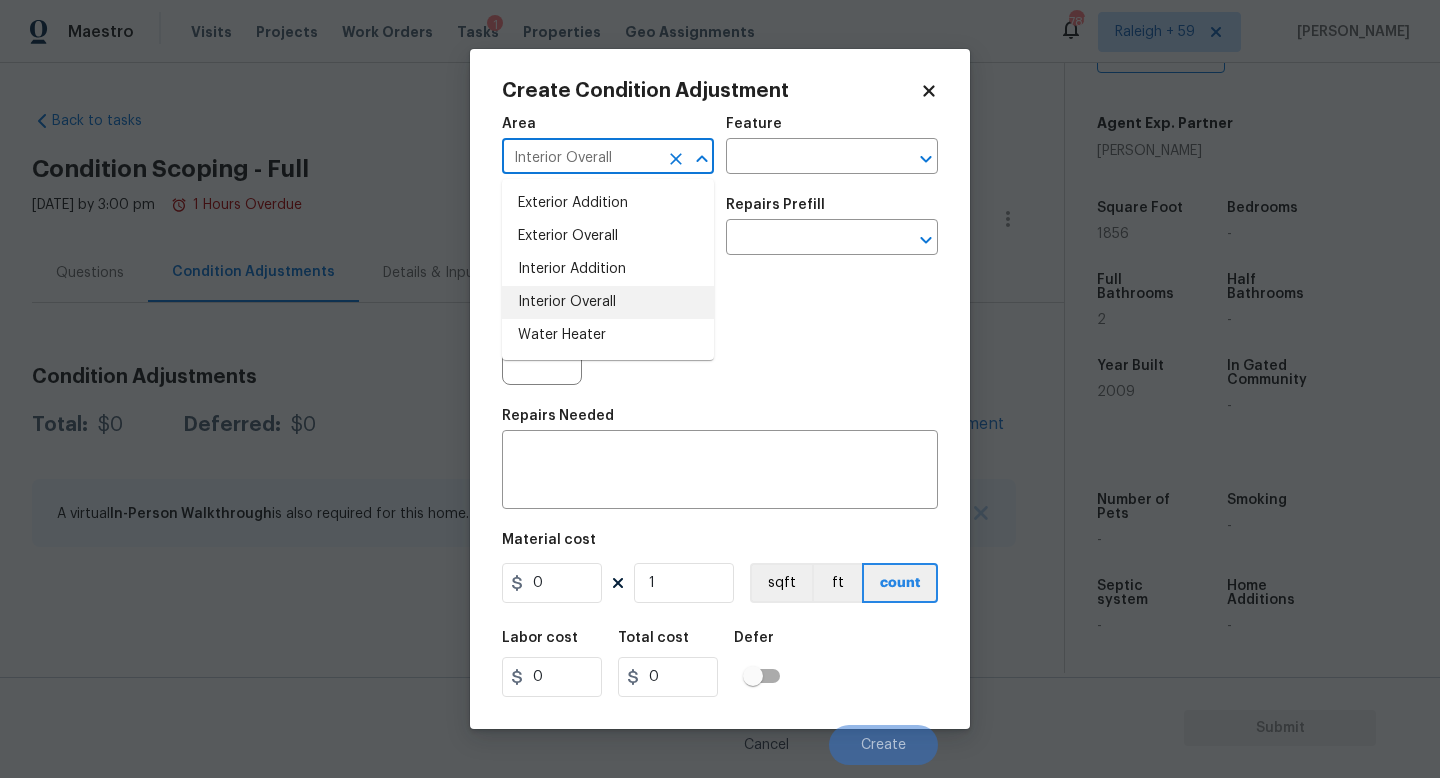 type on "Interior Overall" 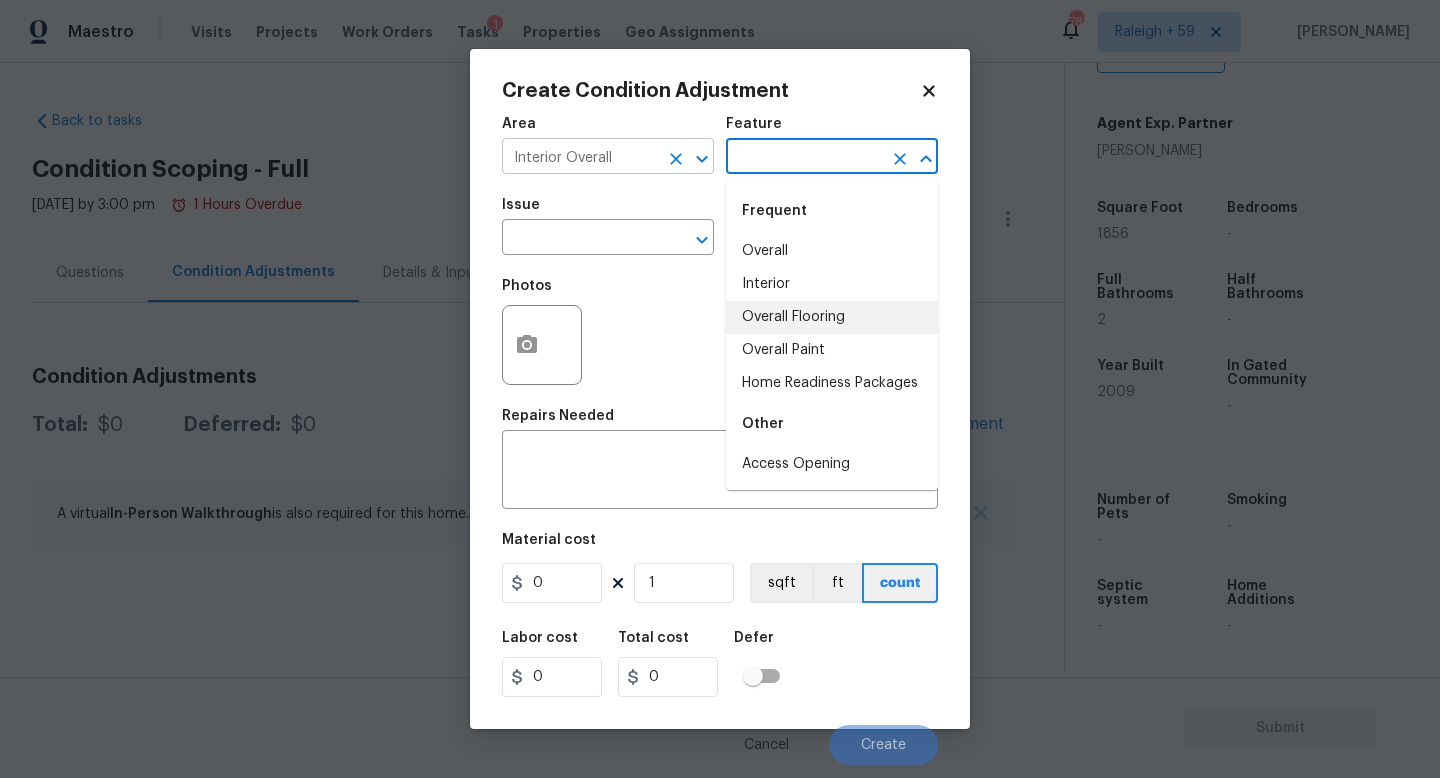 type on "Overall Flooring" 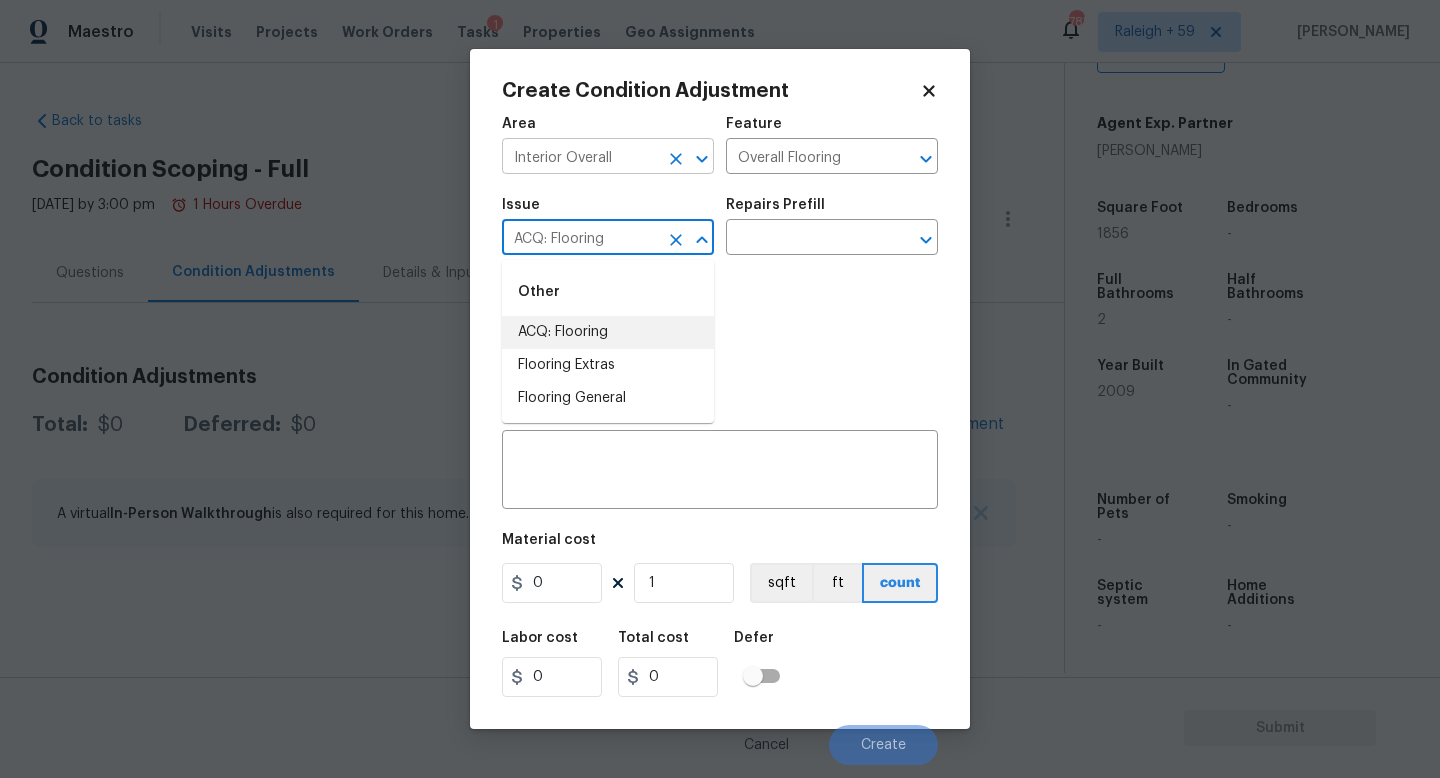 type on "ACQ: Flooring" 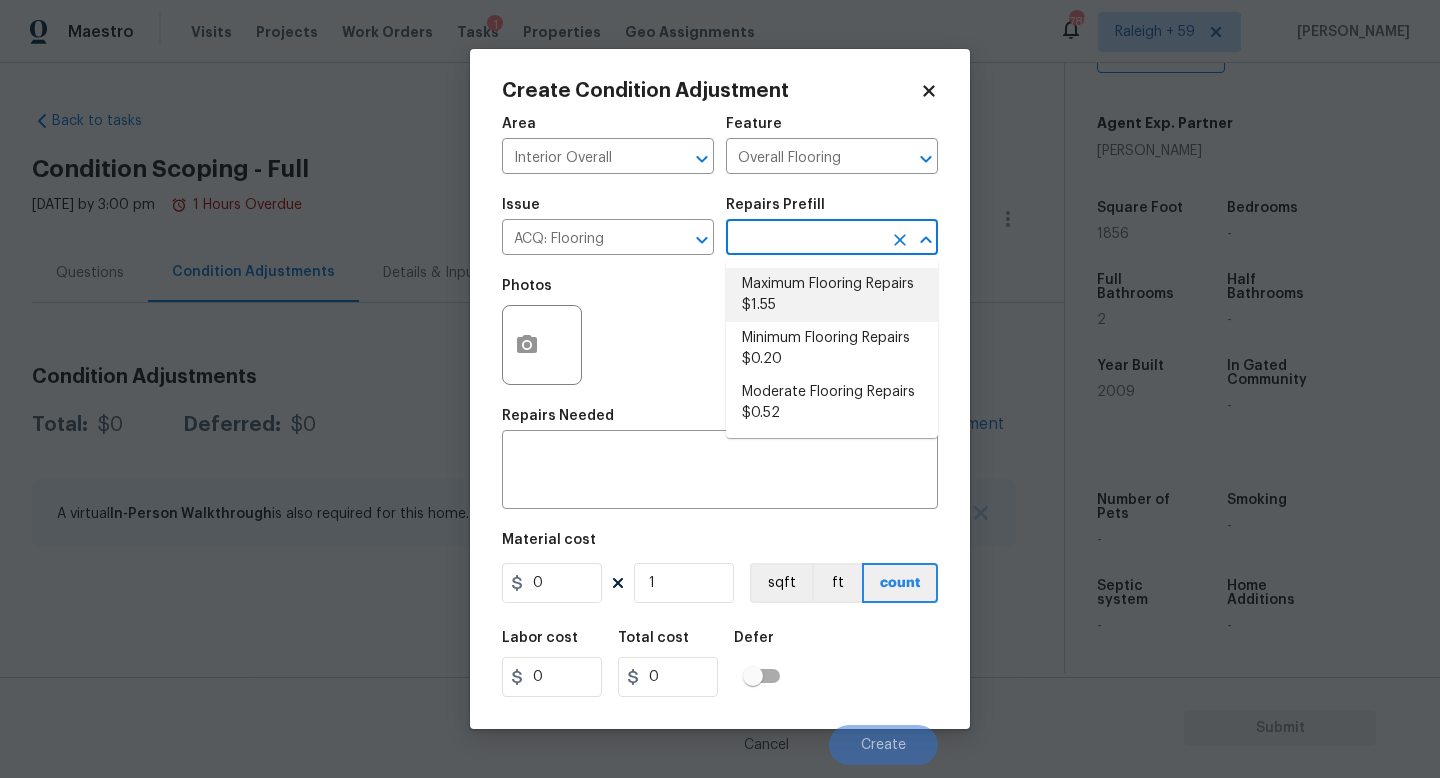 click on "Maximum Flooring Repairs $1.55" at bounding box center (832, 295) 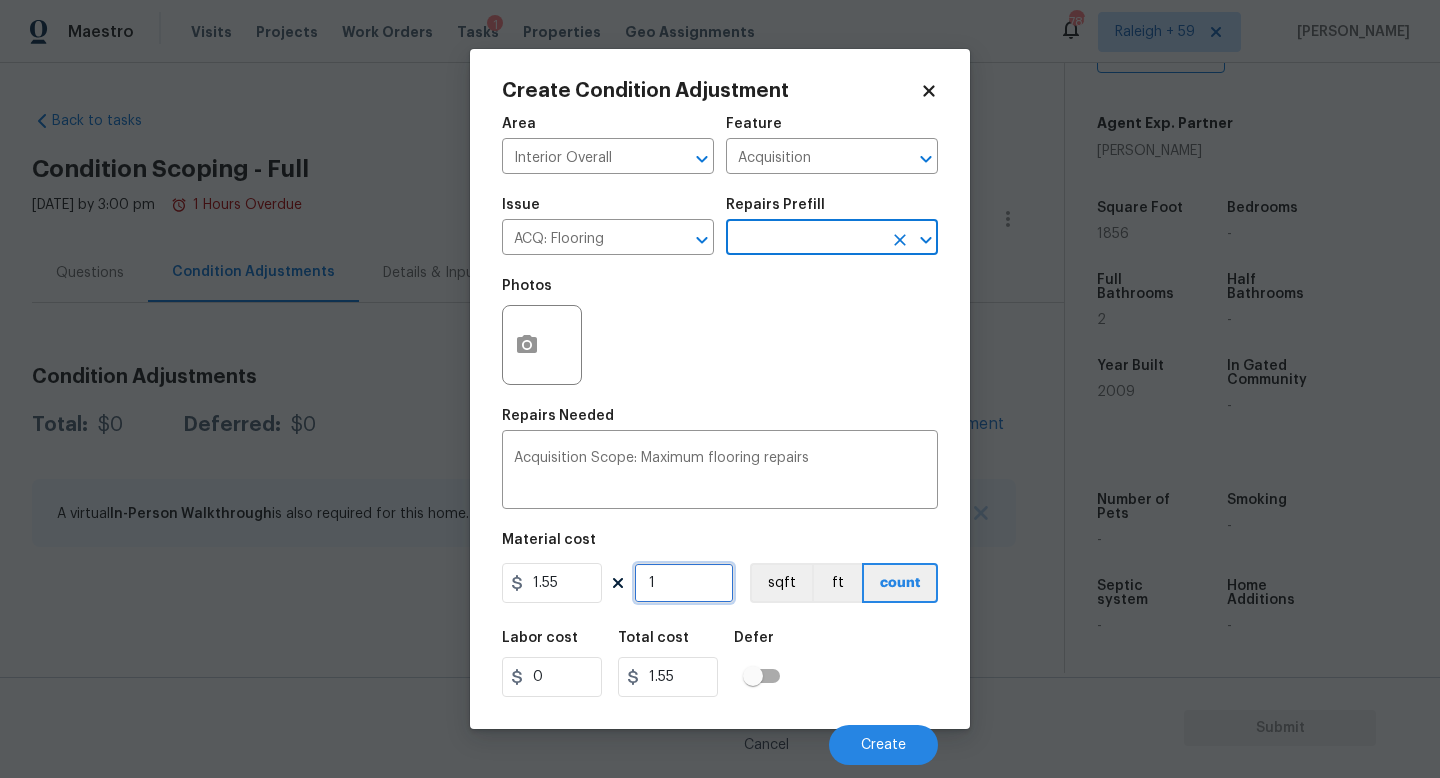 click on "1" at bounding box center (684, 583) 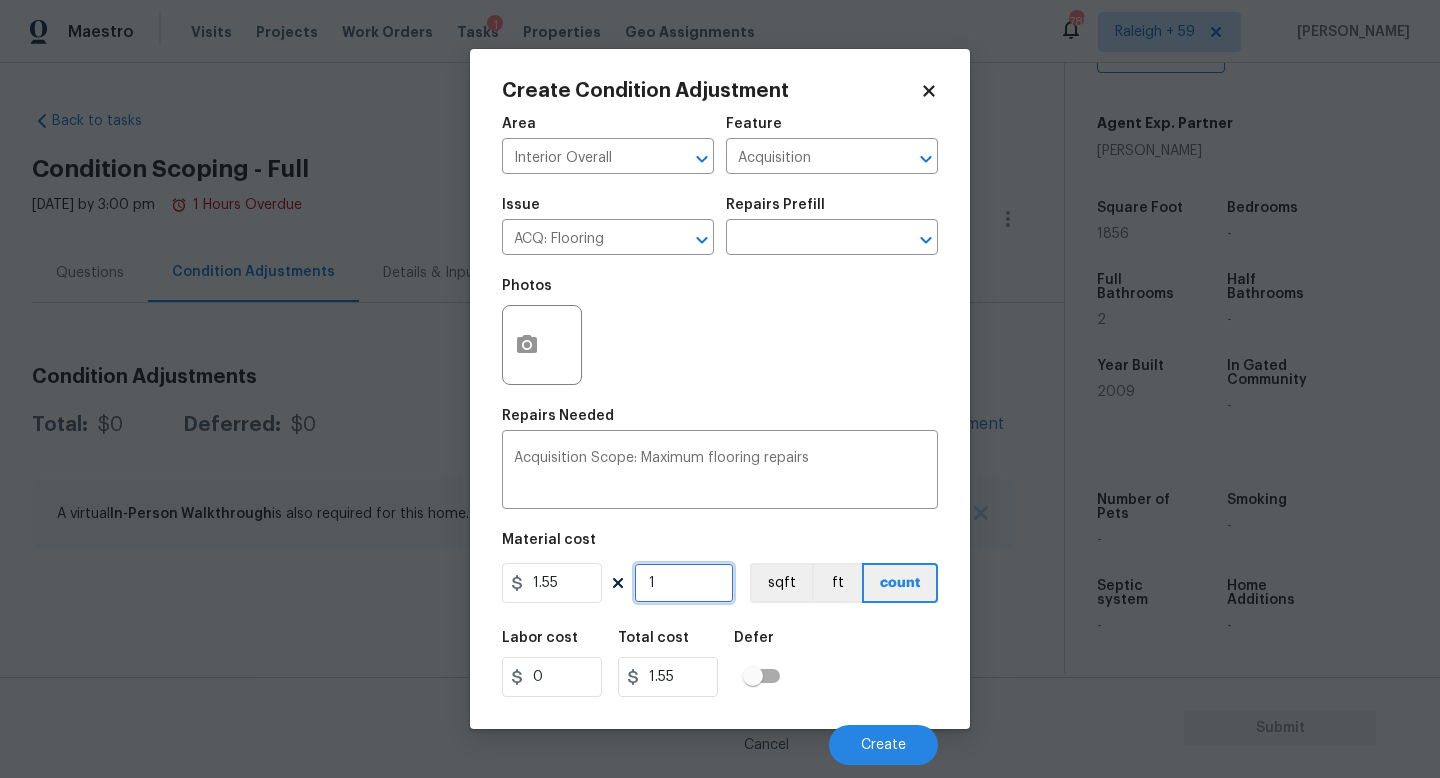 type on "18" 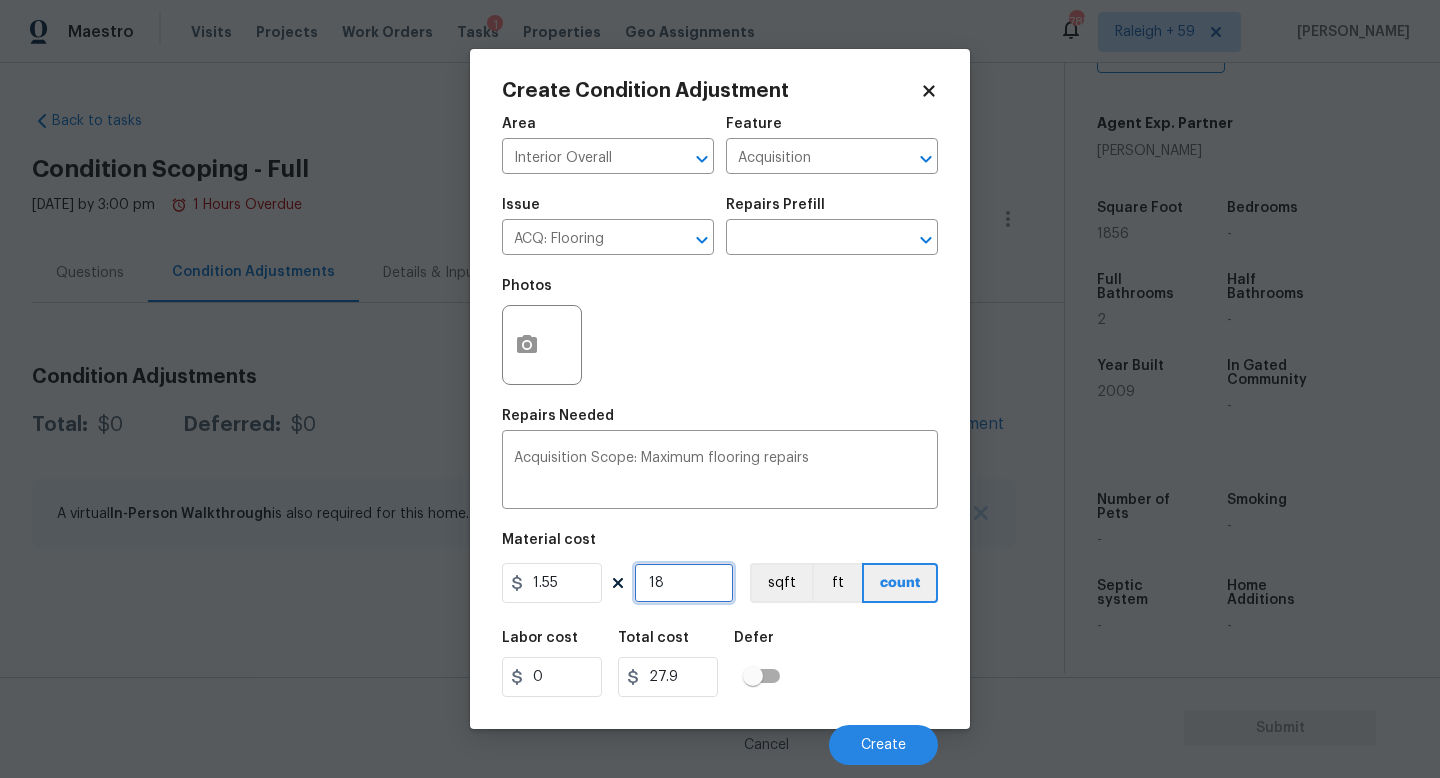 type on "185" 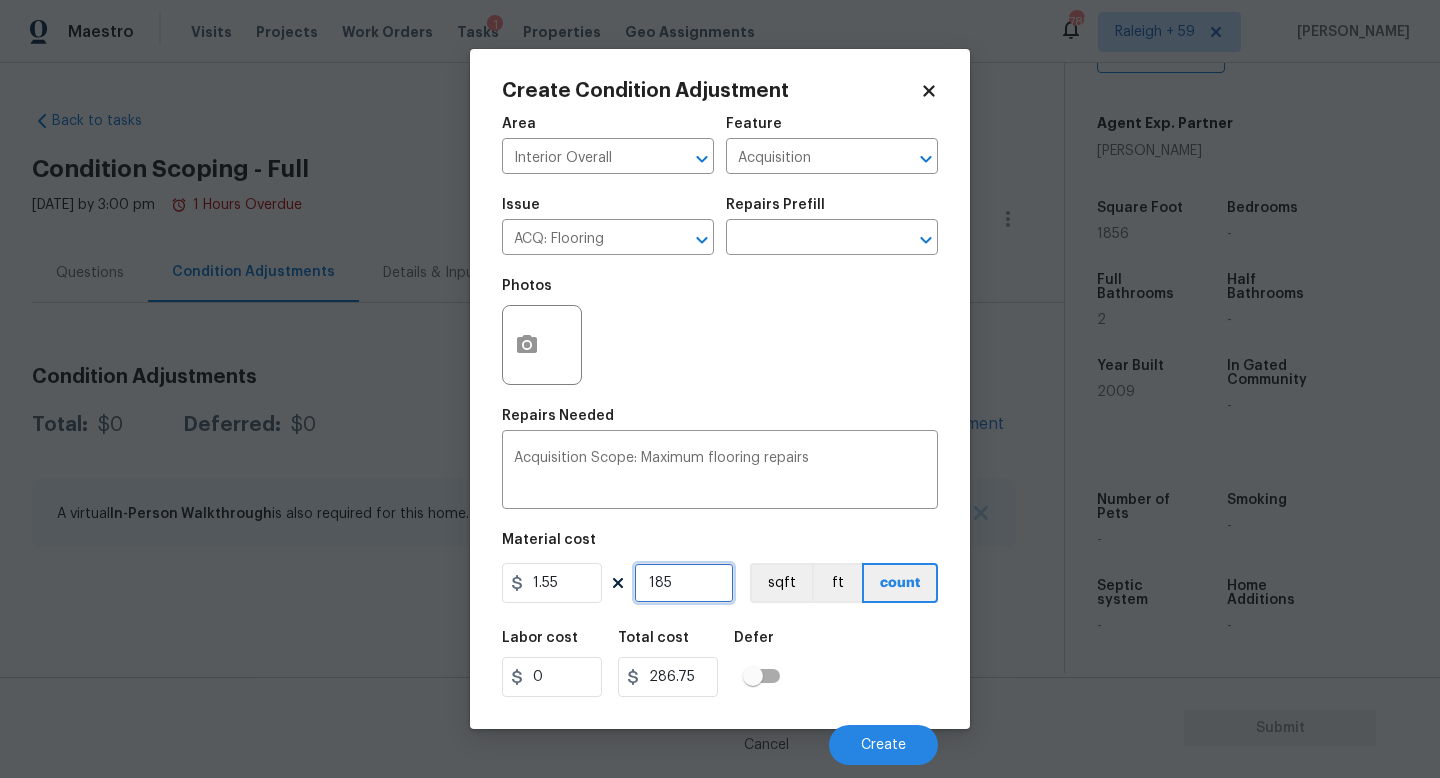 type on "1856" 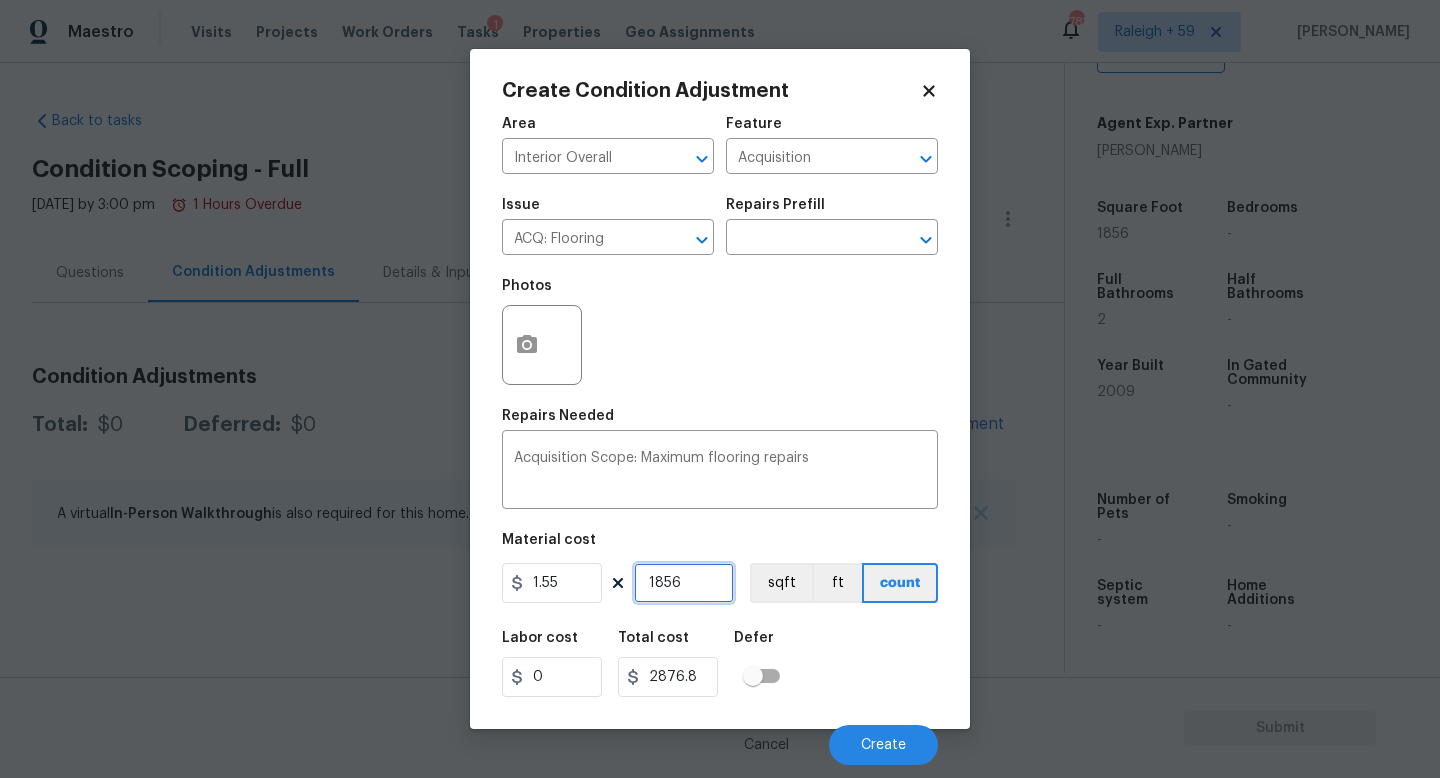 type on "1856" 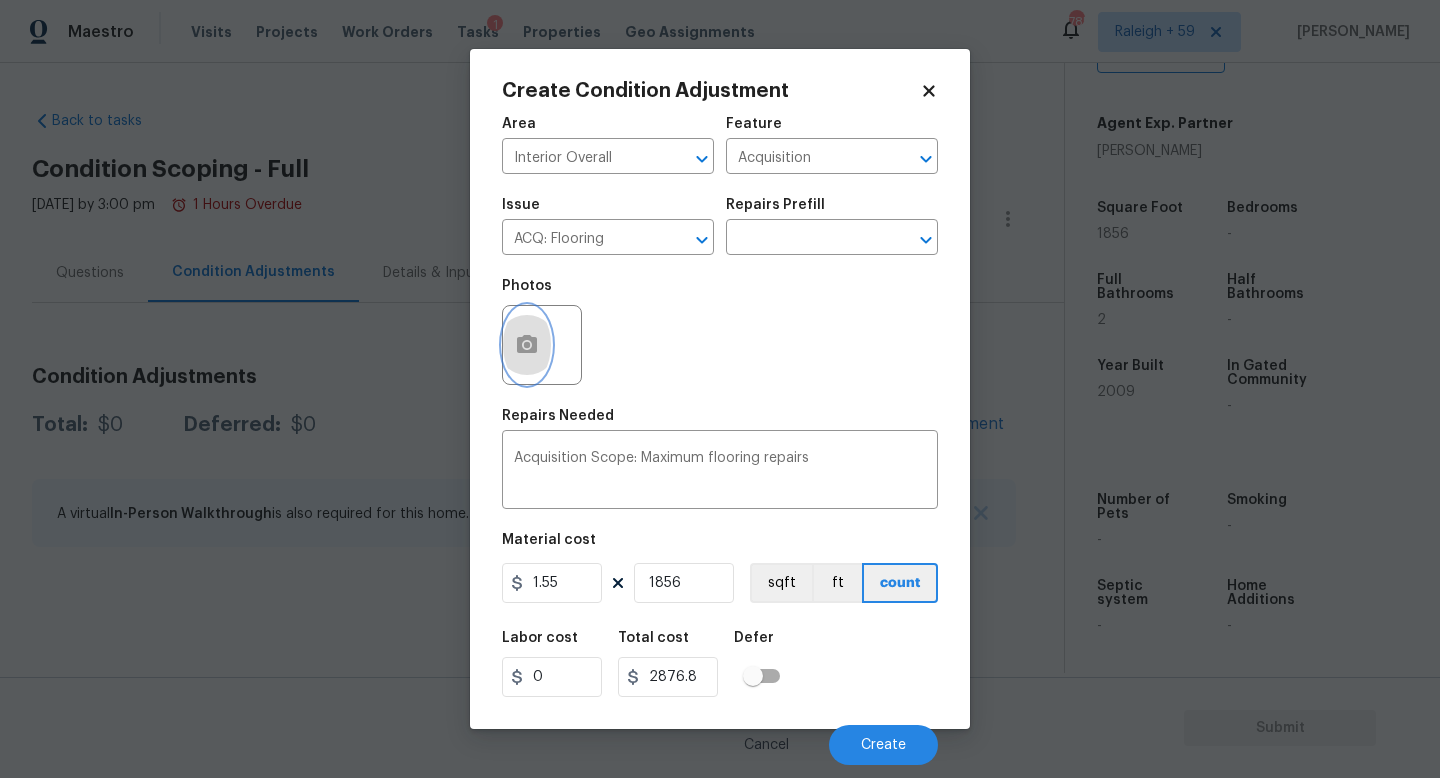 click 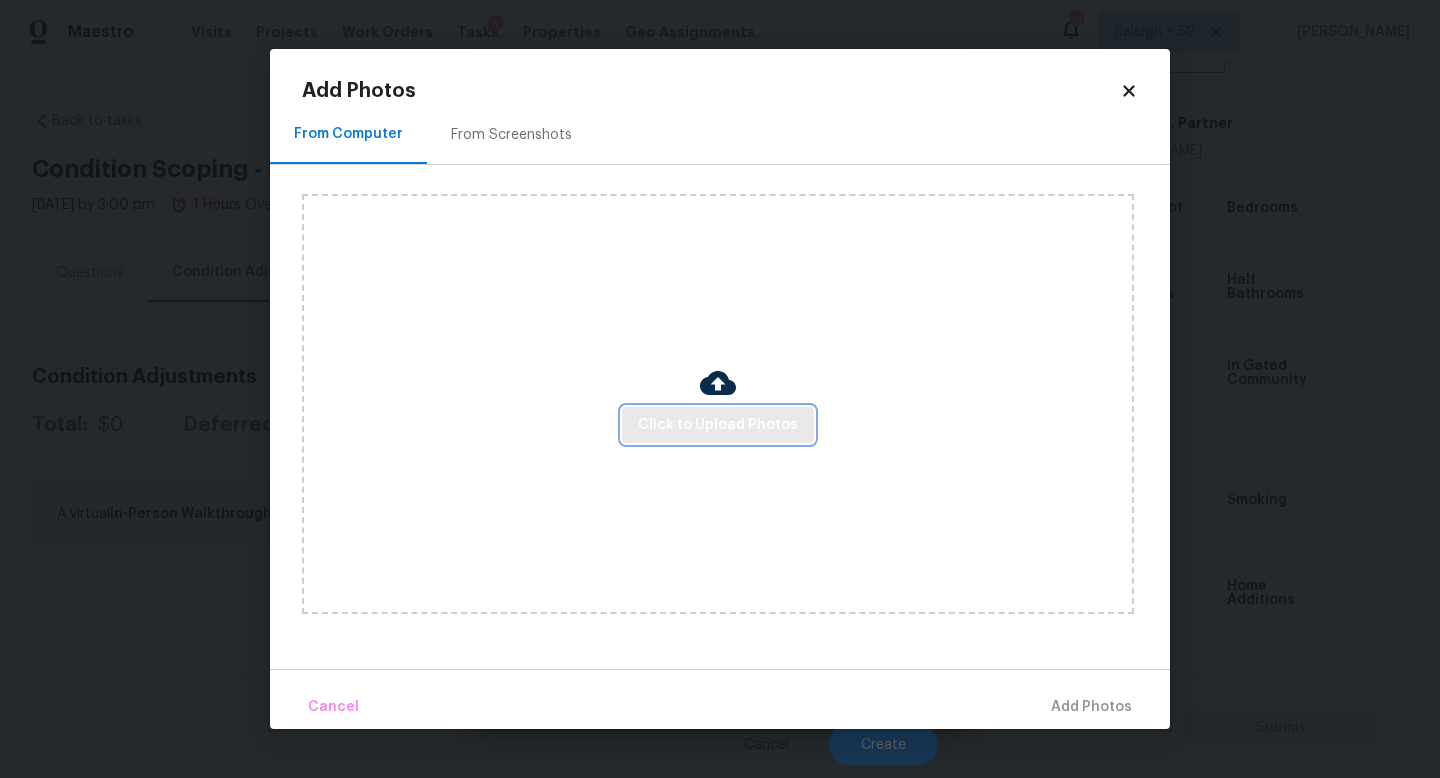 click on "Click to Upload Photos" at bounding box center (718, 425) 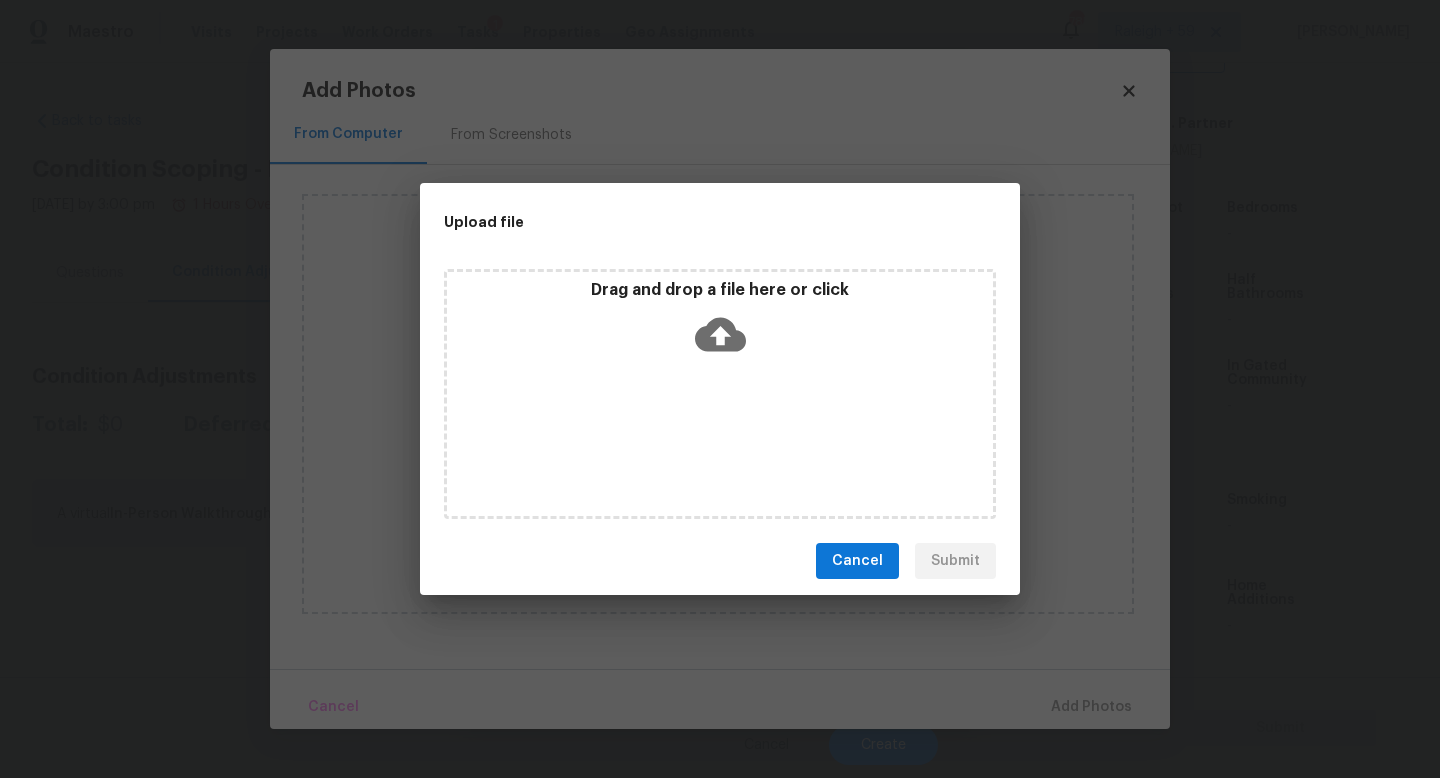click on "Drag and drop a file here or click" at bounding box center [720, 394] 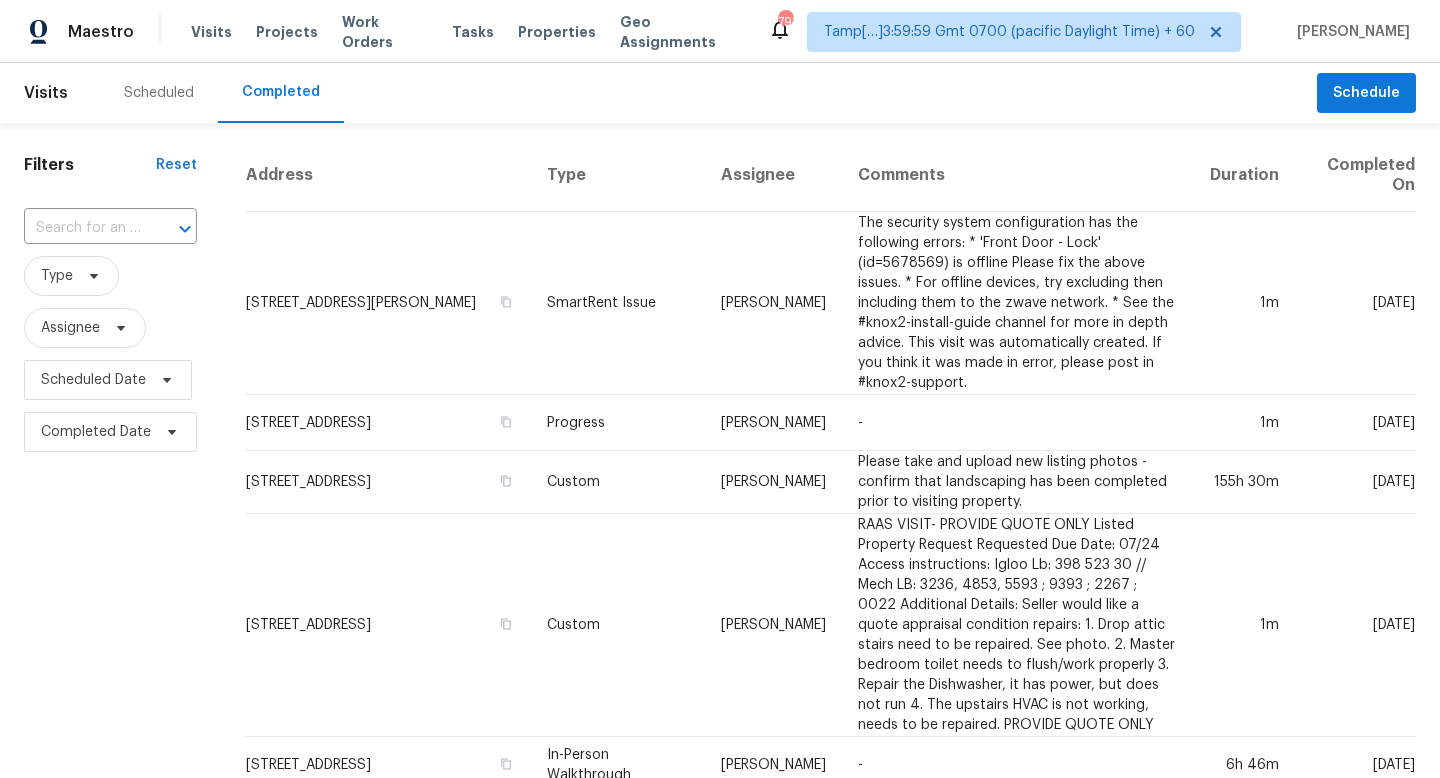scroll, scrollTop: 0, scrollLeft: 0, axis: both 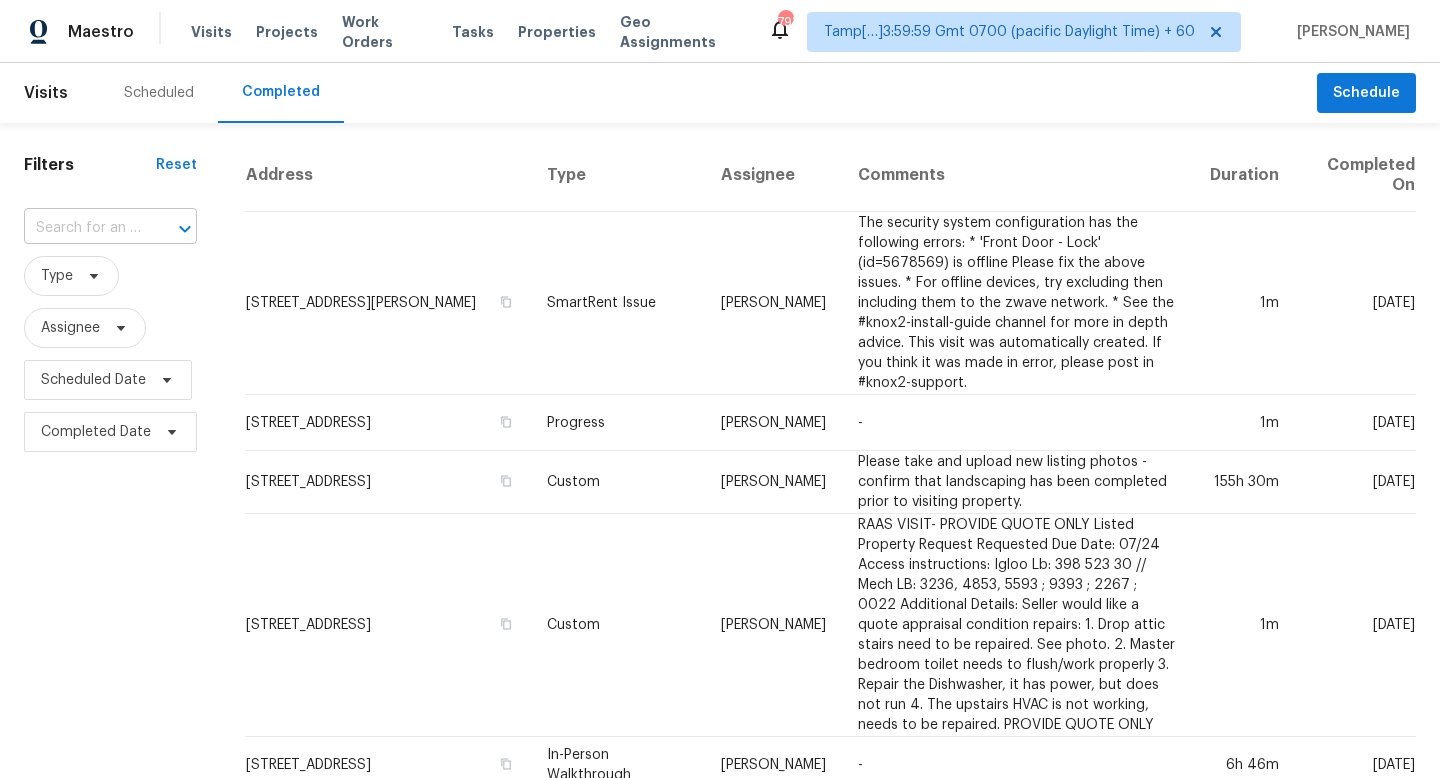 click at bounding box center (82, 228) 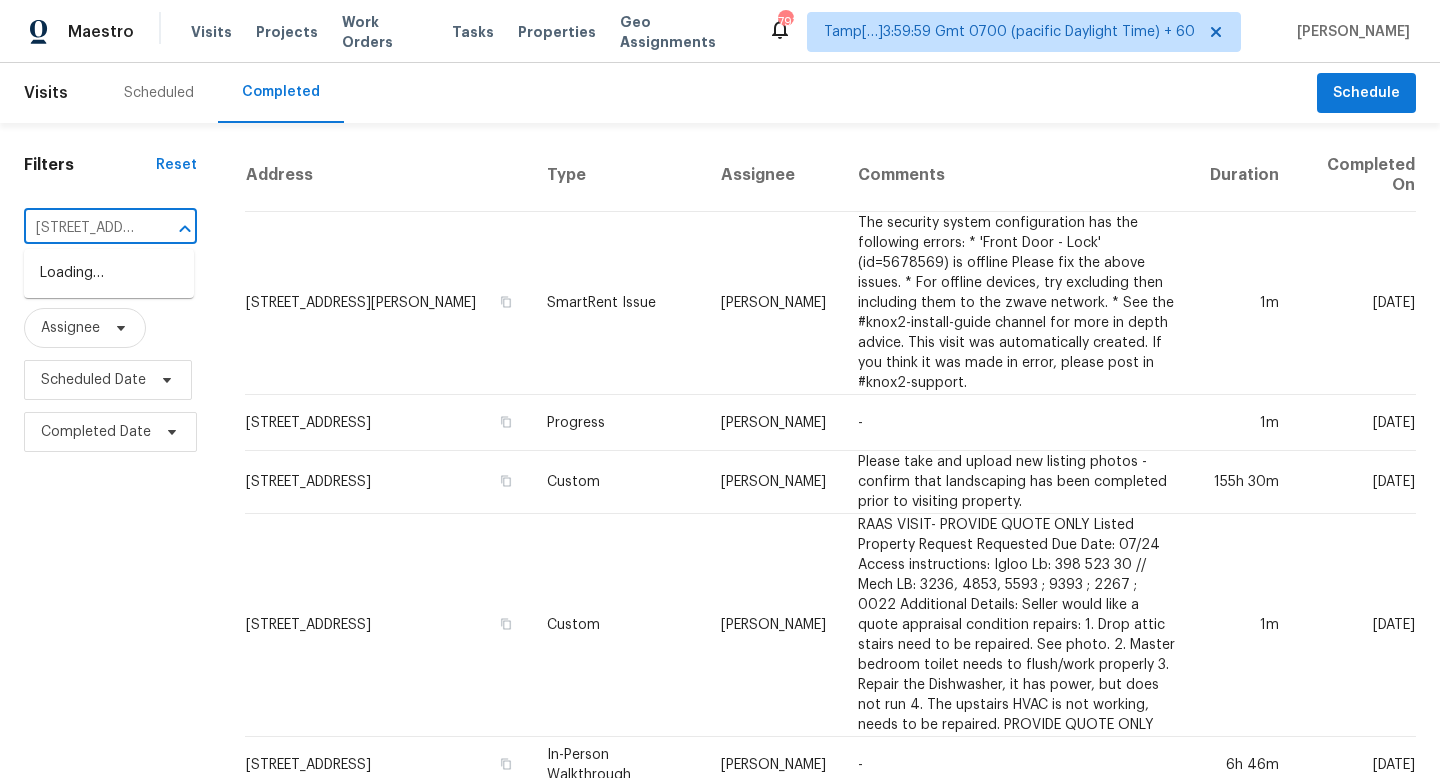 scroll, scrollTop: 0, scrollLeft: 170, axis: horizontal 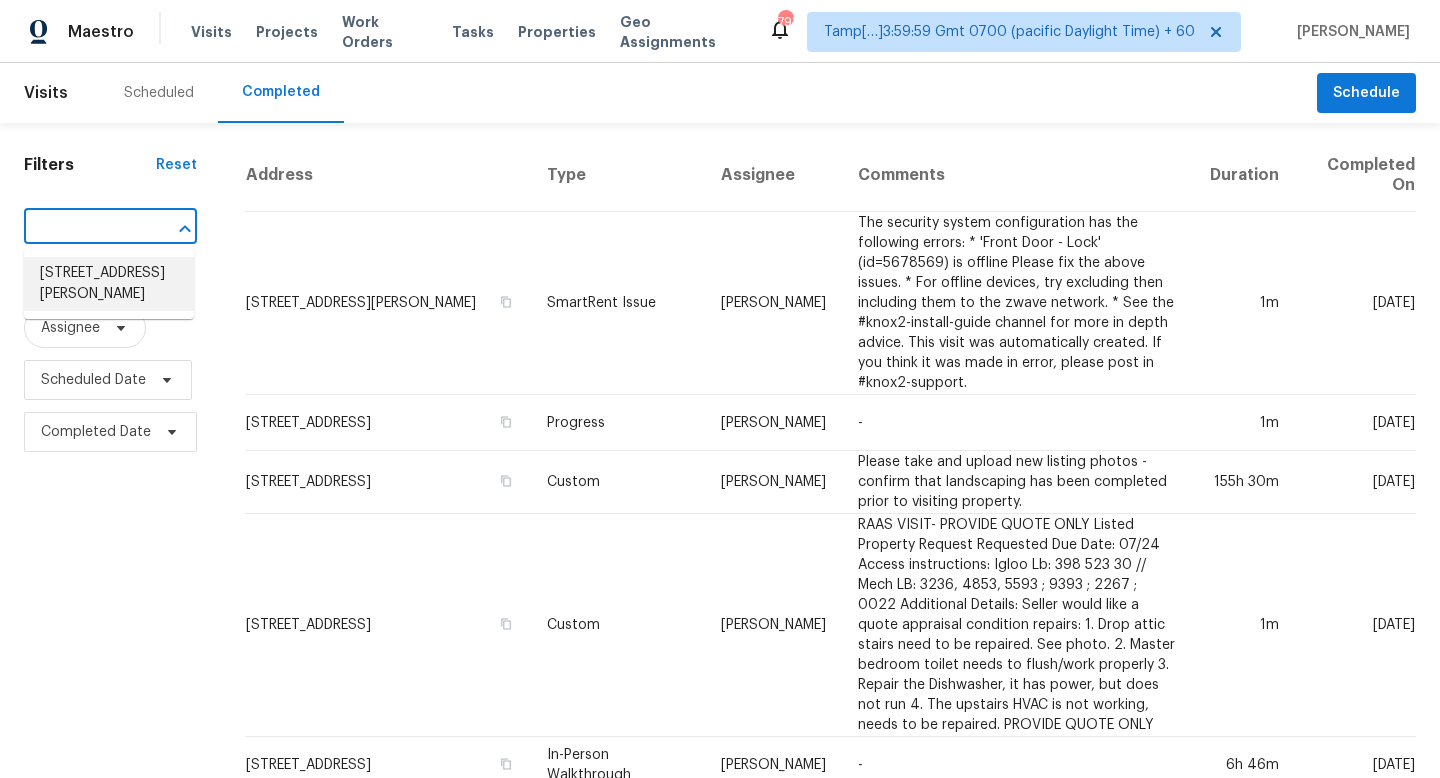 click on "16515 Collinson Ave, Eastpointe, MI 48021" at bounding box center [109, 284] 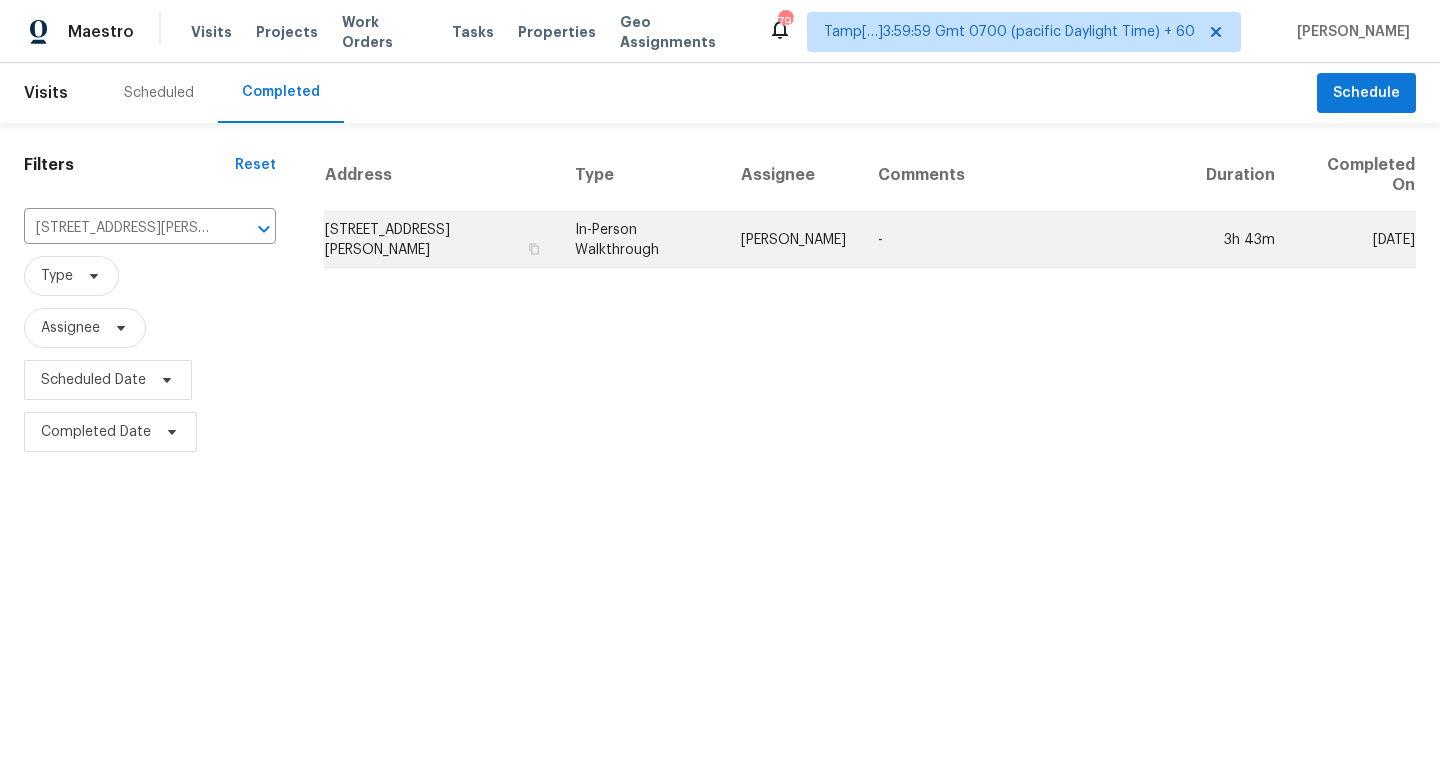 click on "16515 Collinson Ave, Eastpointe, MI 48021" at bounding box center (441, 240) 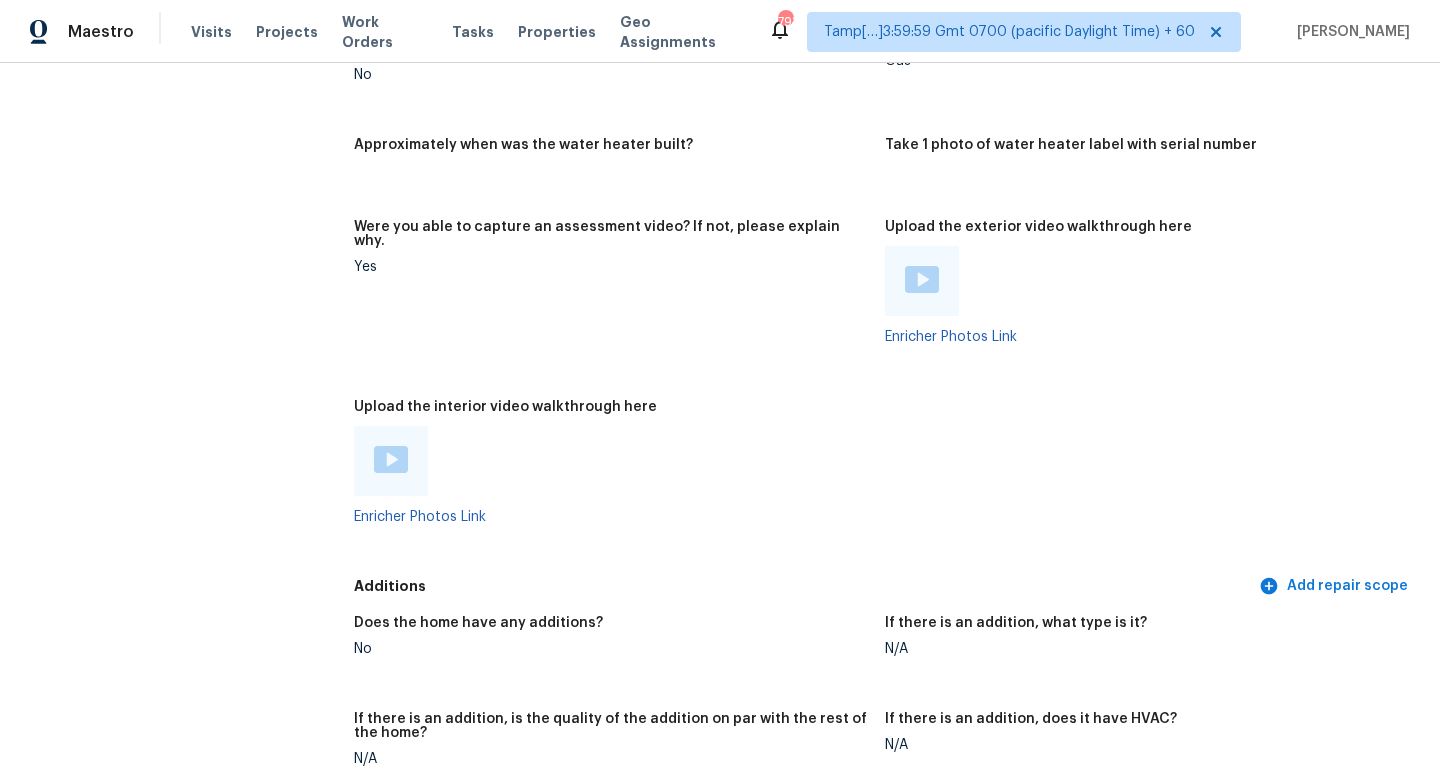 scroll, scrollTop: 3767, scrollLeft: 0, axis: vertical 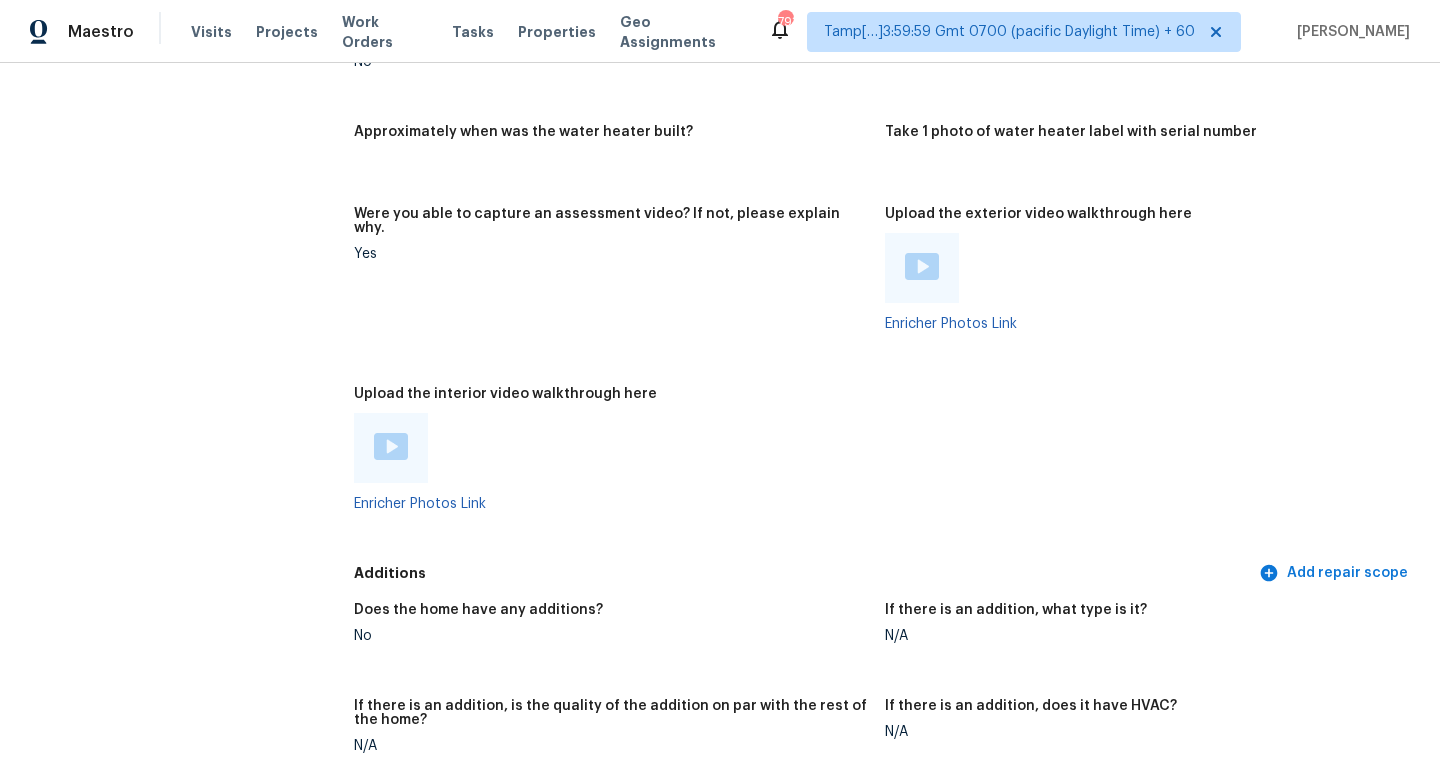 click at bounding box center [391, 446] 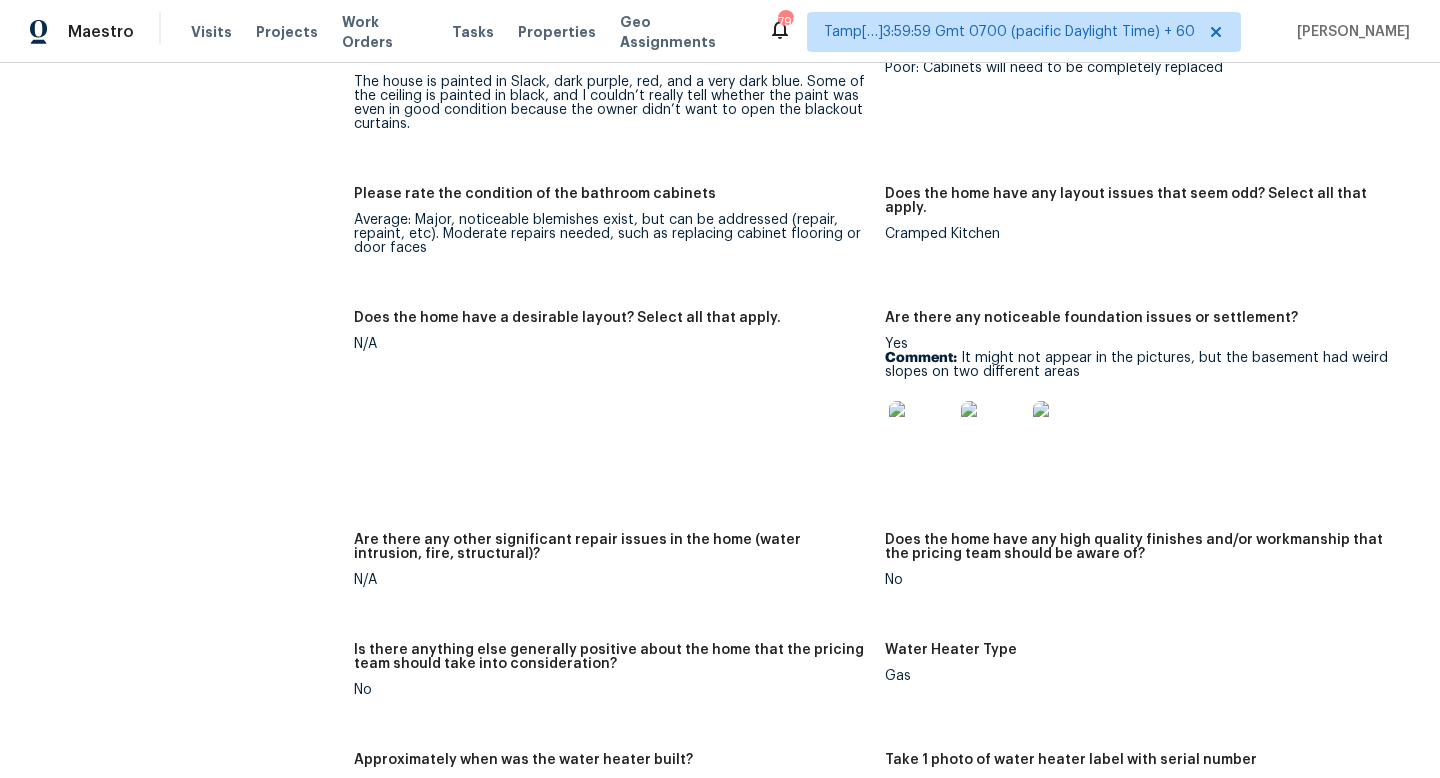 scroll, scrollTop: 3122, scrollLeft: 0, axis: vertical 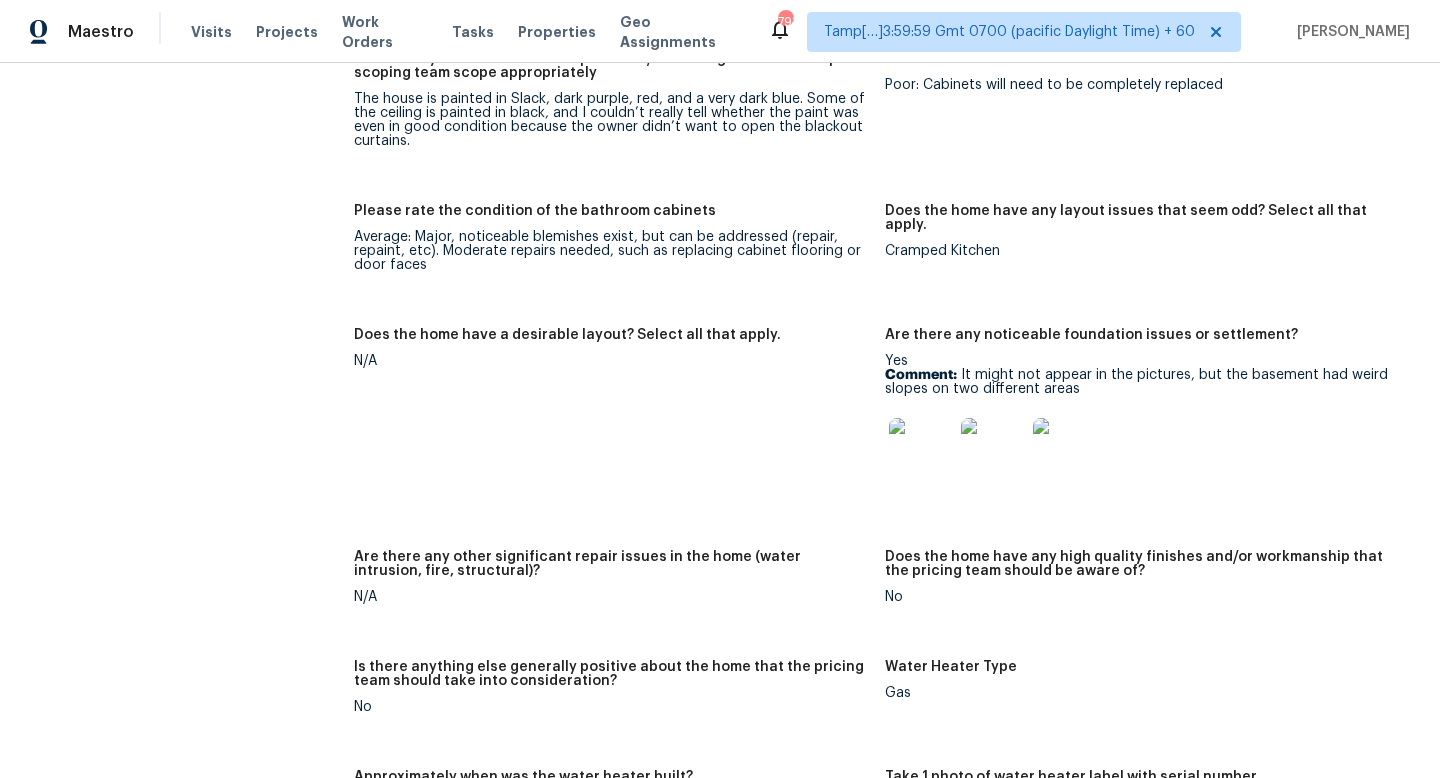 click at bounding box center (921, 450) 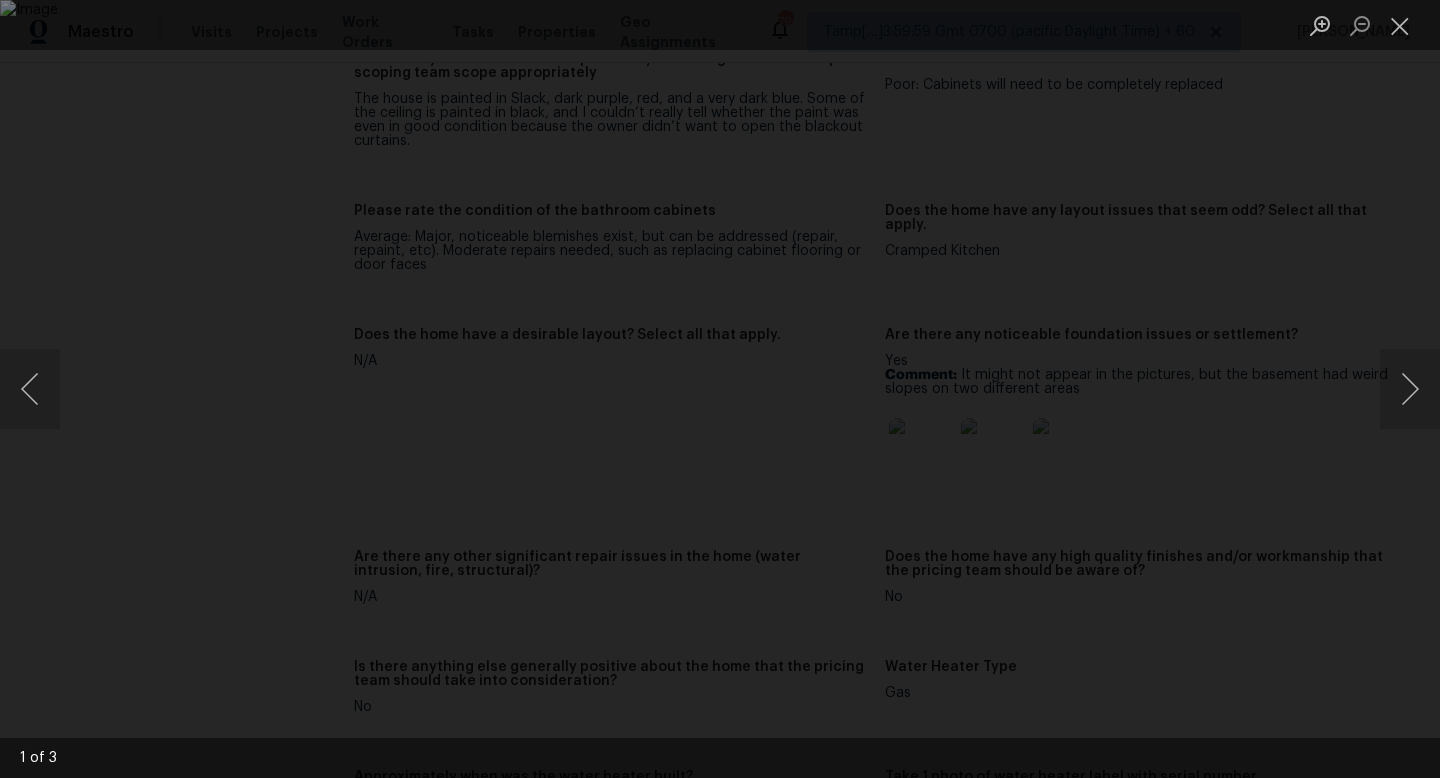 drag, startPoint x: 1332, startPoint y: 187, endPoint x: 1132, endPoint y: 323, distance: 241.85947 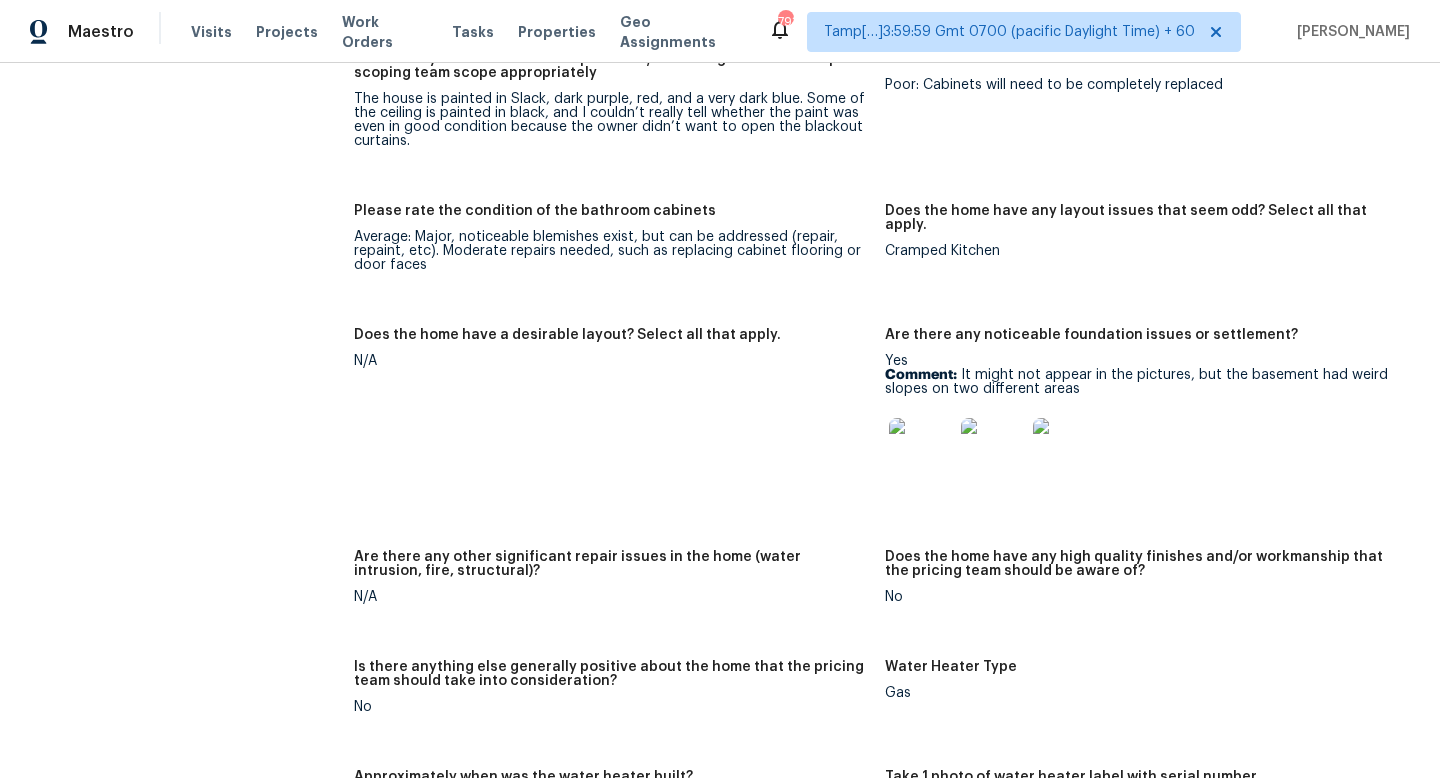 click at bounding box center (993, 450) 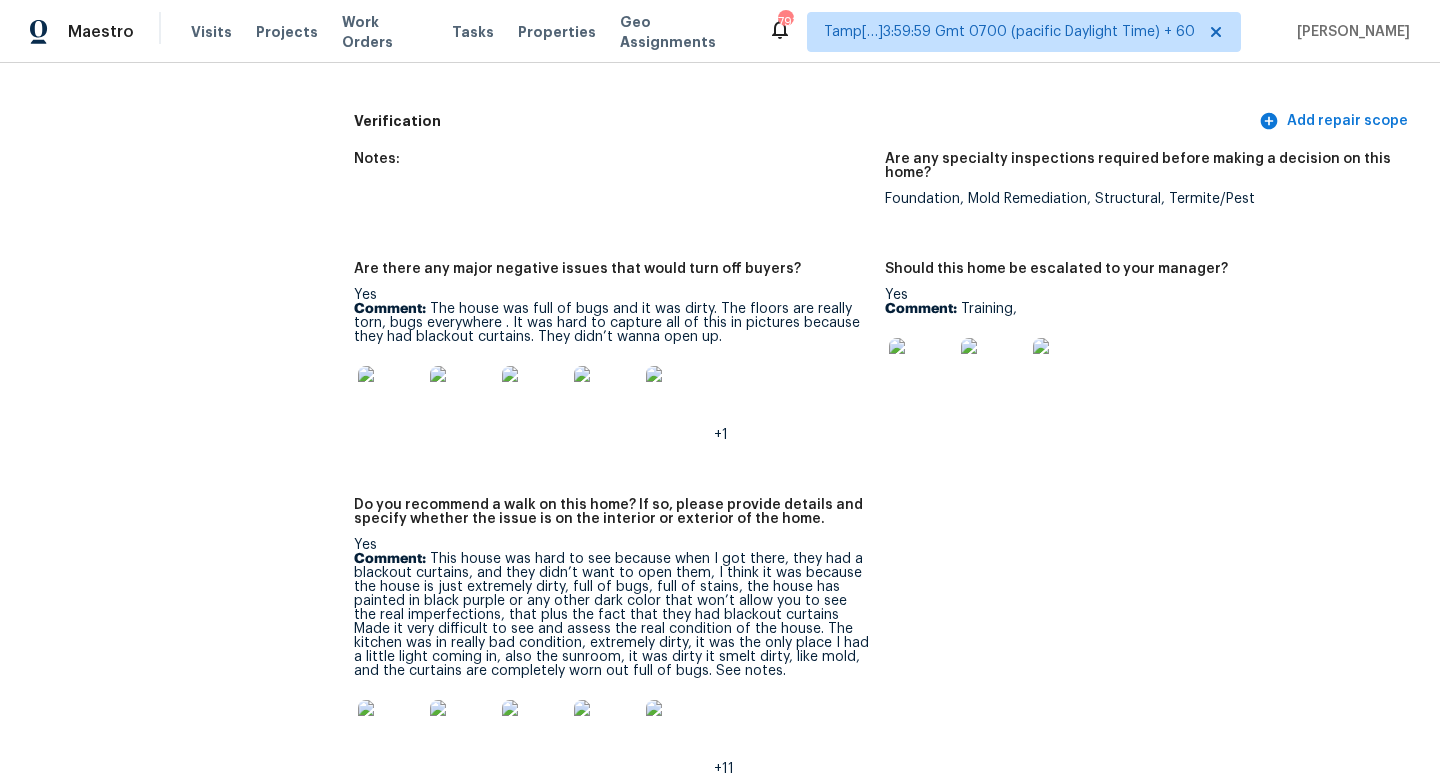 scroll, scrollTop: 4711, scrollLeft: 0, axis: vertical 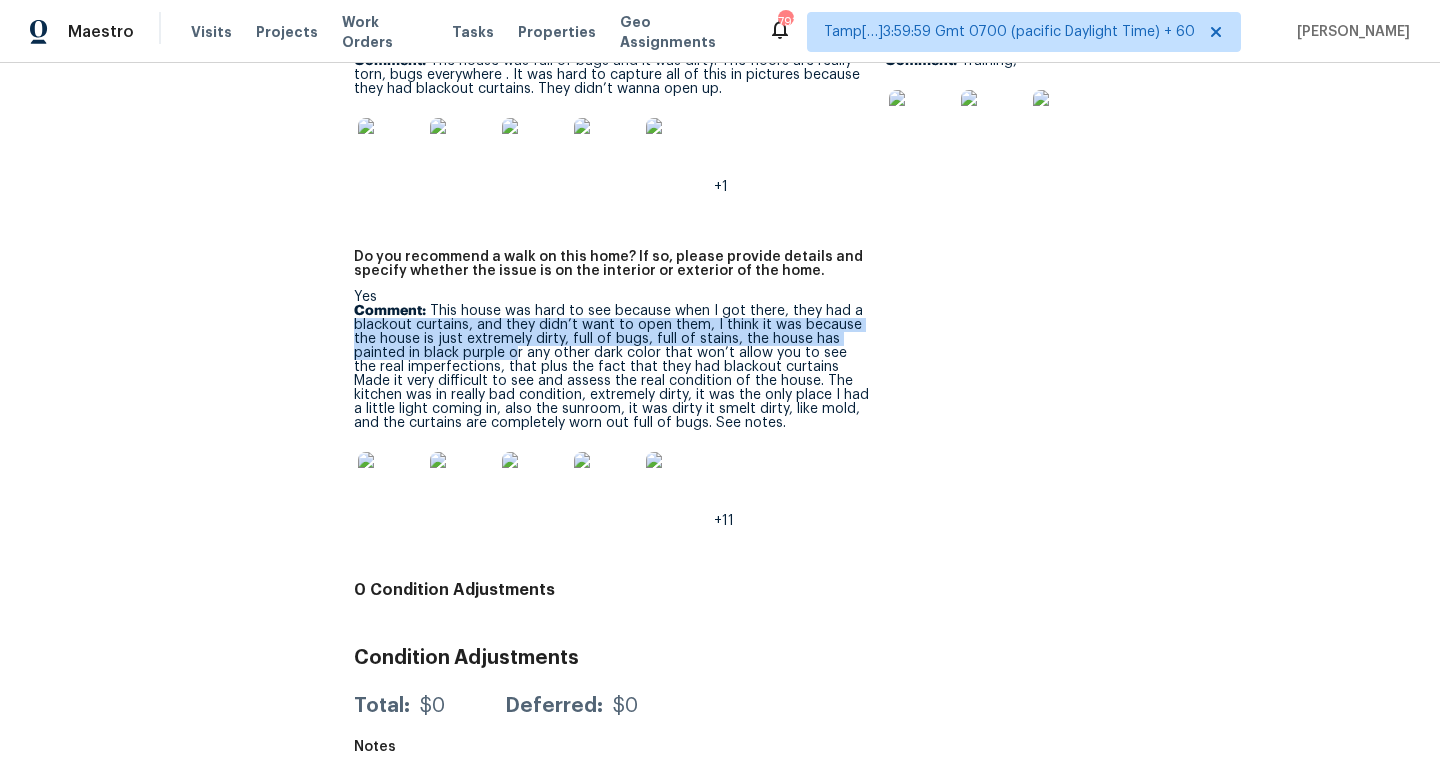drag, startPoint x: 353, startPoint y: 316, endPoint x: 511, endPoint y: 338, distance: 159.52429 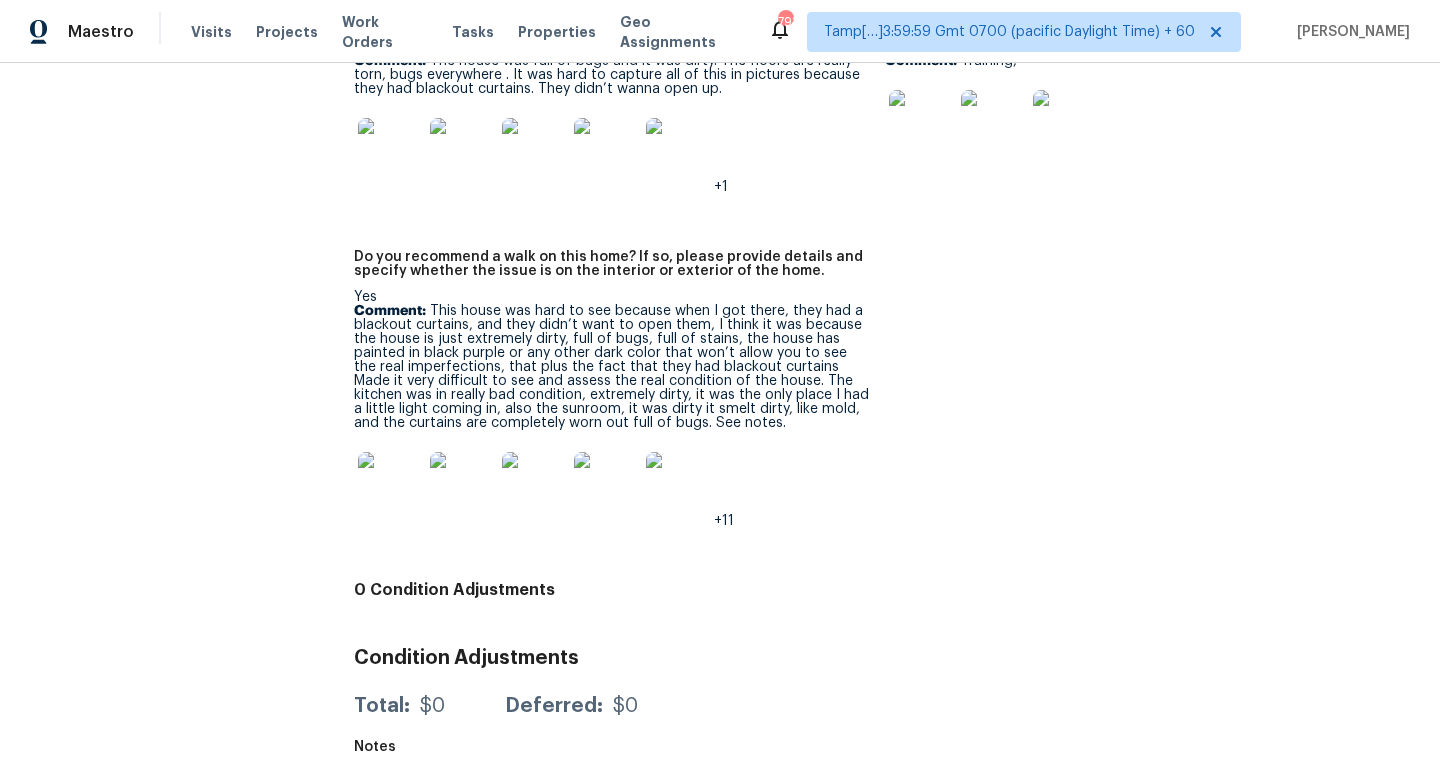 click on "Comment:   This house was hard to see because when I got there, they had a blackout curtains, and they didn’t want to open them, I think it was because the house is just extremely dirty, full of bugs, full of stains, the house has painted in black purple or any other dark color that won’t allow you to see the real imperfections, that plus the fact that they had blackout curtains Made it very difficult to see and assess the real condition of the house. The kitchen was in really bad condition, extremely dirty, it was the only place I had a little light coming in, also the sunroom, it was dirty it smelt dirty, like mold, and the curtains are completely worn out full of bugs.  See notes." at bounding box center [611, 367] 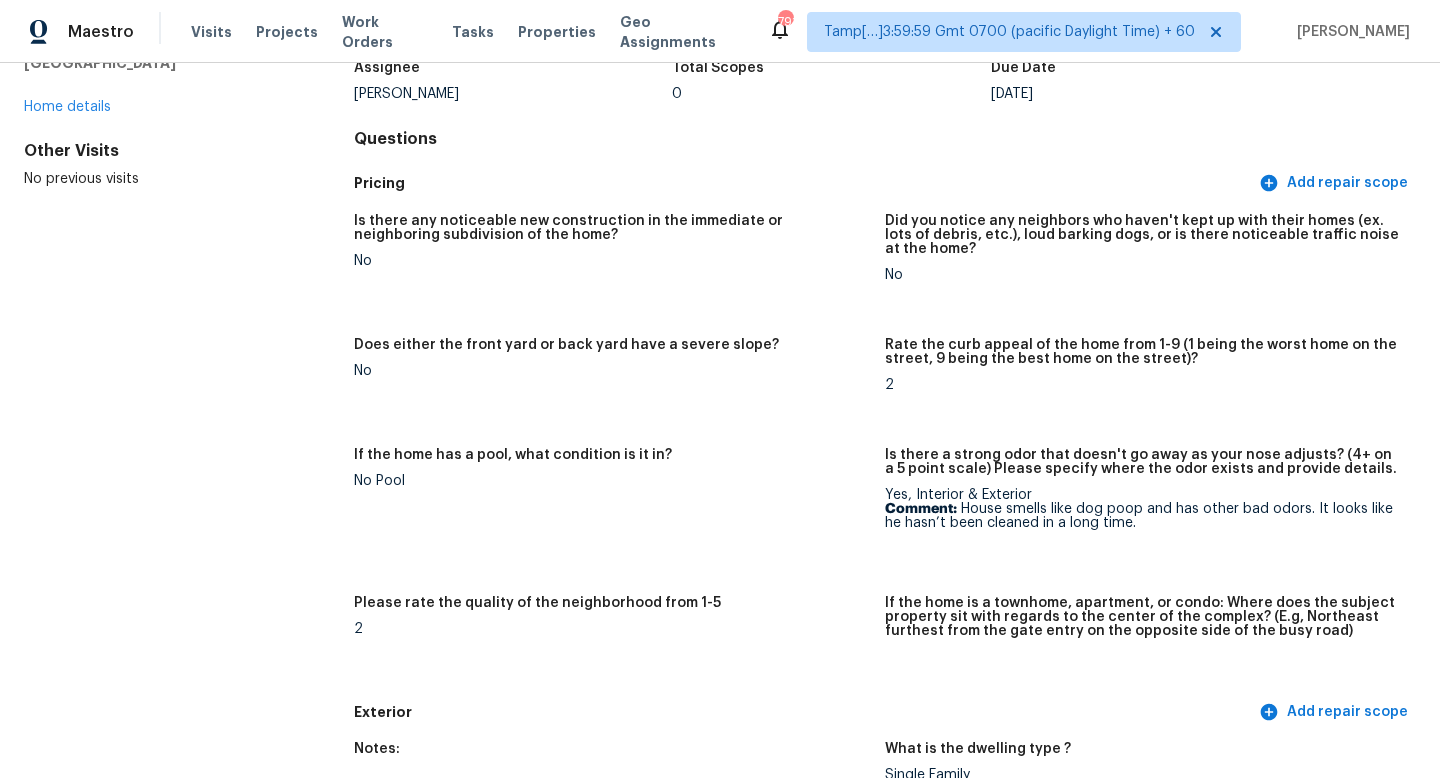 scroll, scrollTop: 0, scrollLeft: 0, axis: both 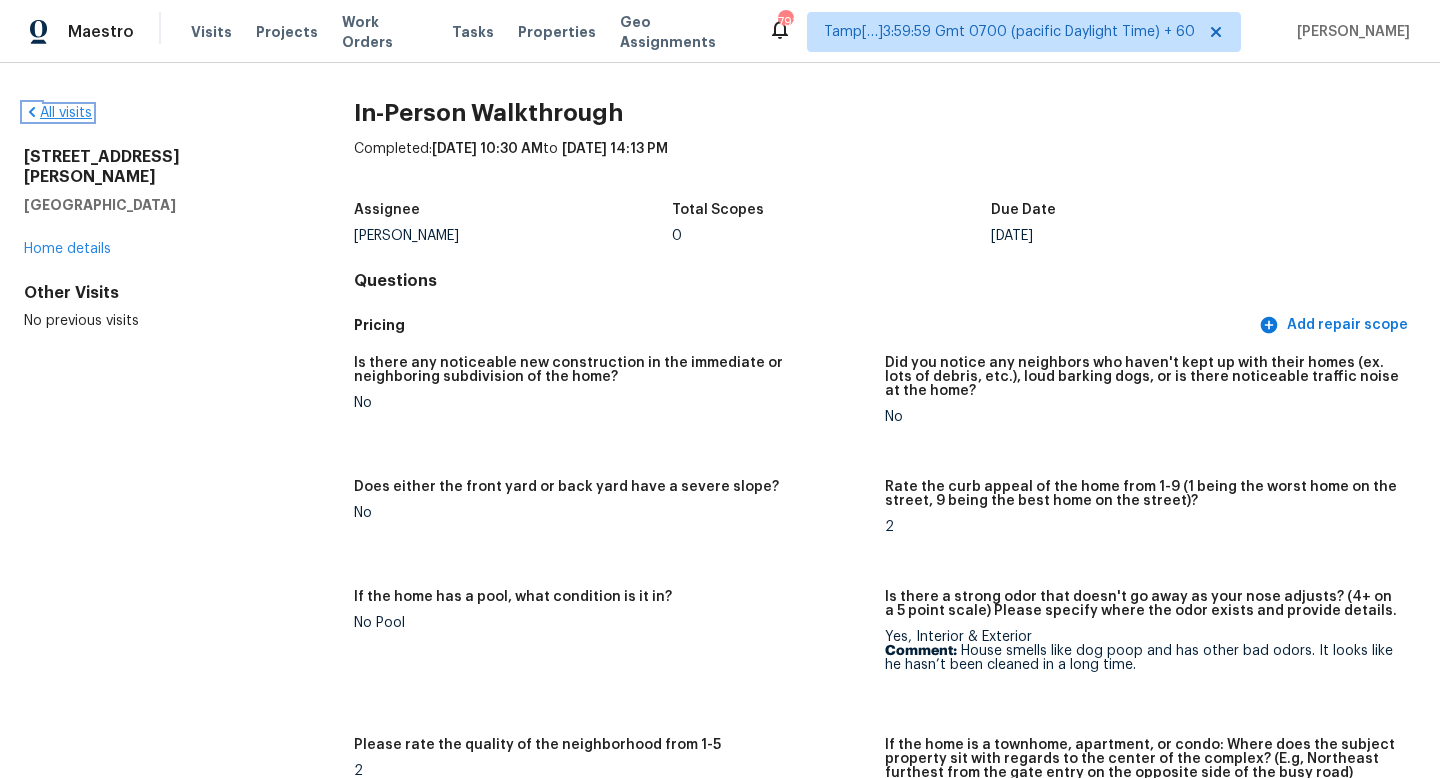 click on "All visits" at bounding box center (58, 113) 